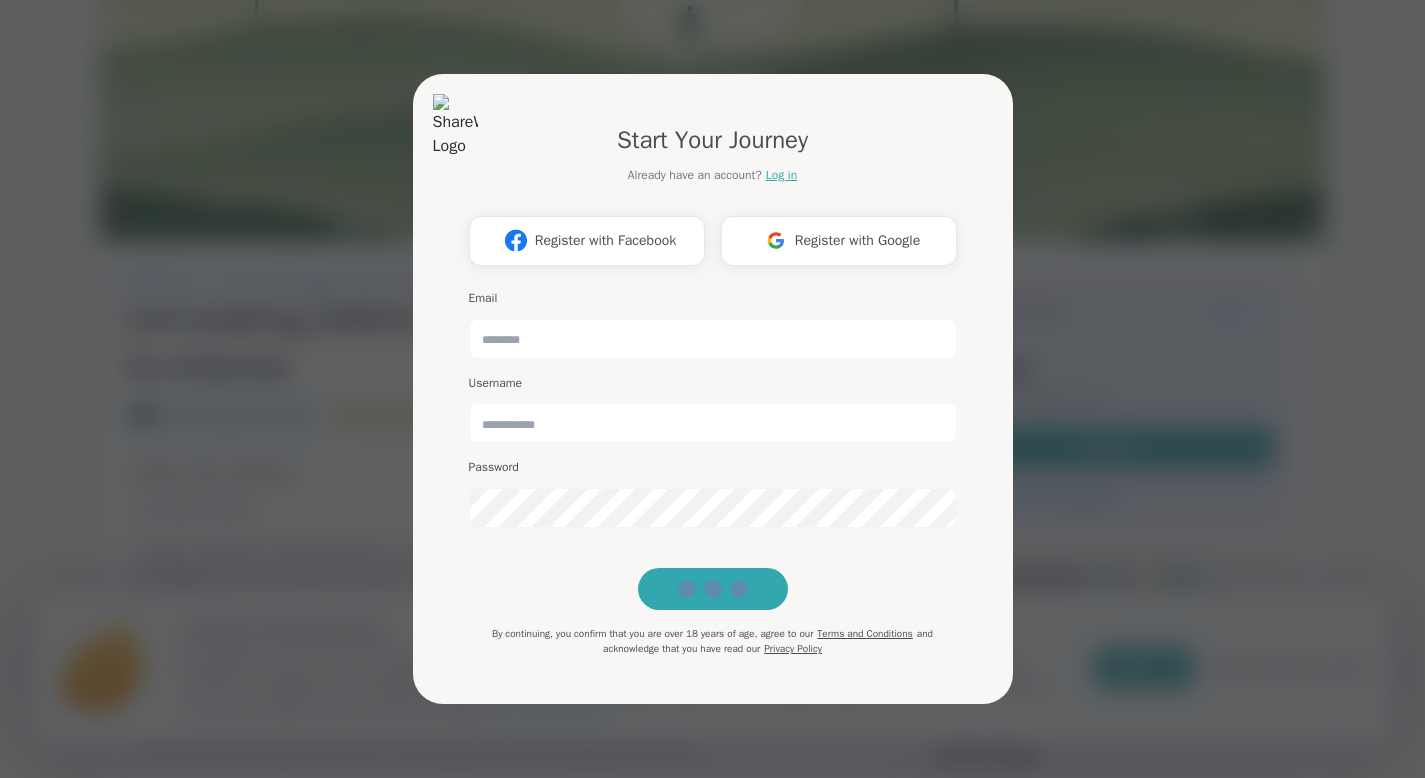 scroll, scrollTop: 100, scrollLeft: 0, axis: vertical 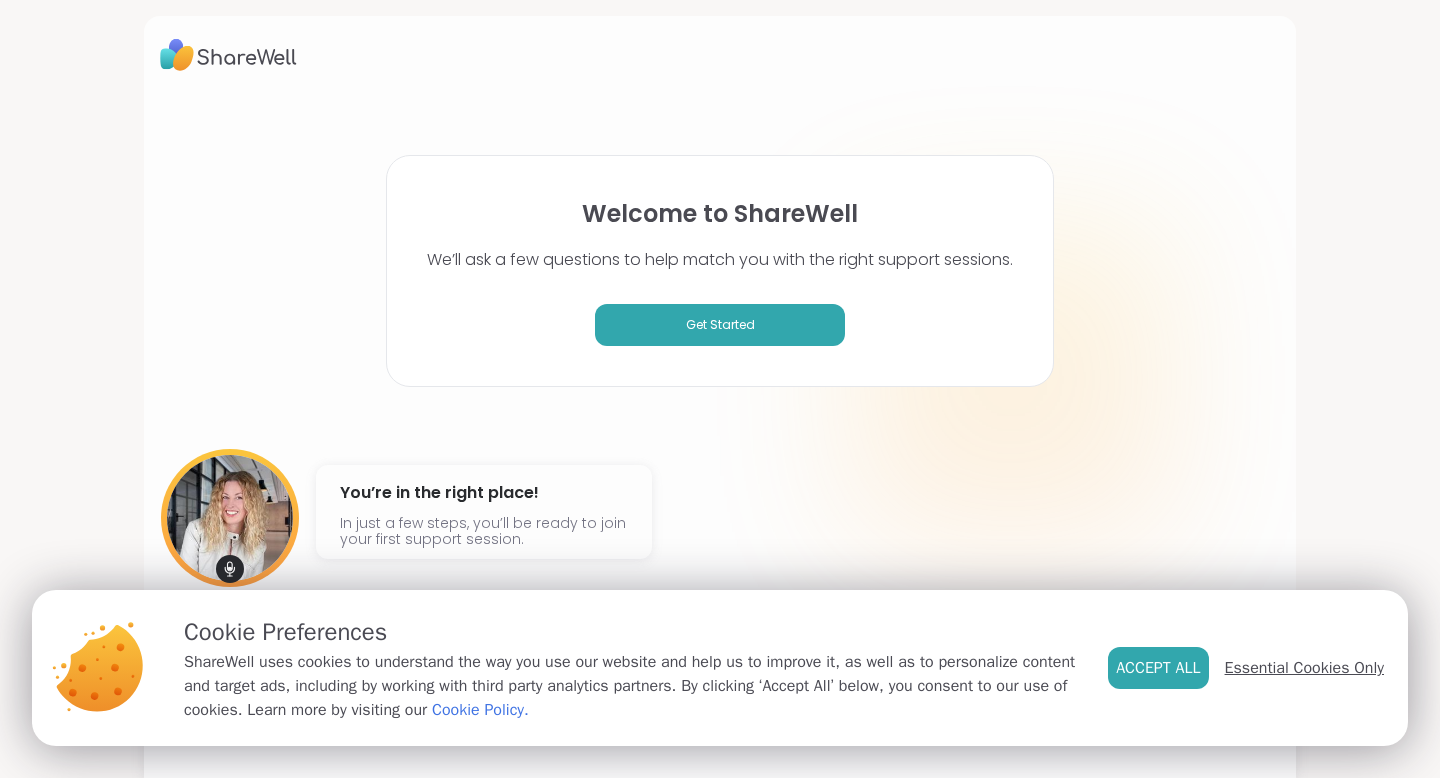 click on "Essential Cookies Only" at bounding box center (1304, 668) 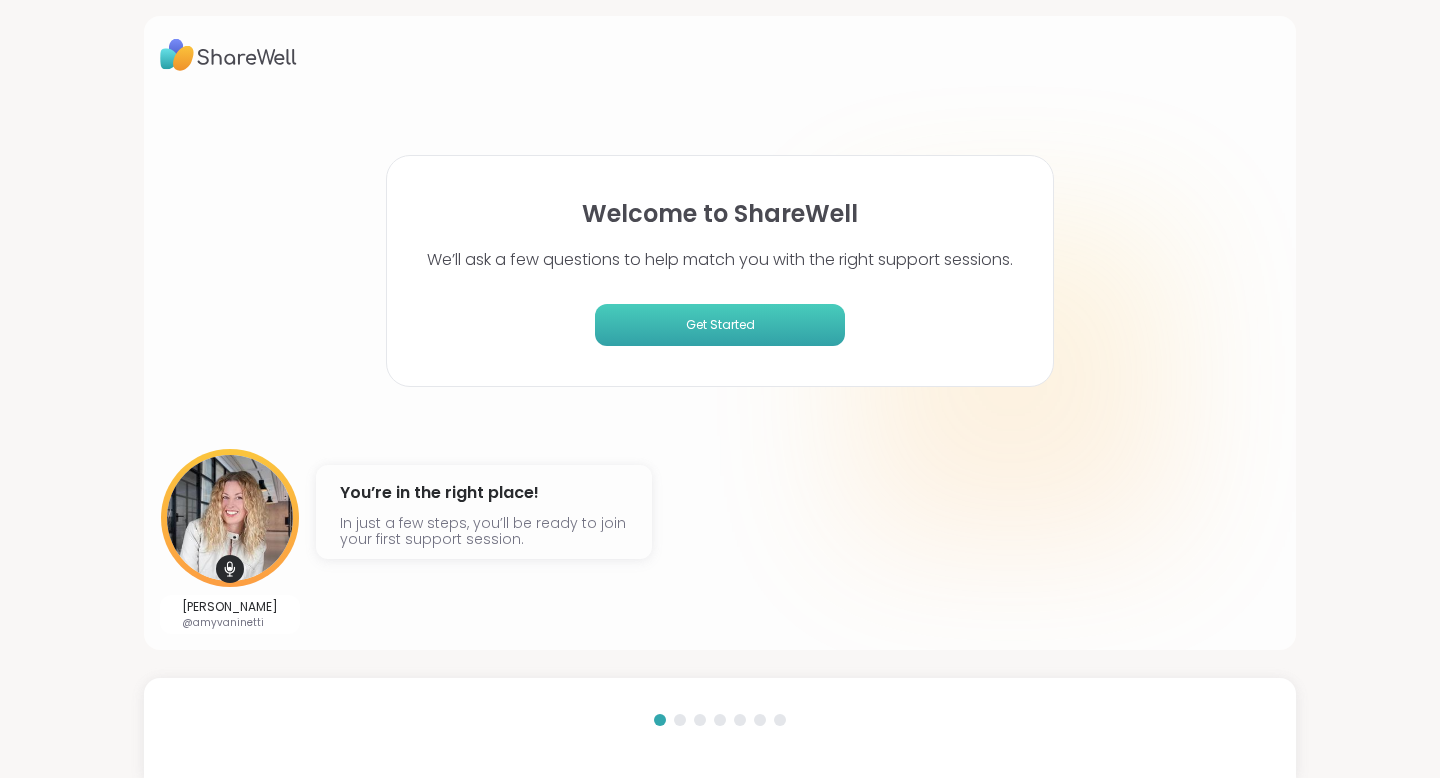 click on "Get Started" at bounding box center (720, 325) 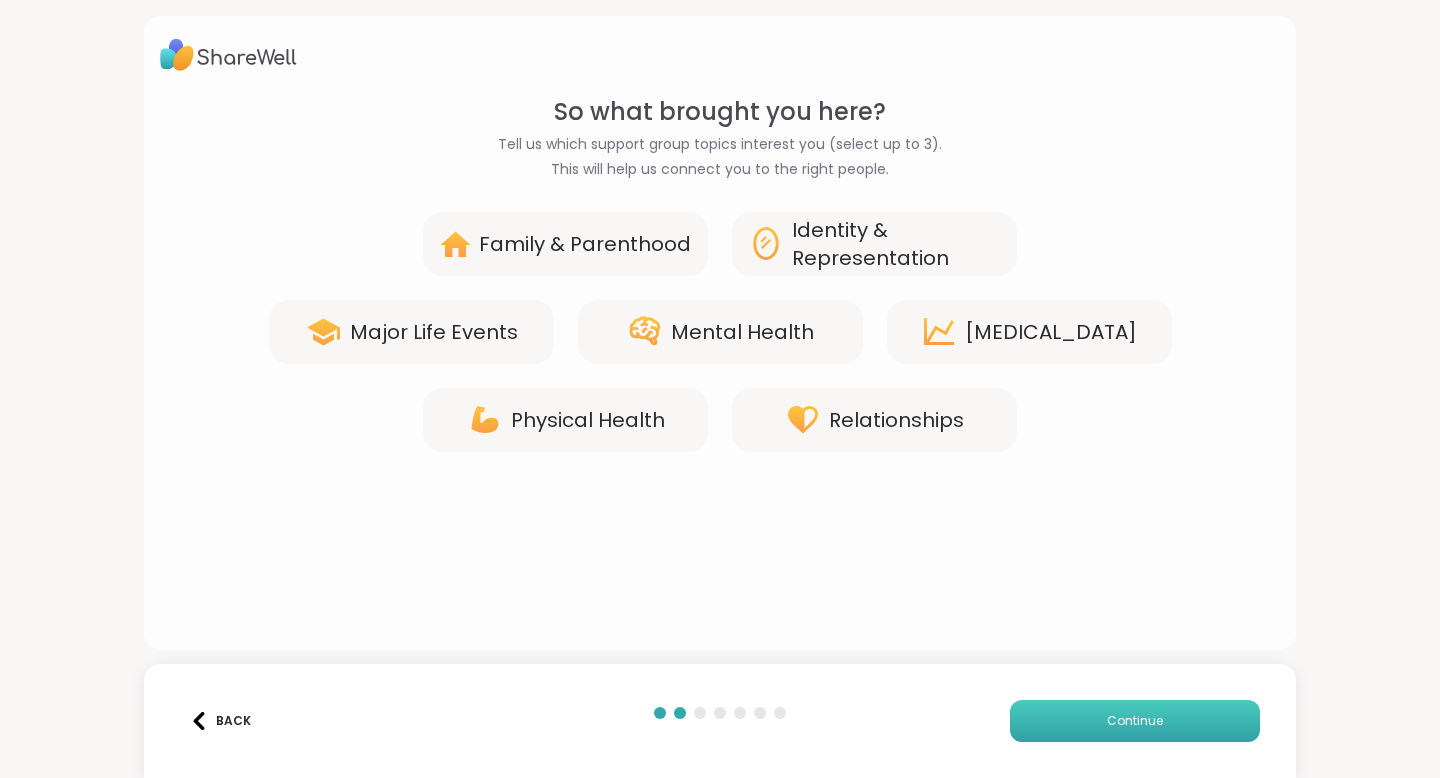 click on "Continue" at bounding box center [1135, 721] 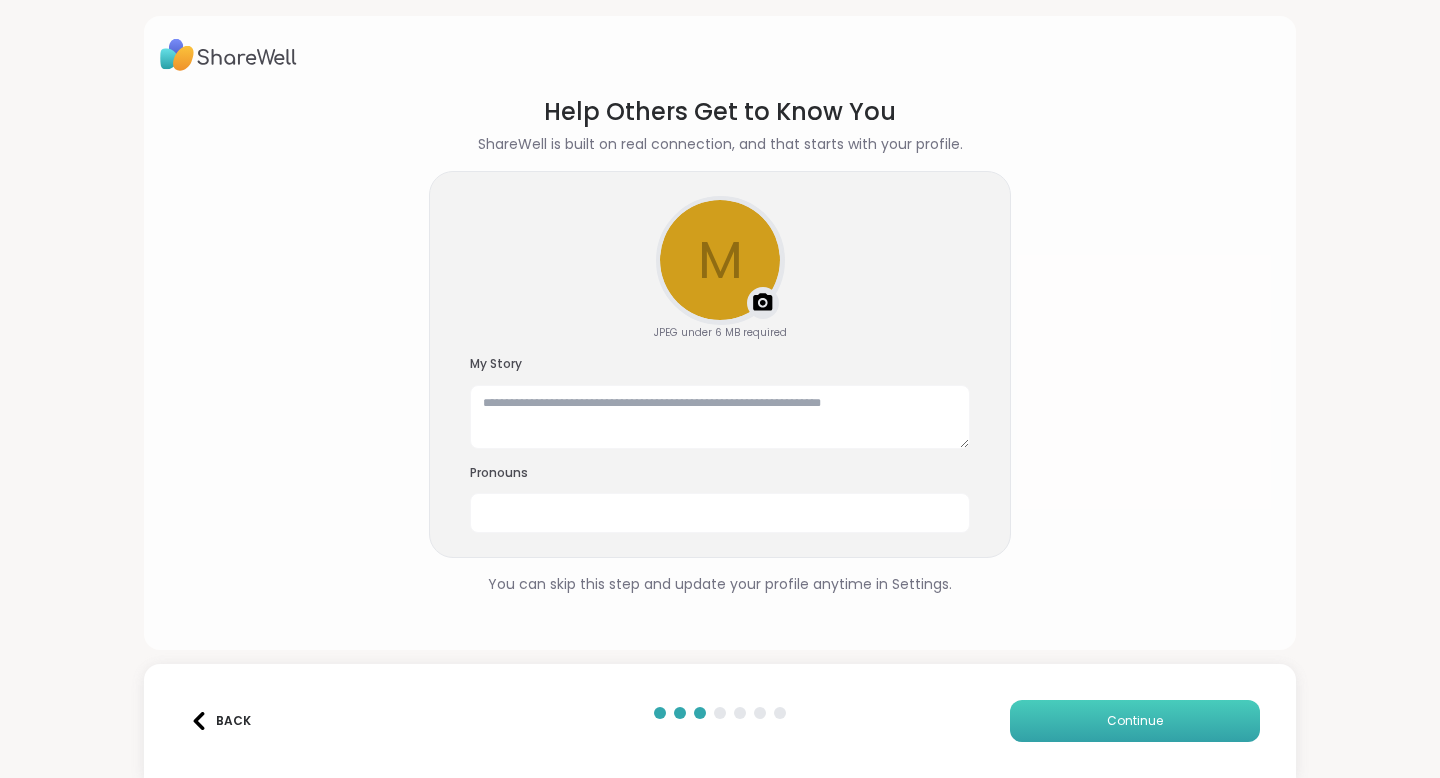click on "Continue" at bounding box center [1135, 721] 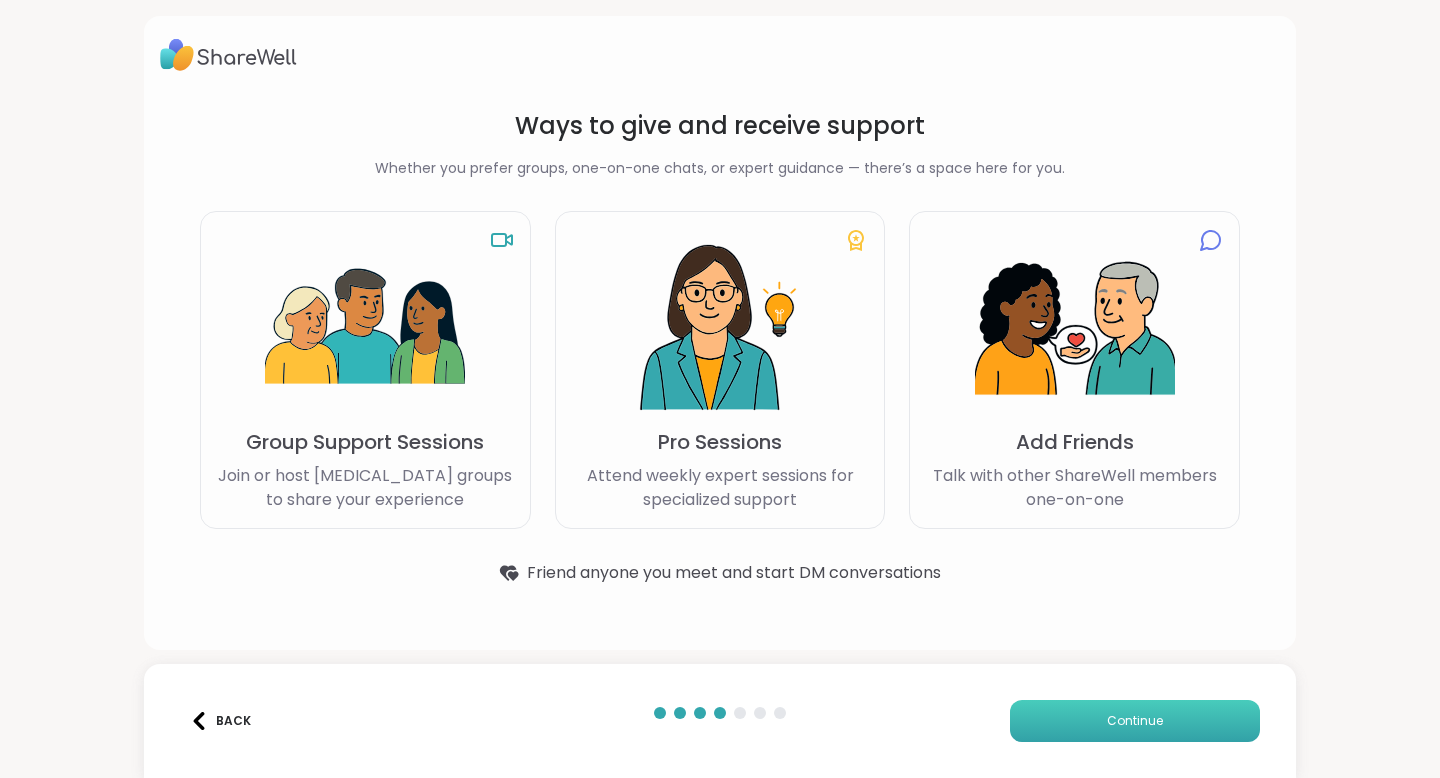 click on "Continue" at bounding box center (1135, 721) 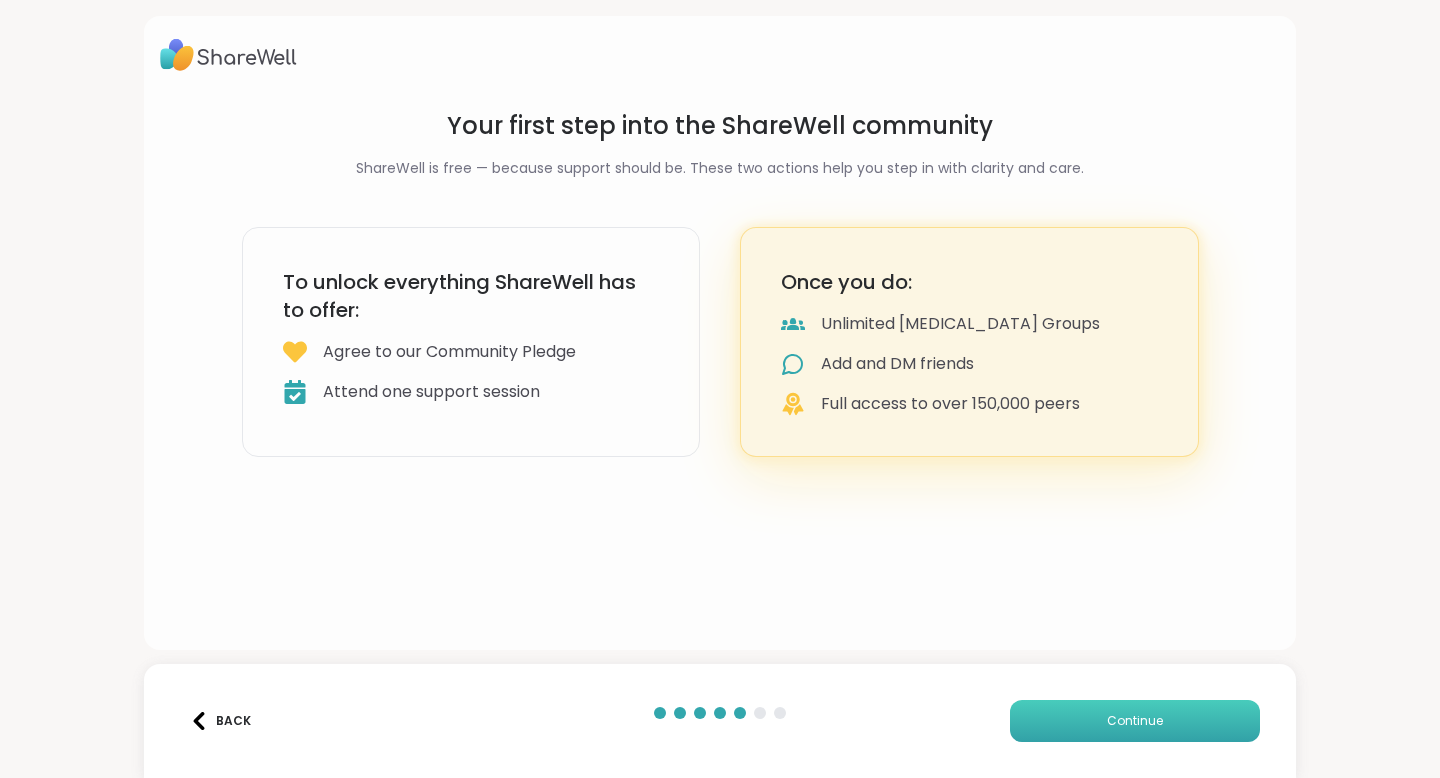 click on "Continue" at bounding box center (1135, 721) 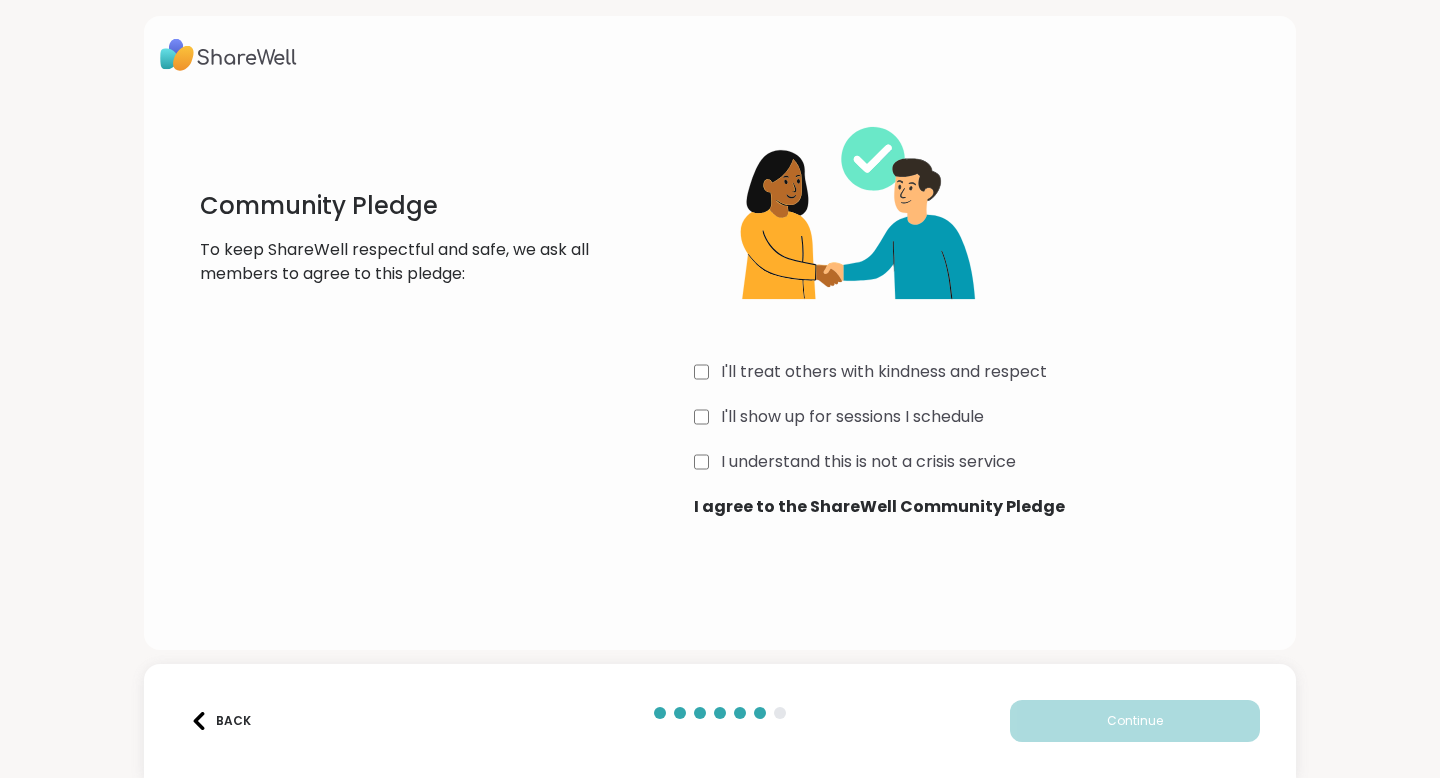 click on "I'll treat others with kindness and respect" at bounding box center [987, 372] 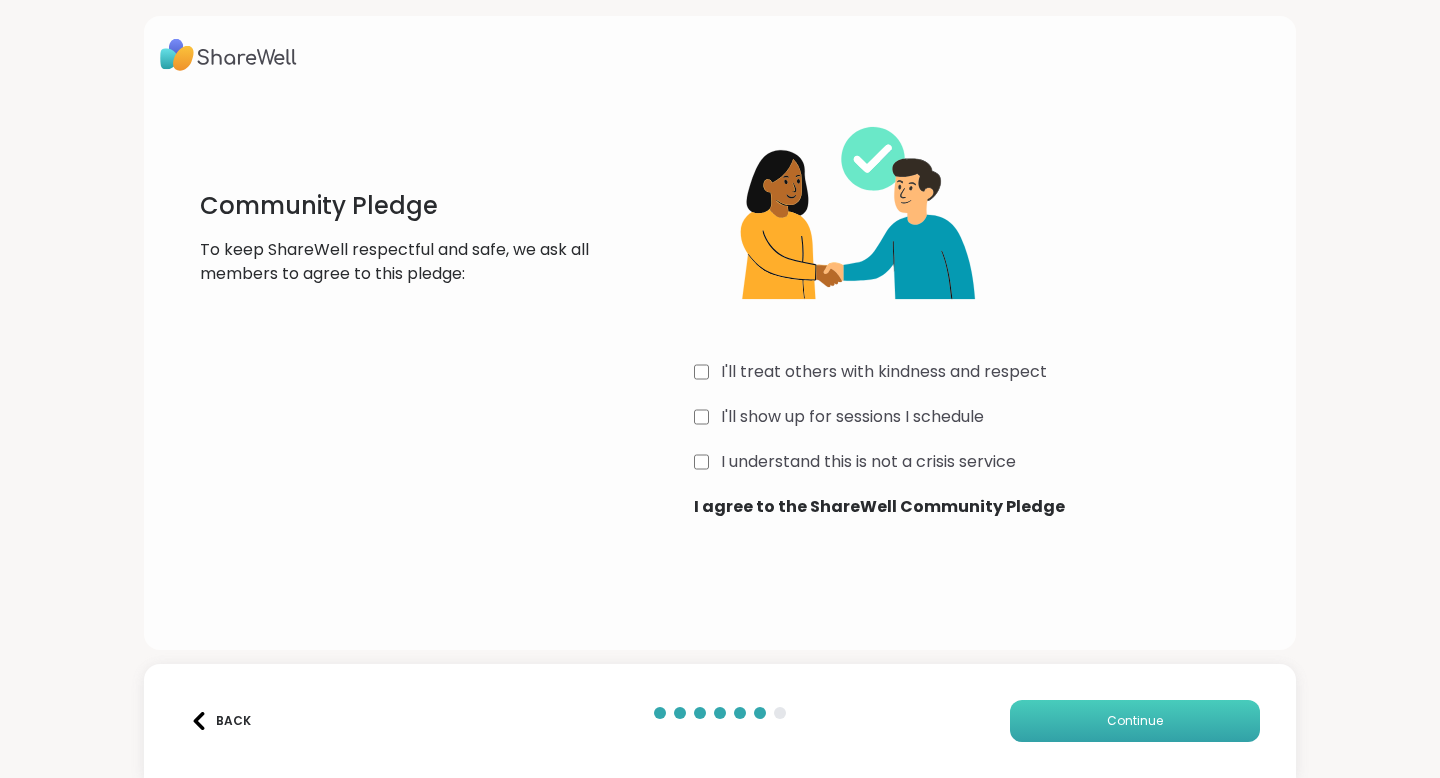 click on "Continue" at bounding box center [1135, 721] 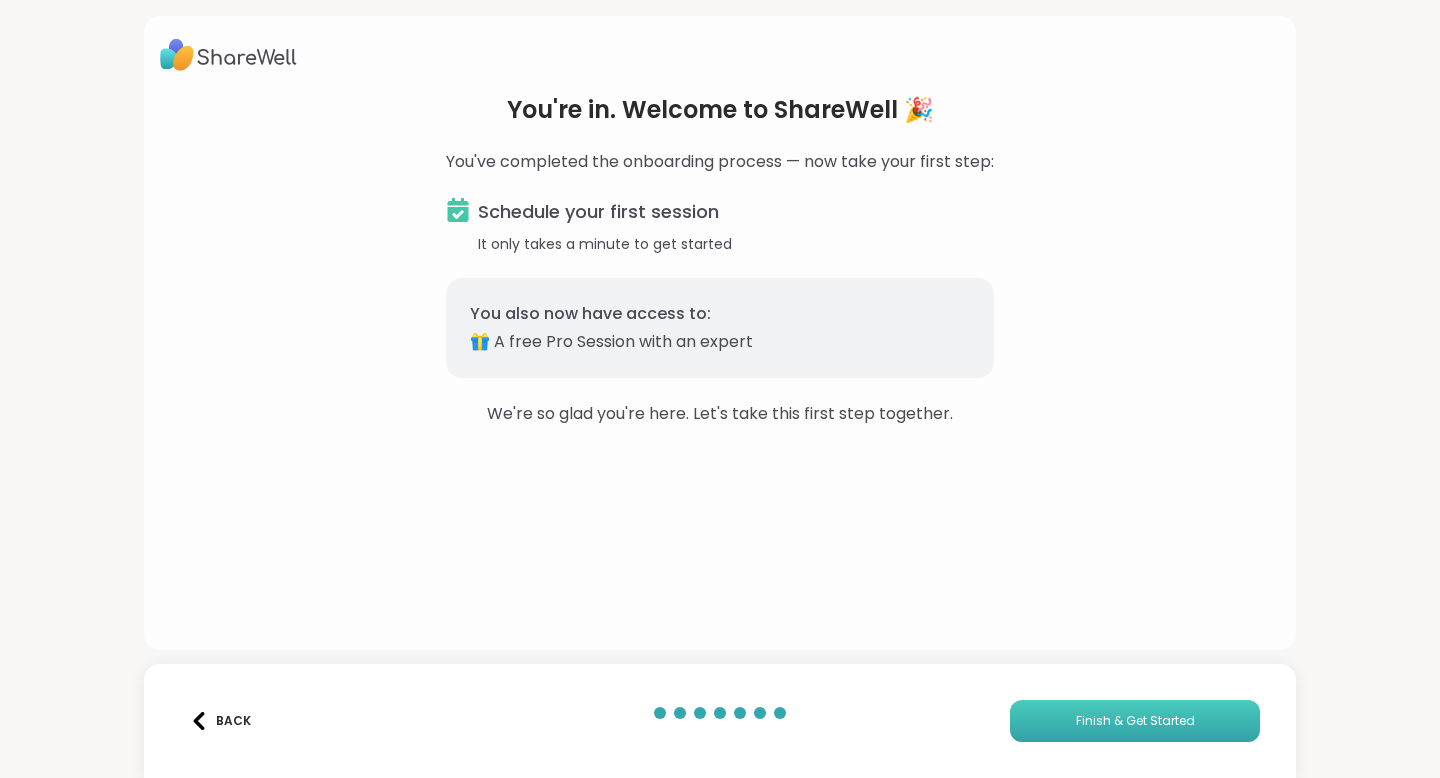 click on "Finish & Get Started" at bounding box center [1135, 721] 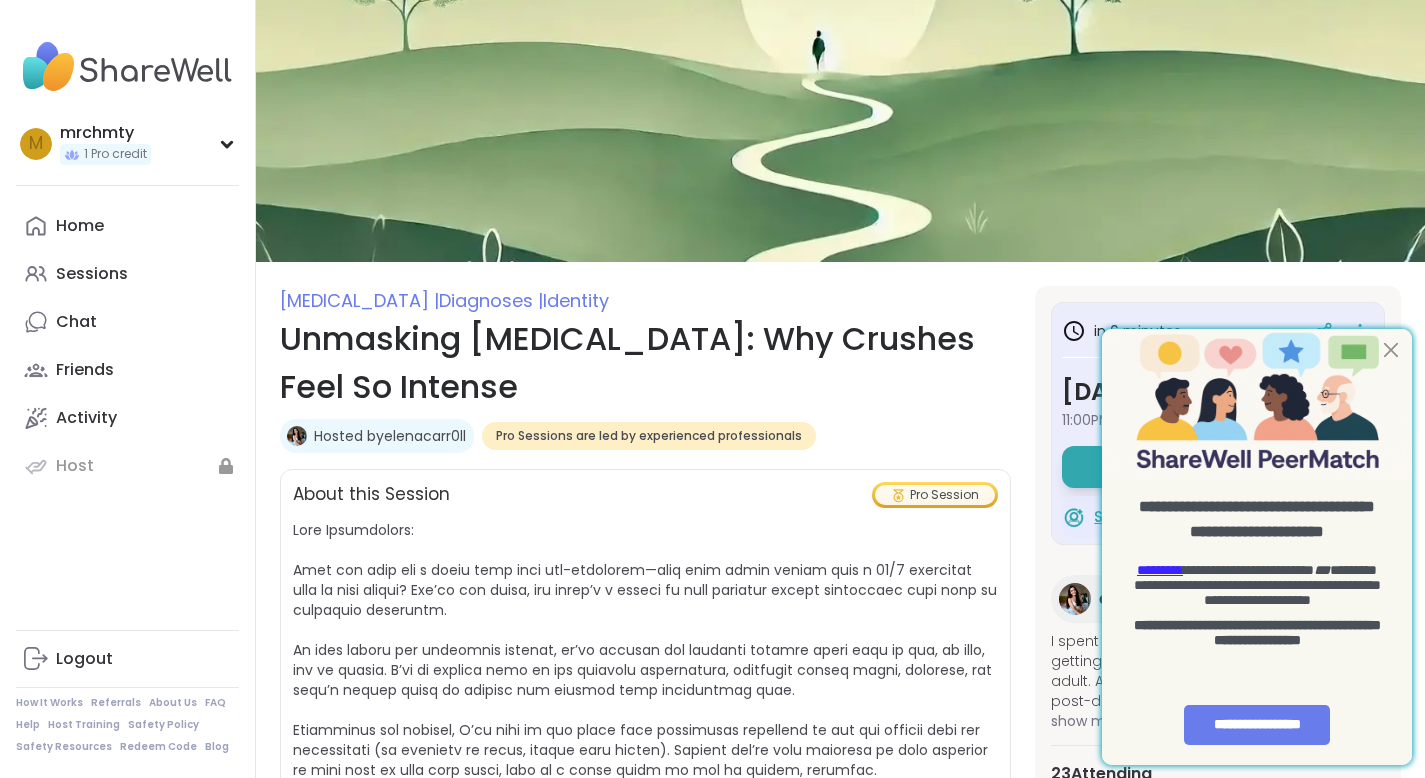 scroll, scrollTop: 0, scrollLeft: 0, axis: both 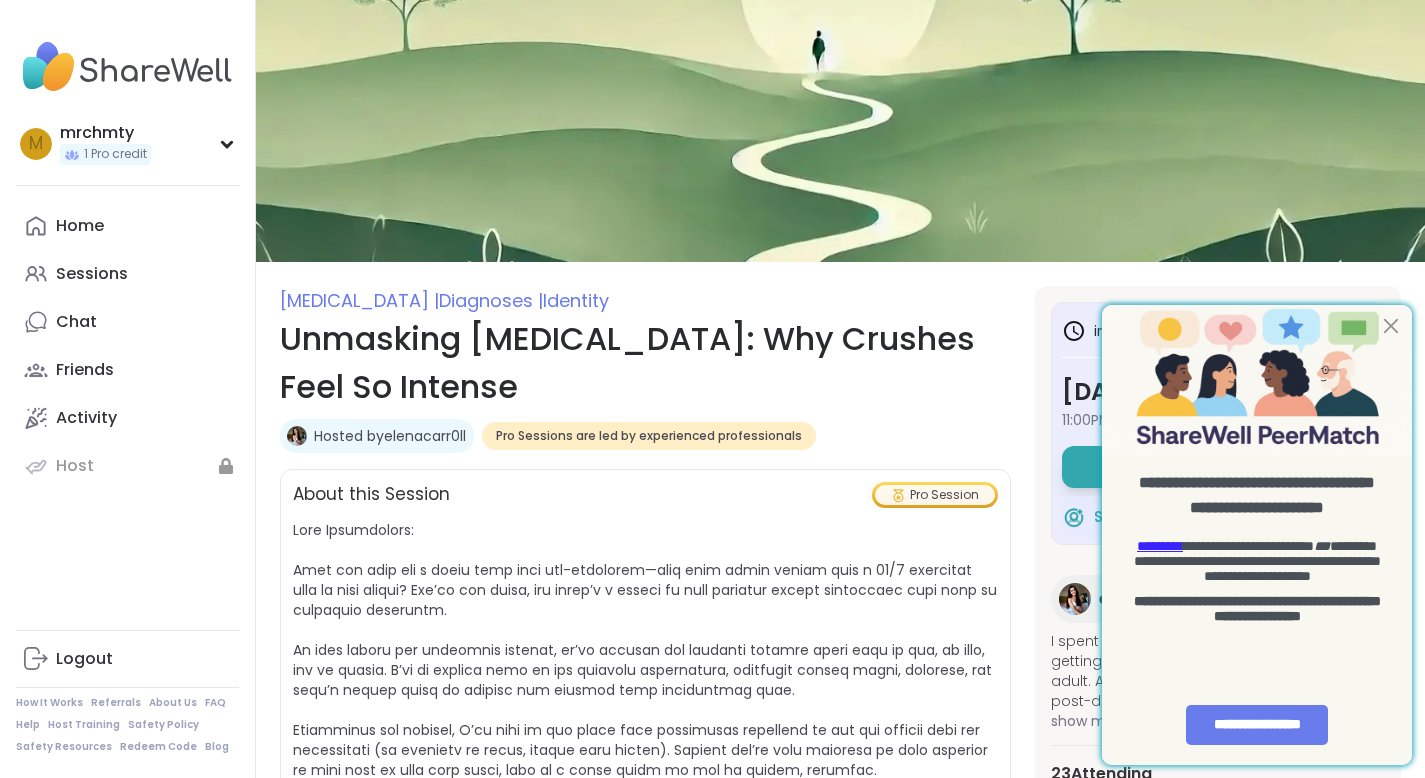 click at bounding box center (1257, 380) 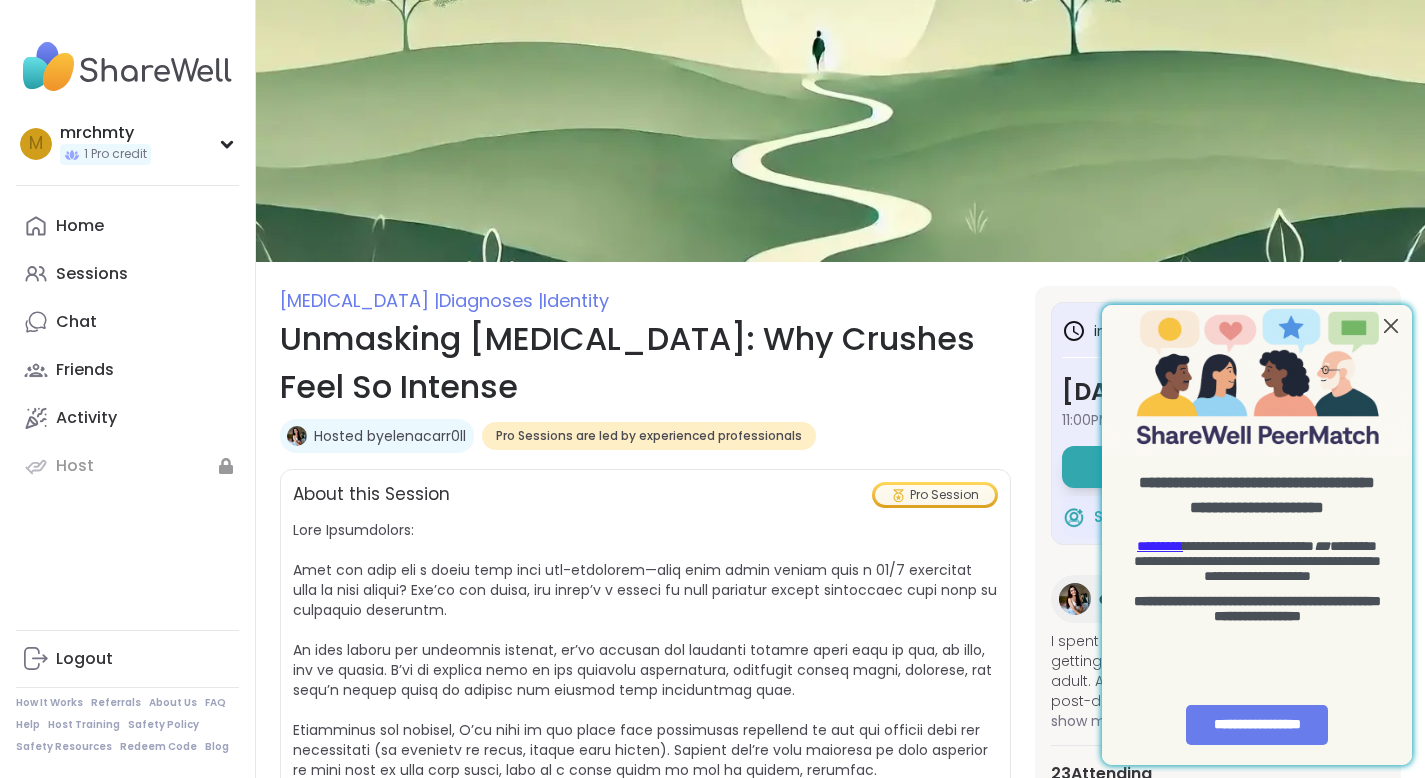 click at bounding box center [1391, 325] 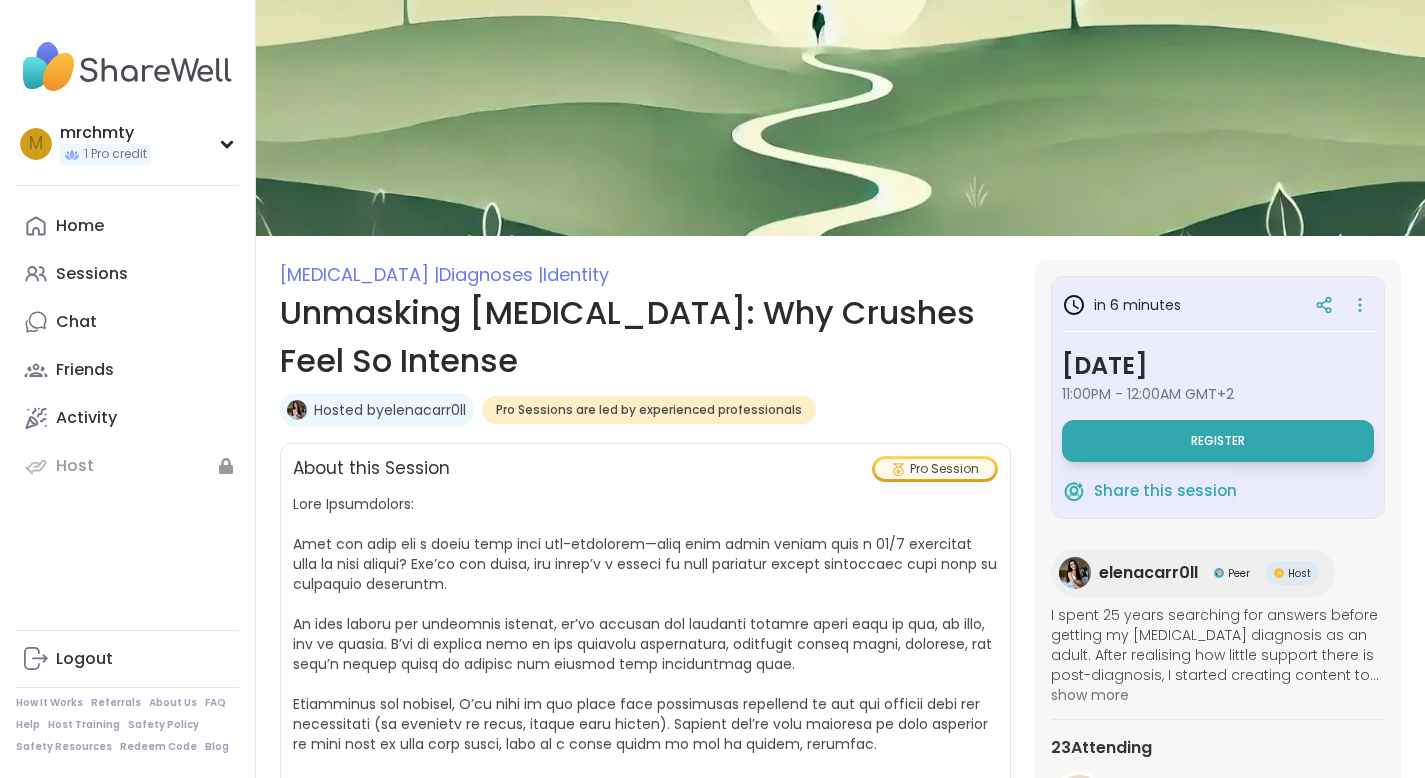scroll, scrollTop: 0, scrollLeft: 0, axis: both 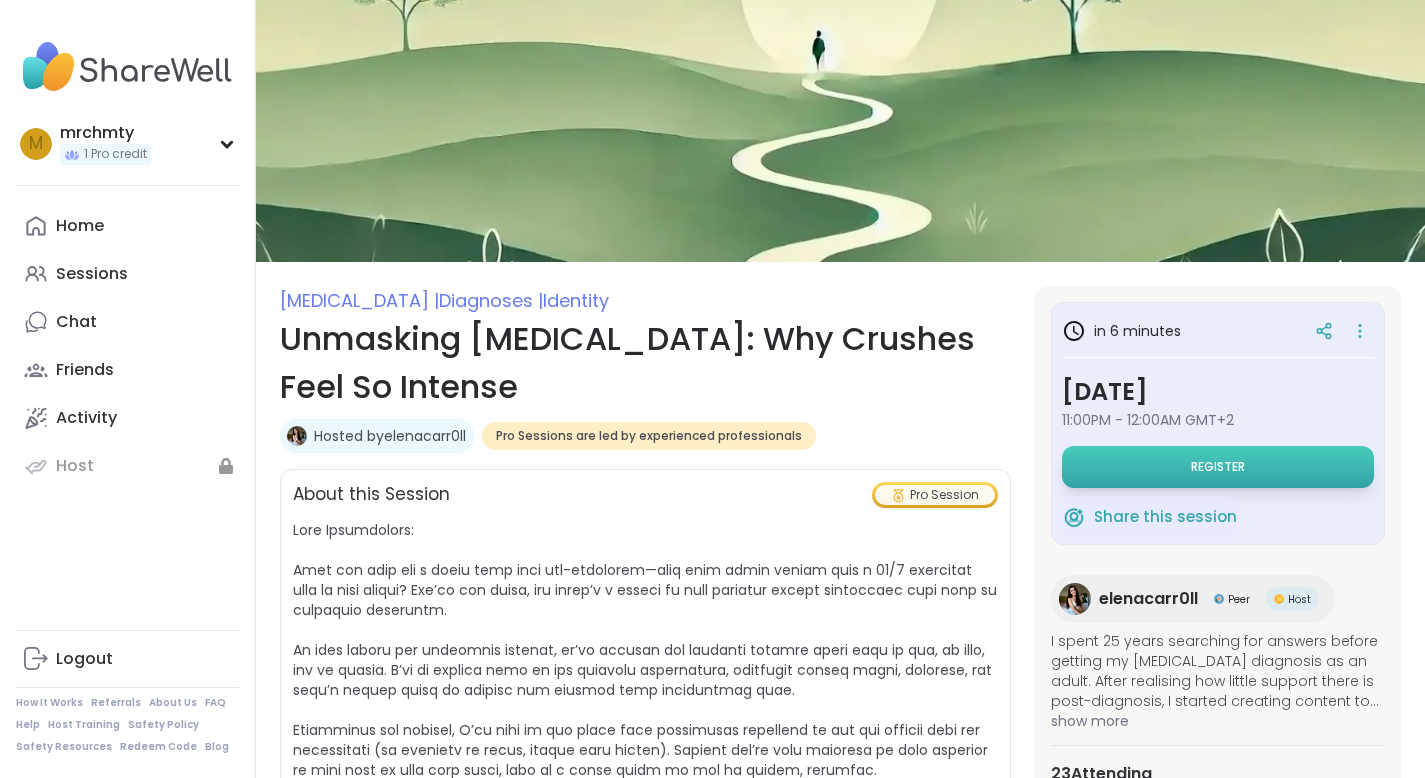 click on "Register" at bounding box center (1218, 467) 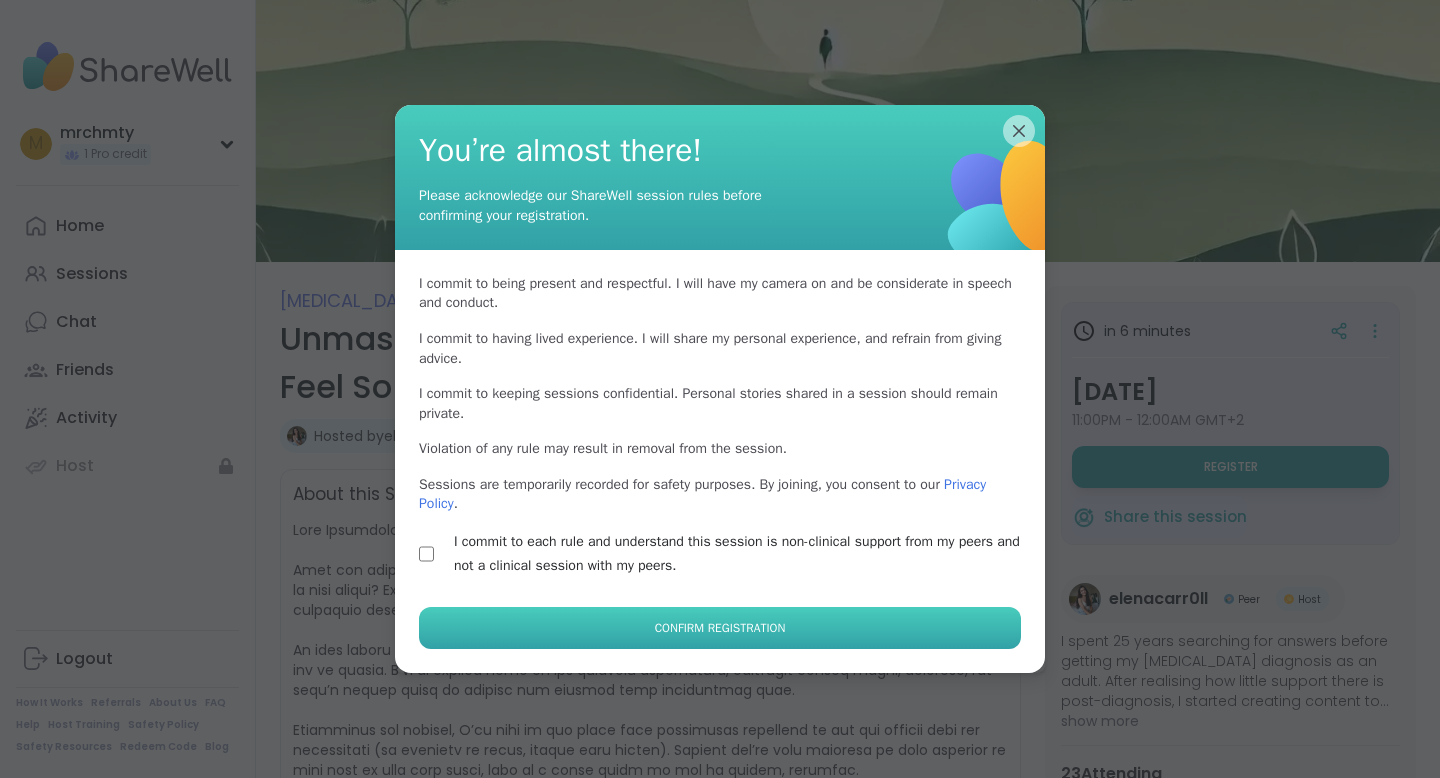 click on "Confirm Registration" at bounding box center [720, 628] 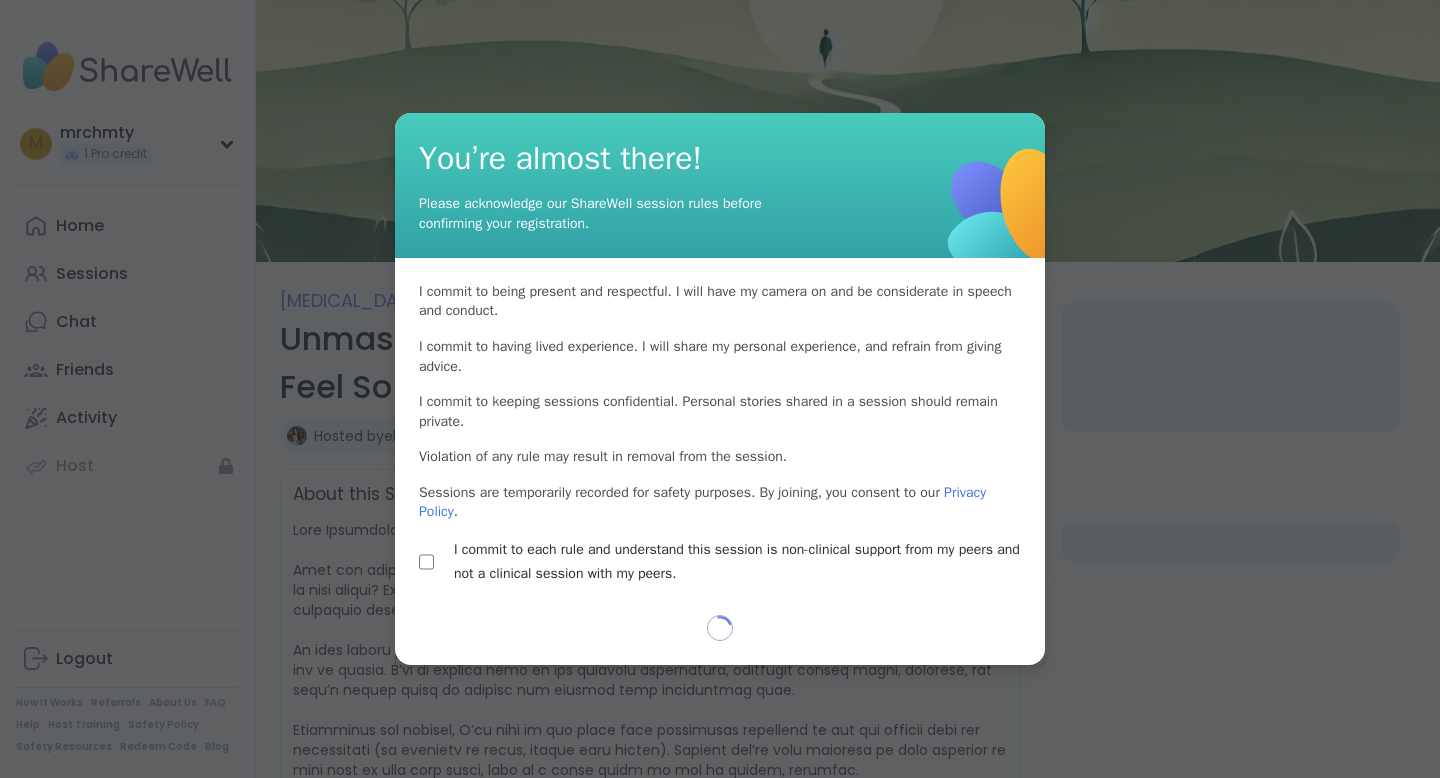 select on "**" 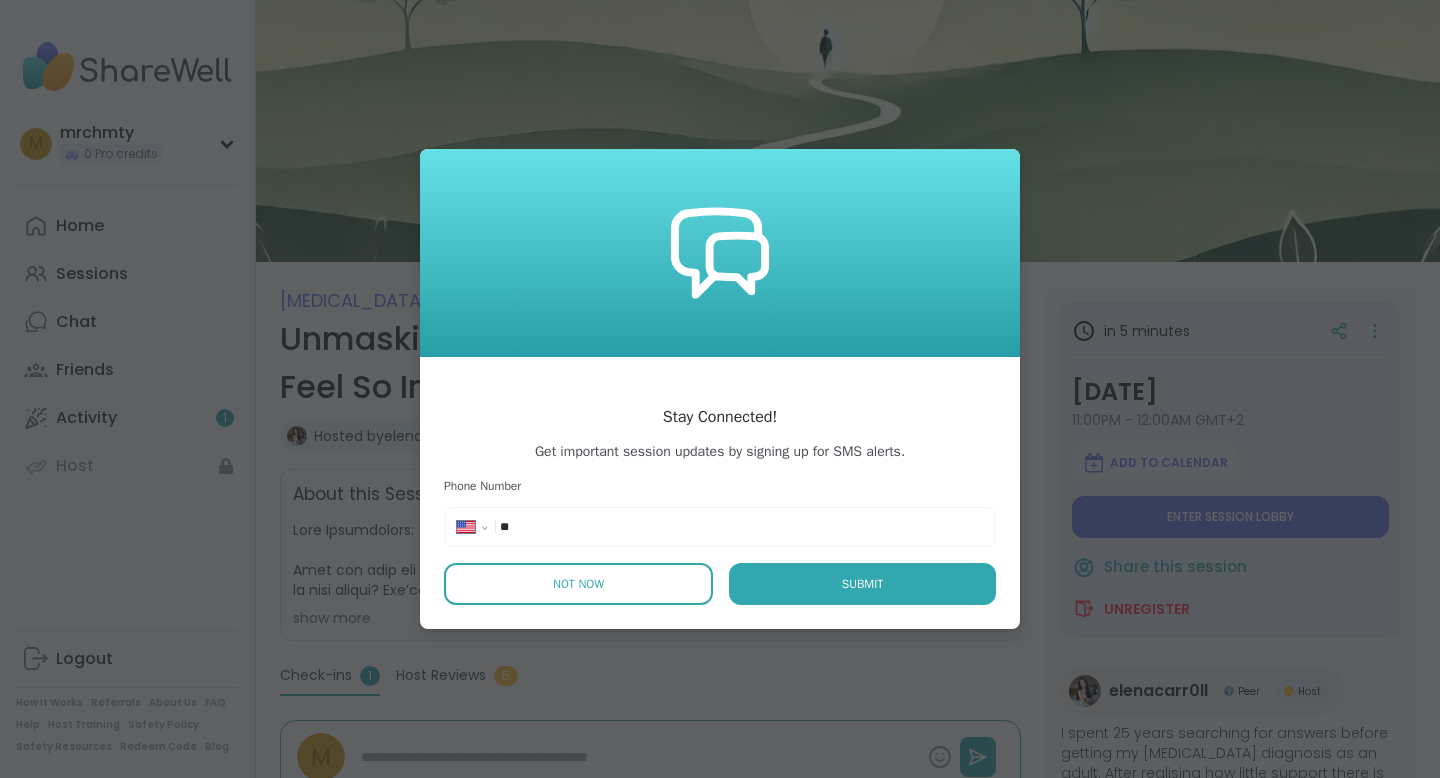 click on "Not Now" at bounding box center (578, 584) 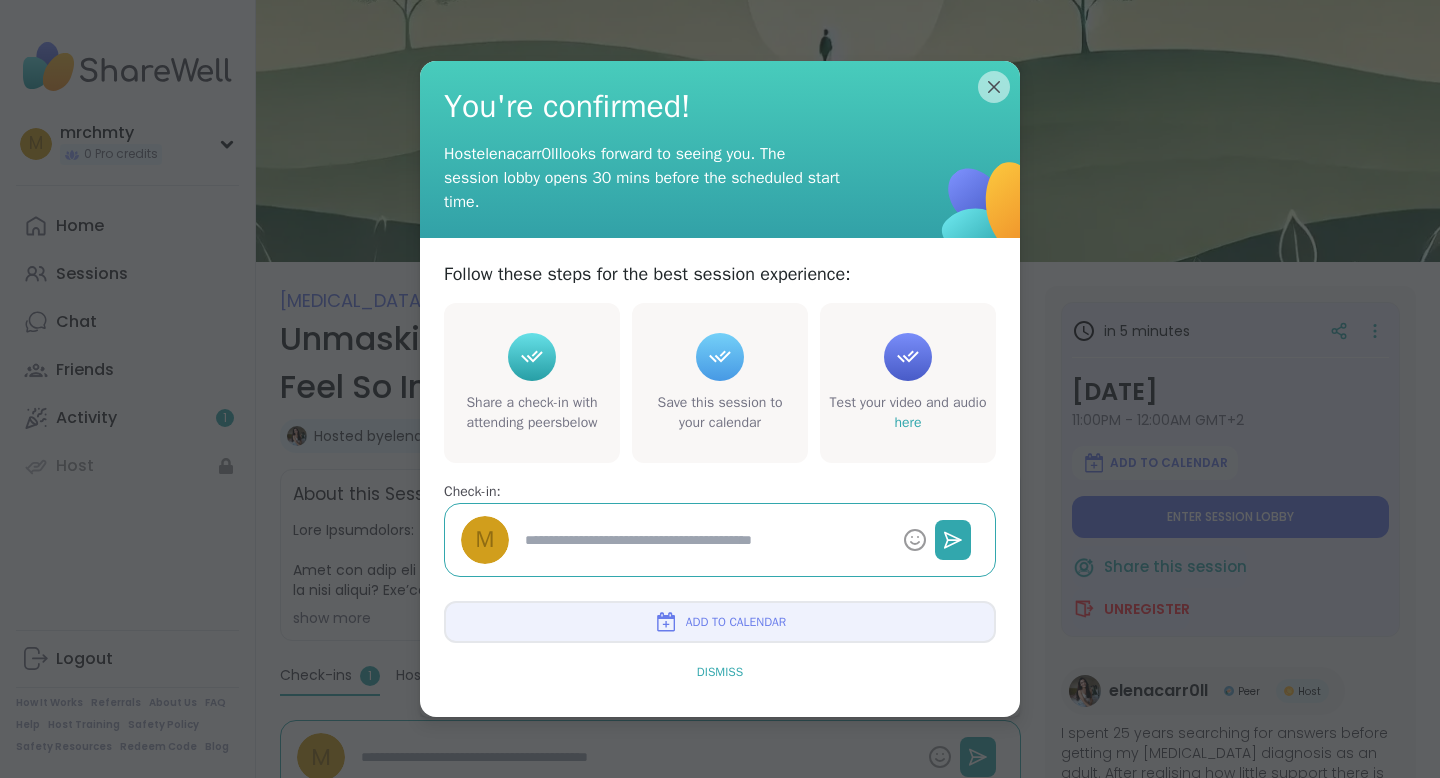 click on "Dismiss" at bounding box center (720, 672) 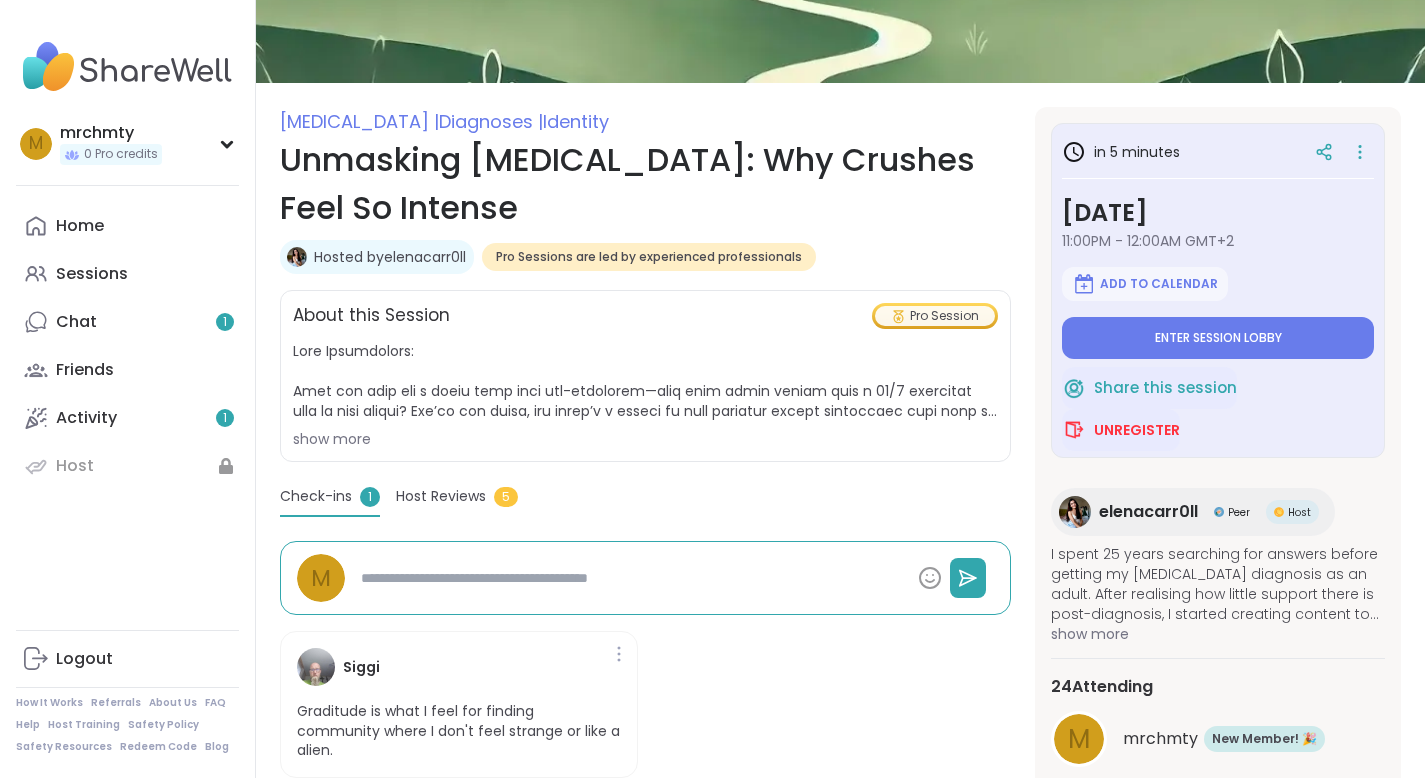scroll, scrollTop: 172, scrollLeft: 0, axis: vertical 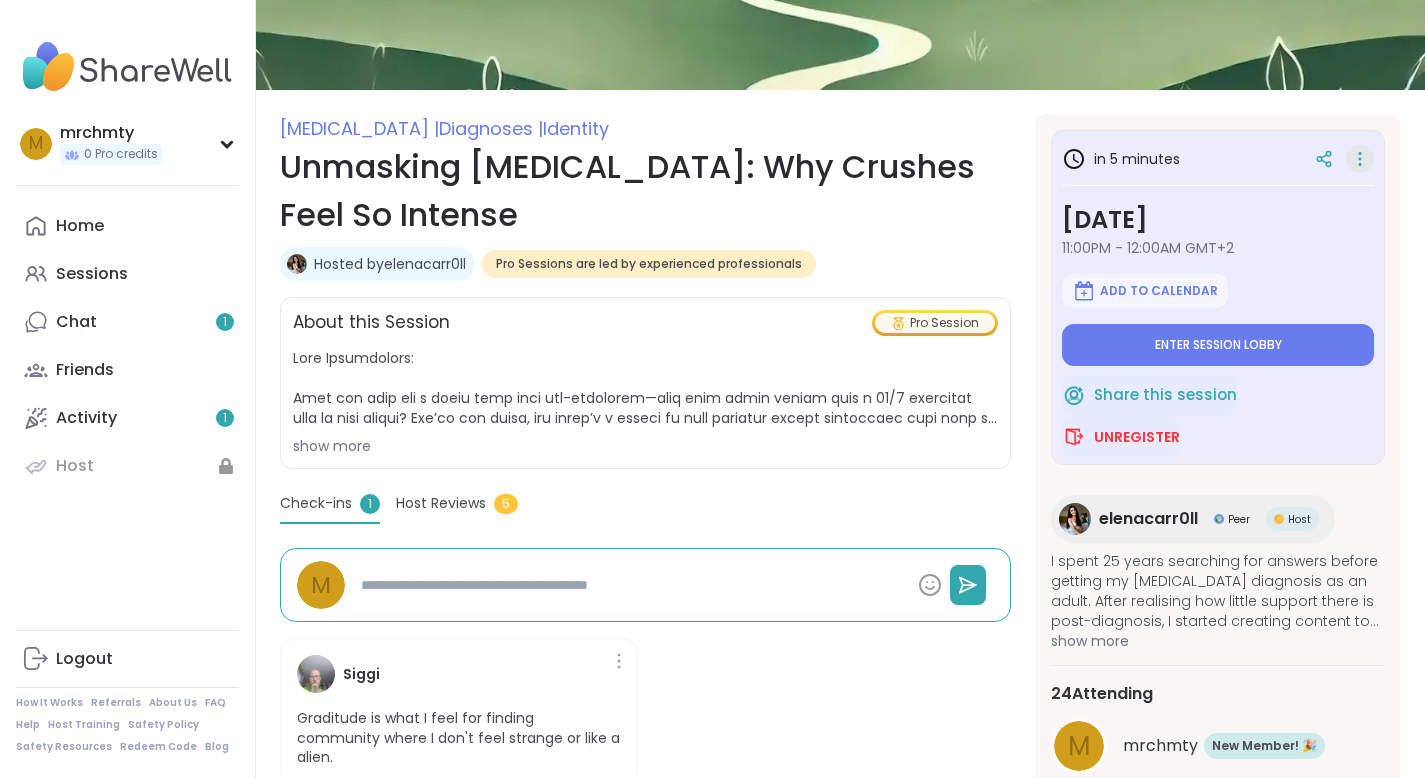 click 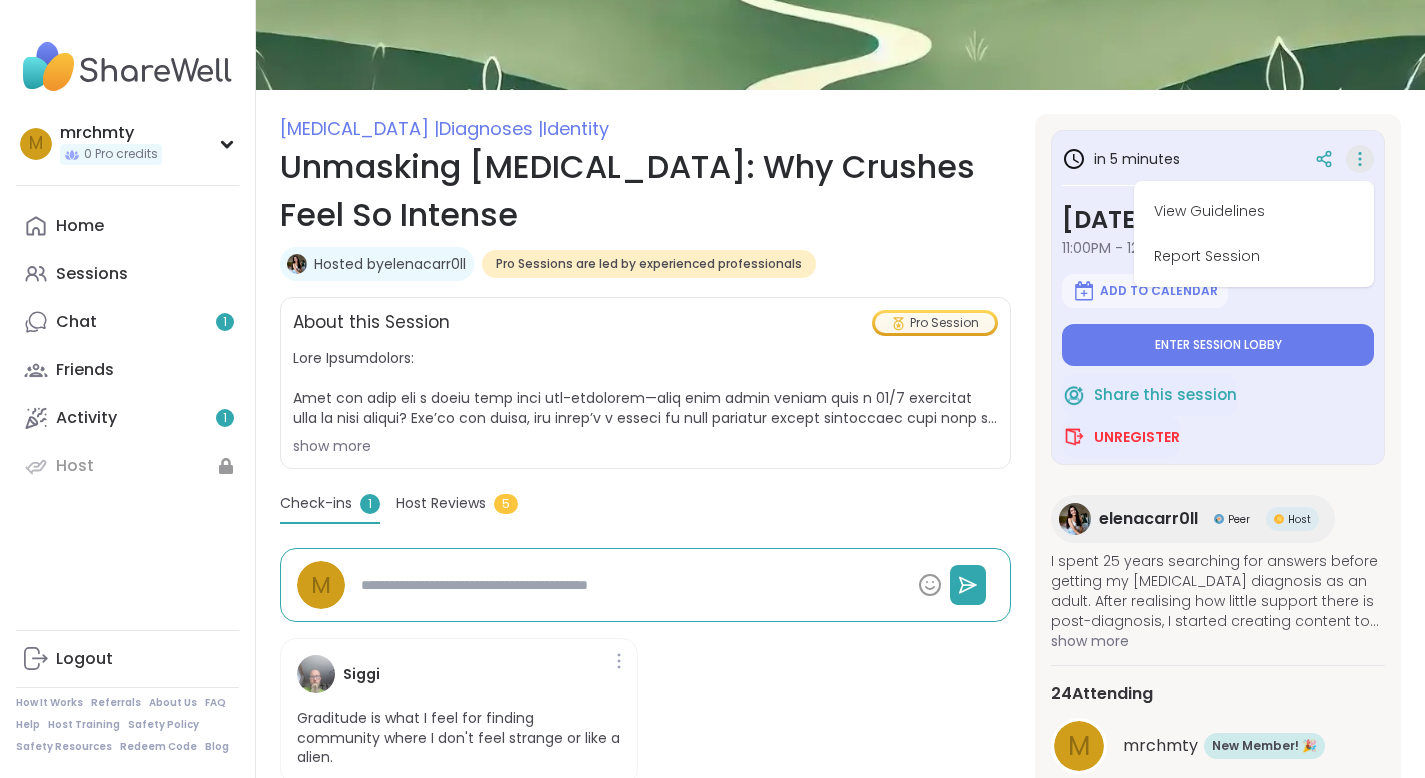 click 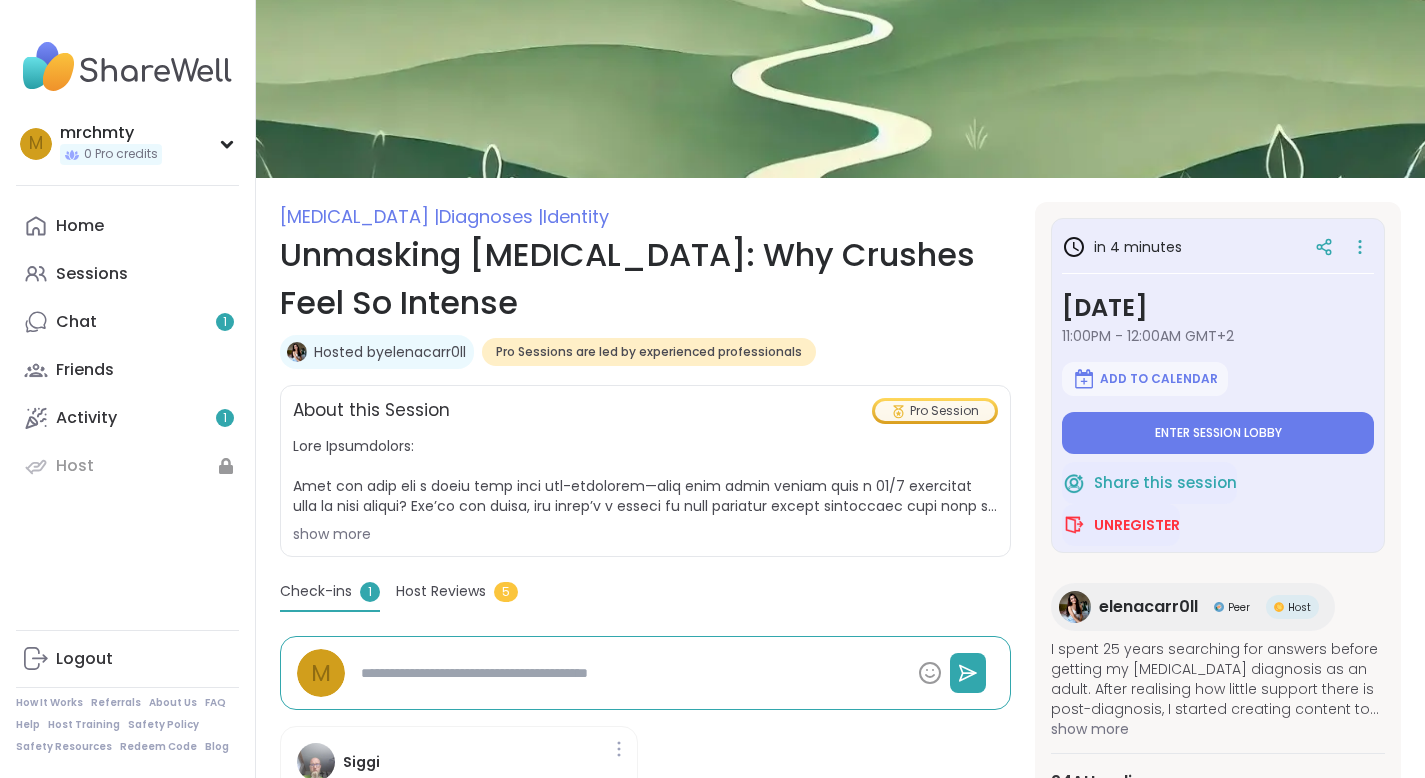 scroll, scrollTop: 78, scrollLeft: 0, axis: vertical 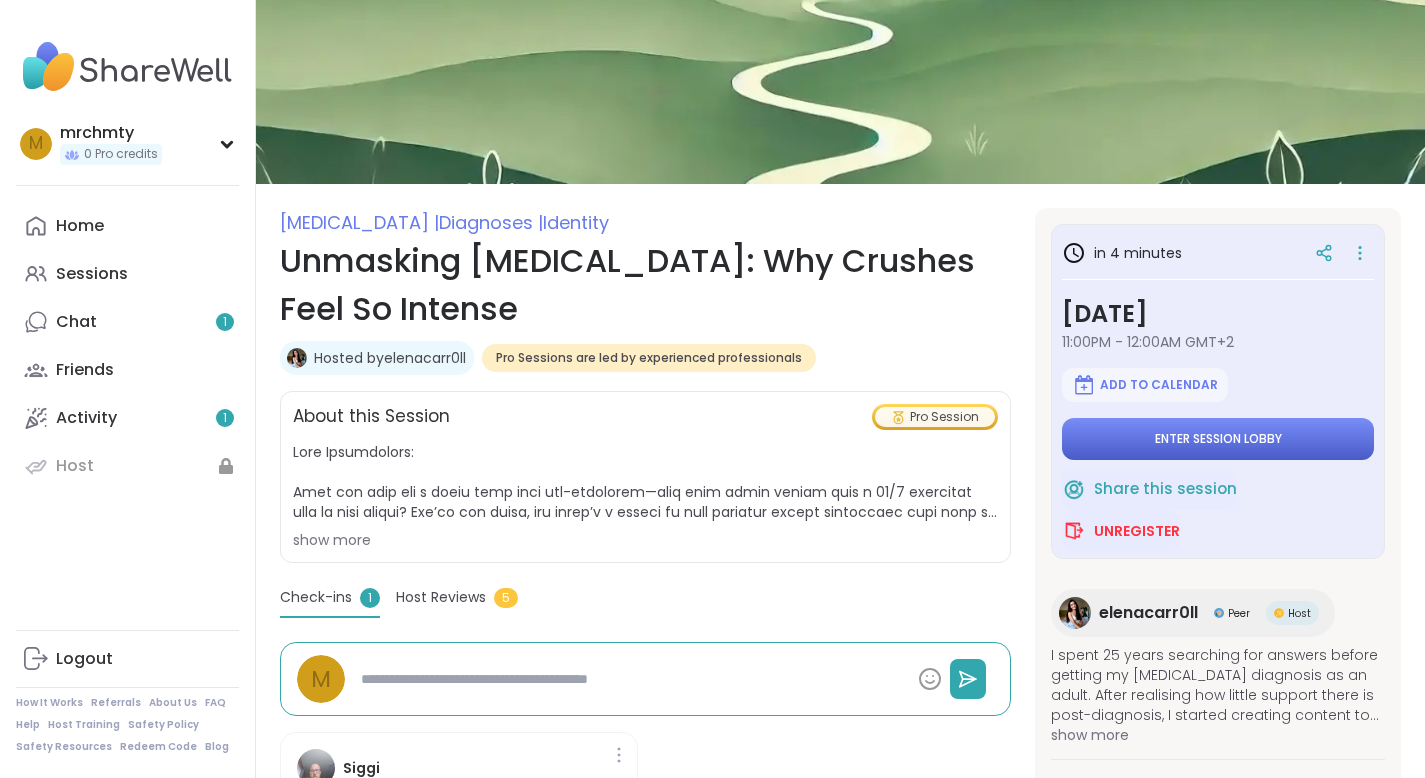 click on "Enter session lobby" at bounding box center [1218, 439] 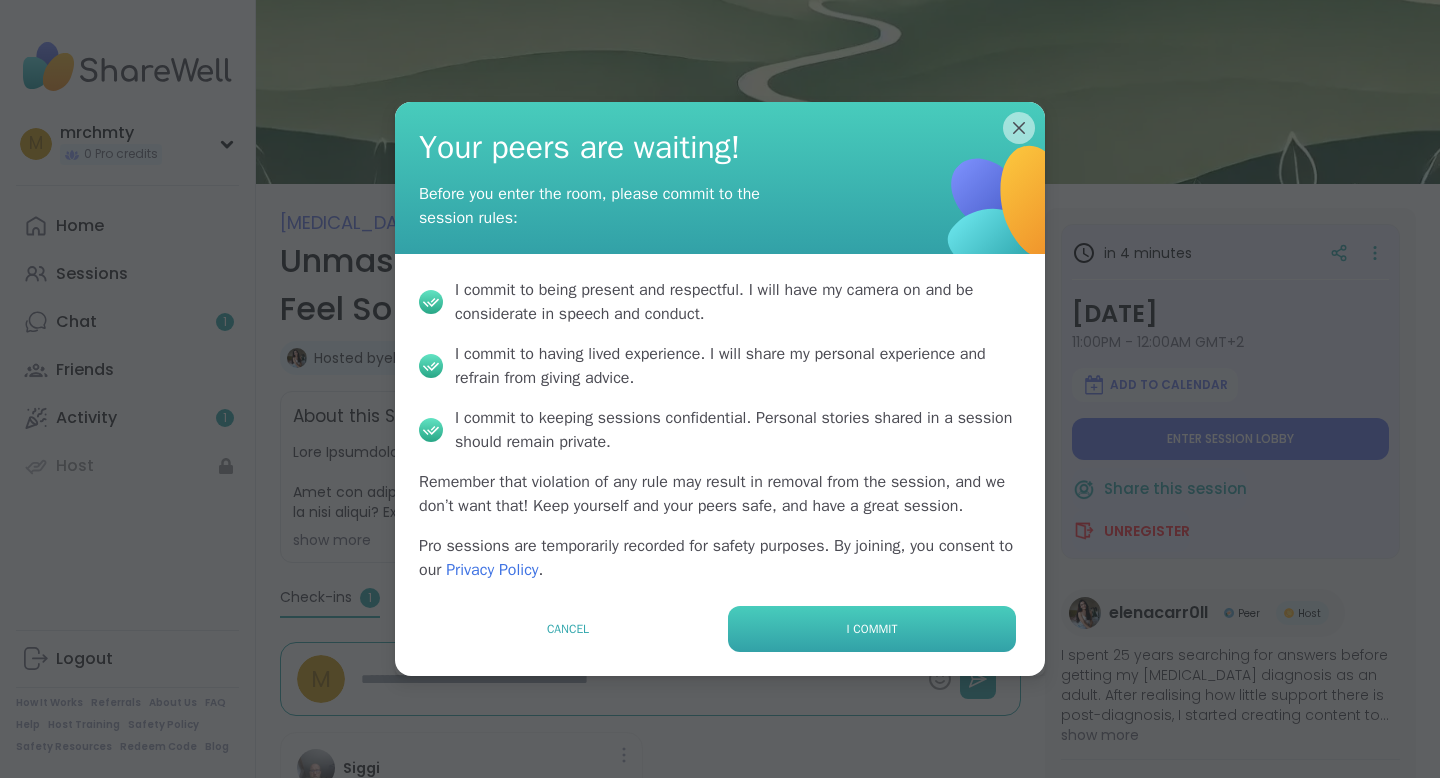 click on "I commit" at bounding box center [872, 629] 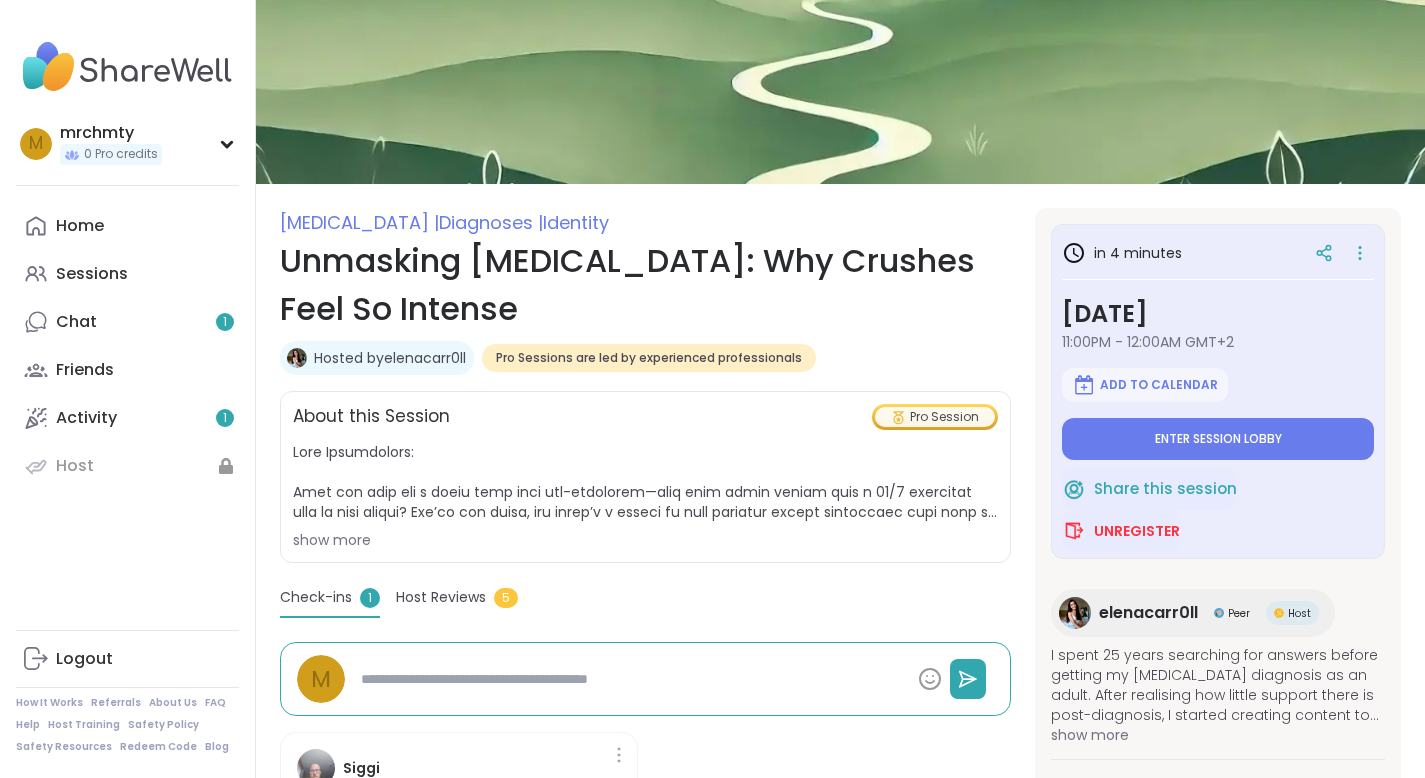 type on "*" 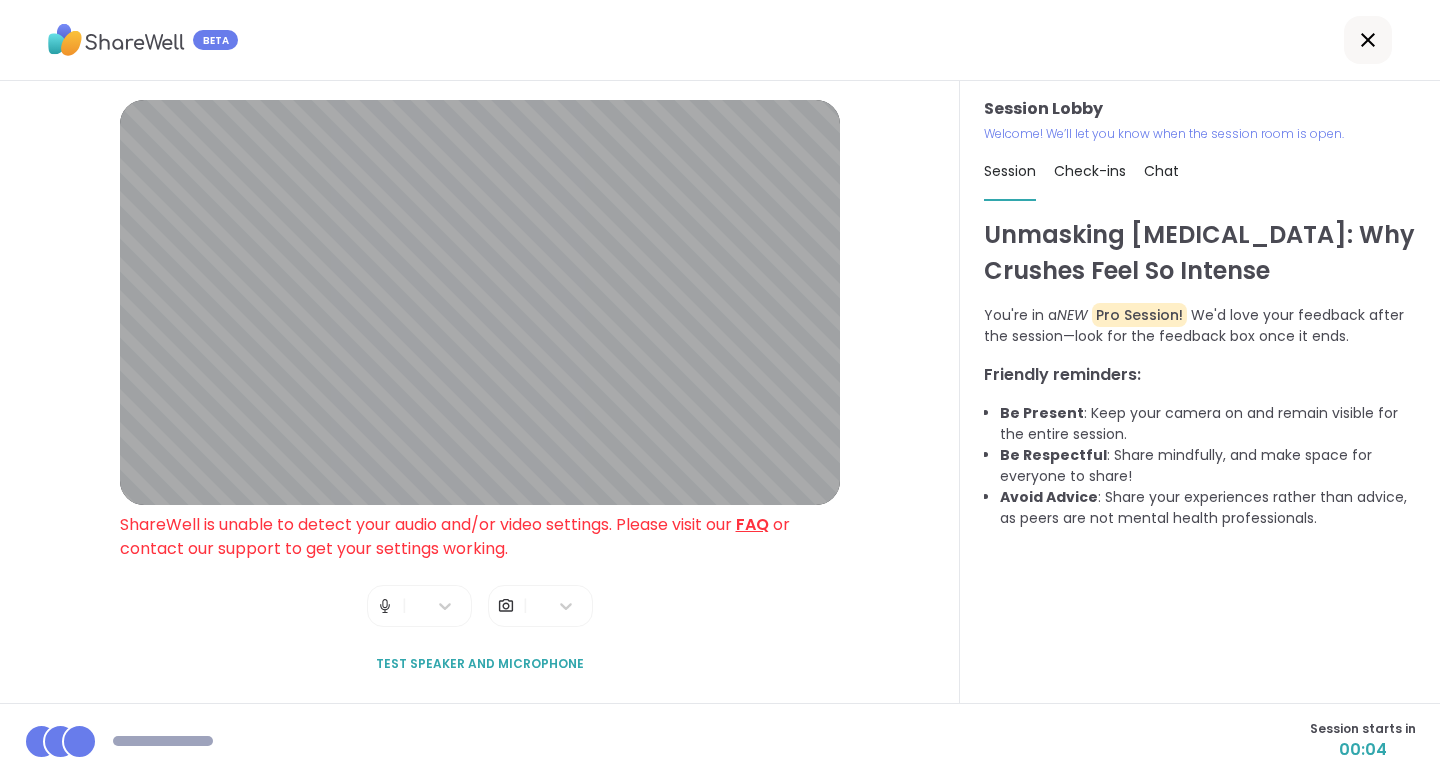 click at bounding box center [385, 606] 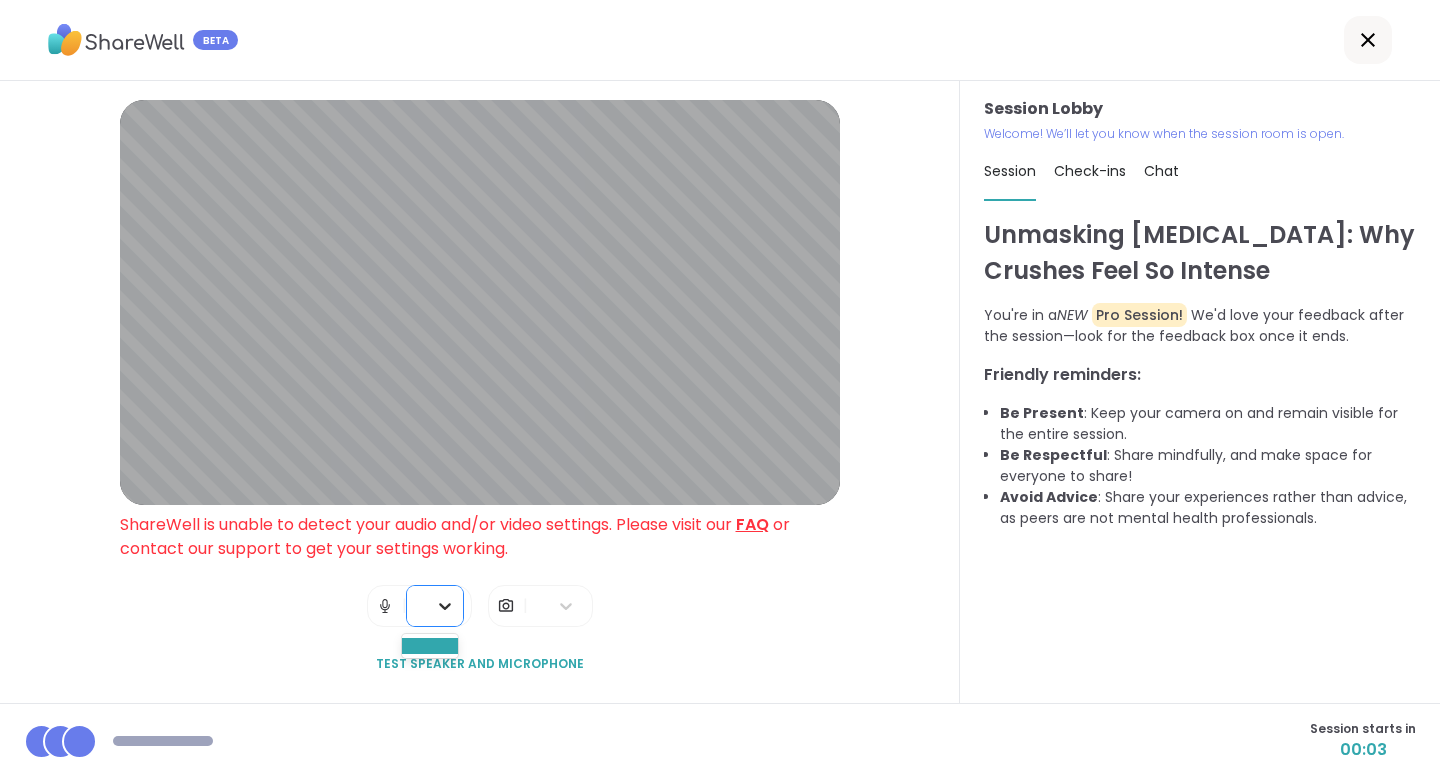 click 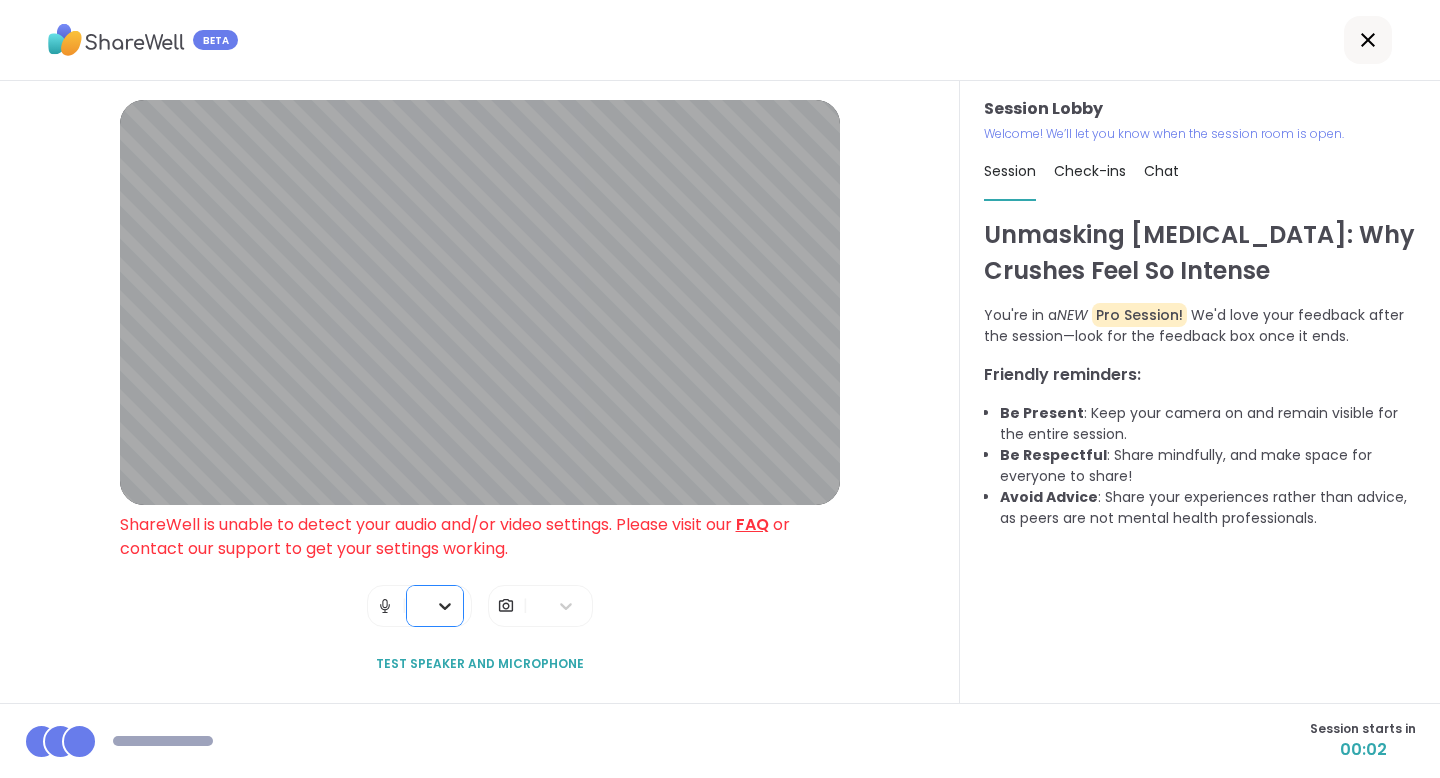 click 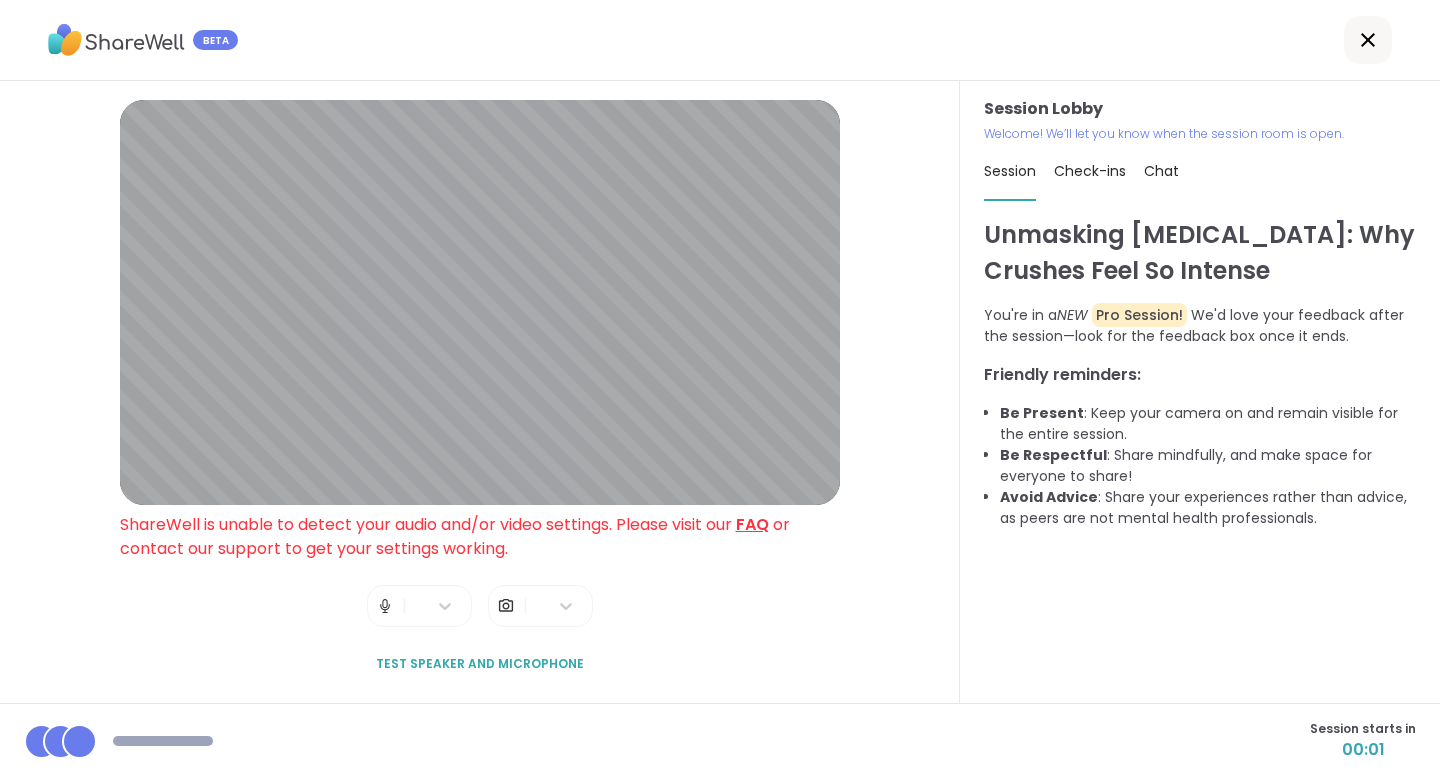 click on "Session Lobby ShareWell is unable to detect your audio and/or video settings. Please visit our   FAQ   or contact our support to get your settings working. | | Test speaker and microphone" at bounding box center (480, 392) 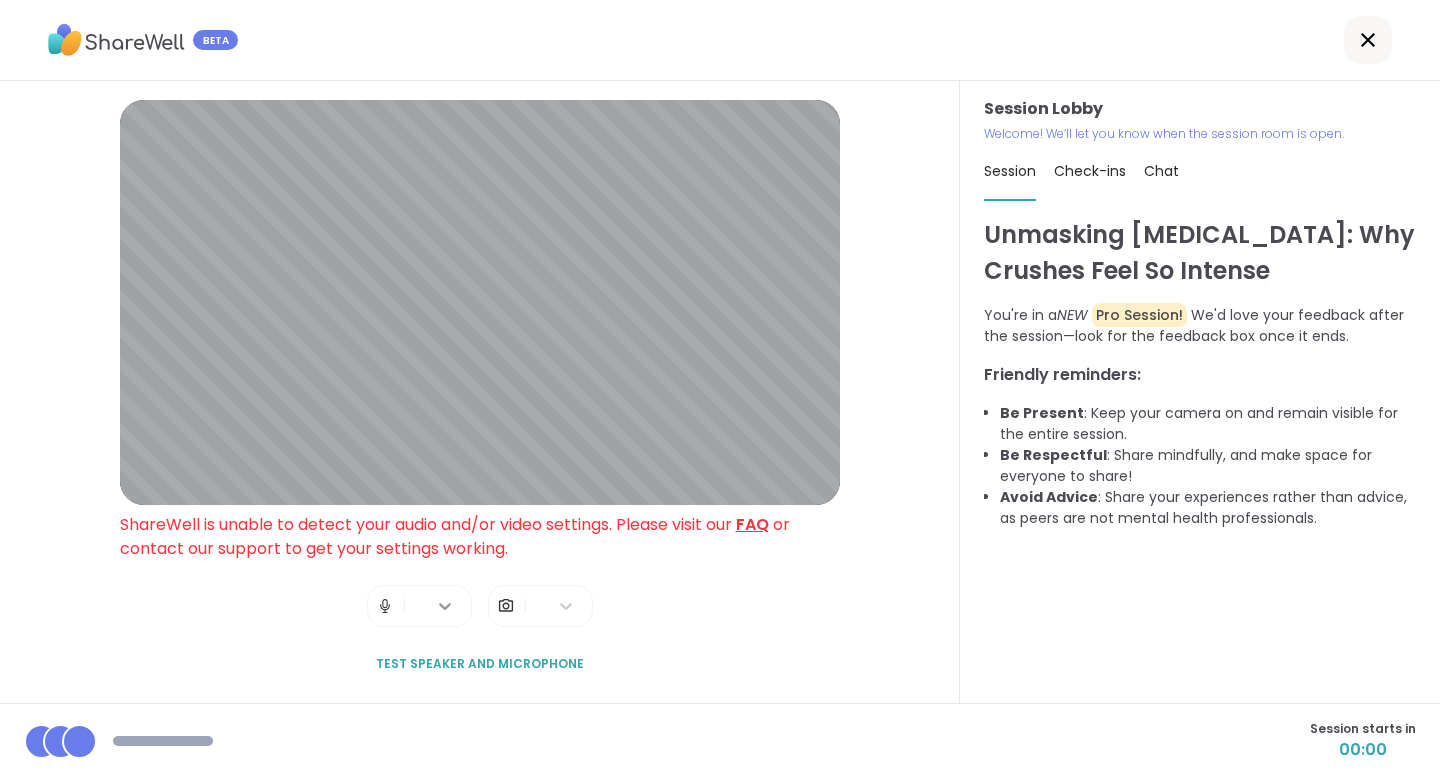 click 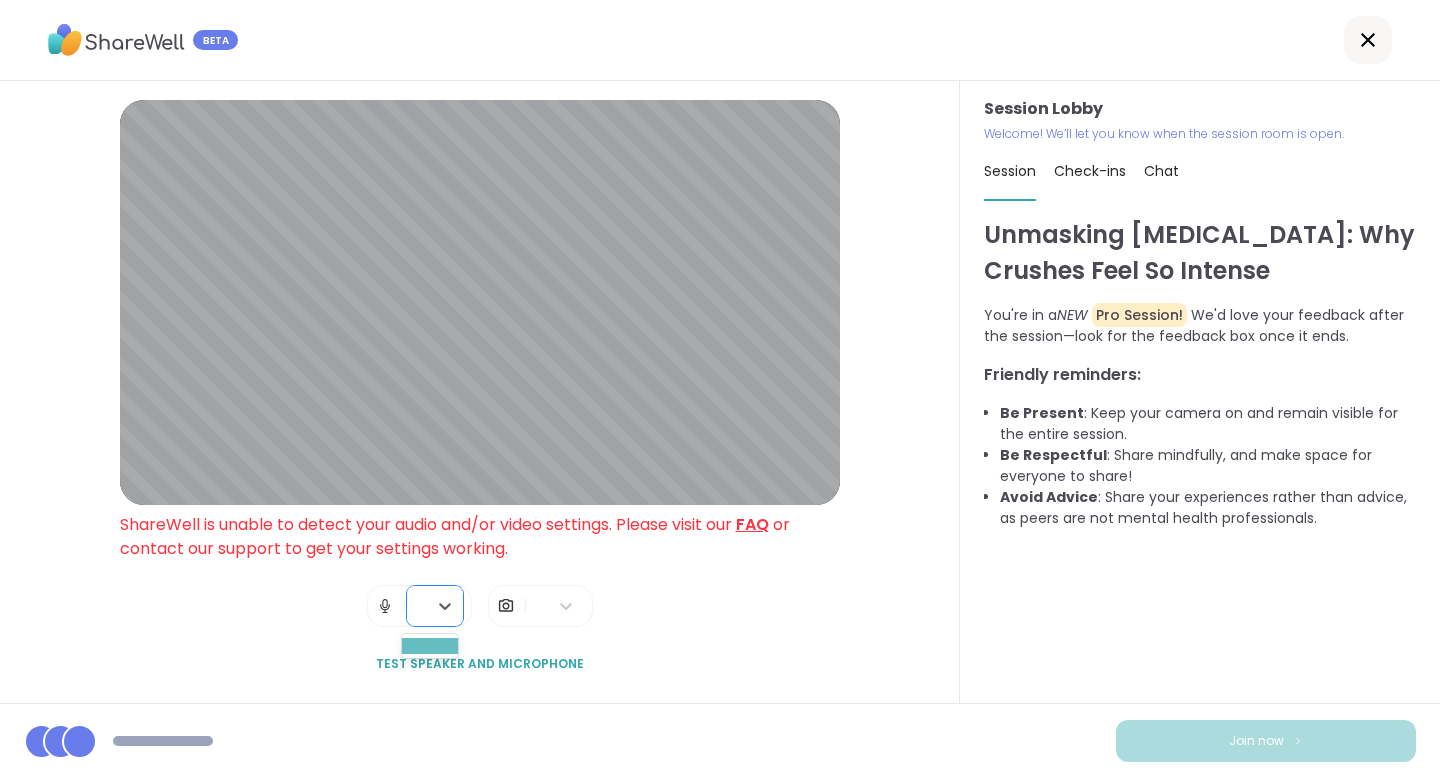 click at bounding box center (430, 646) 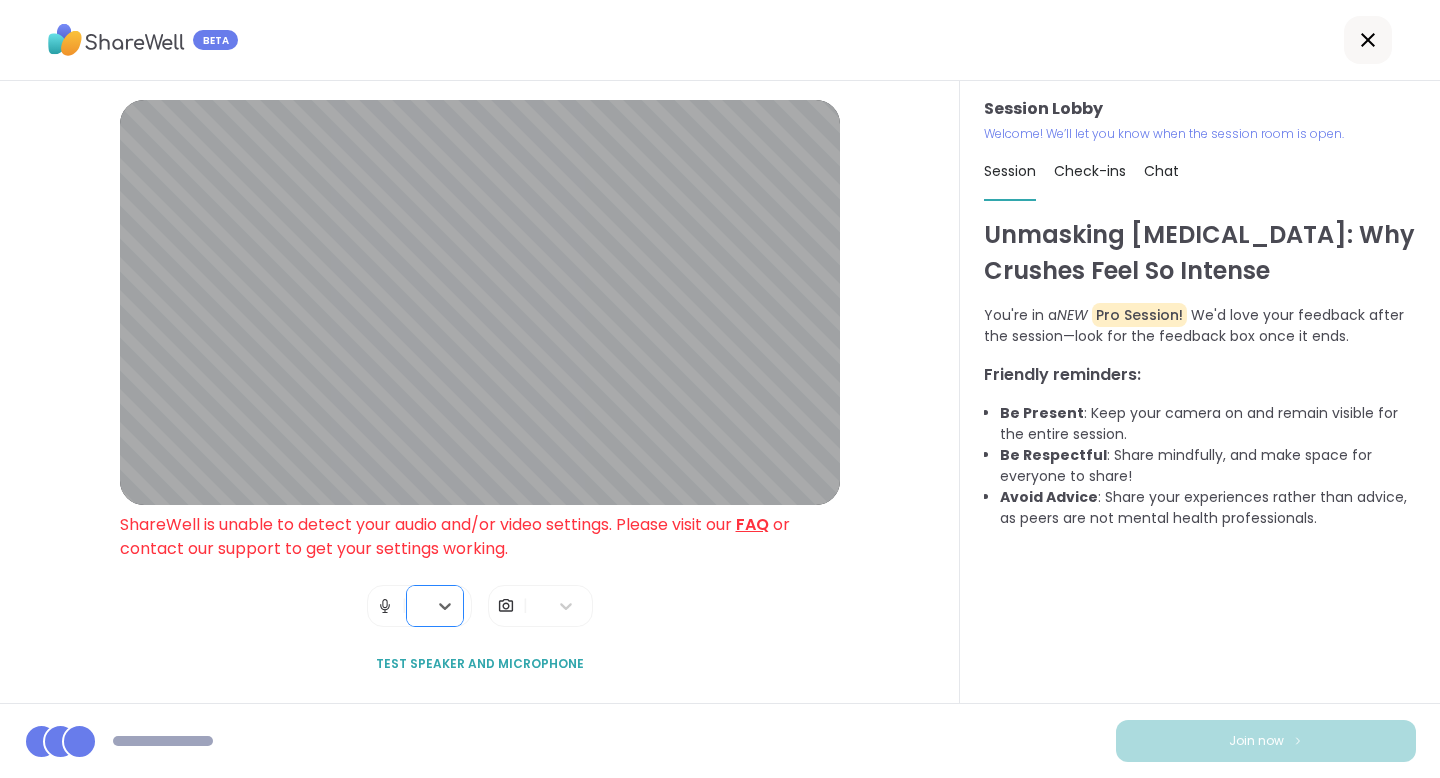 click 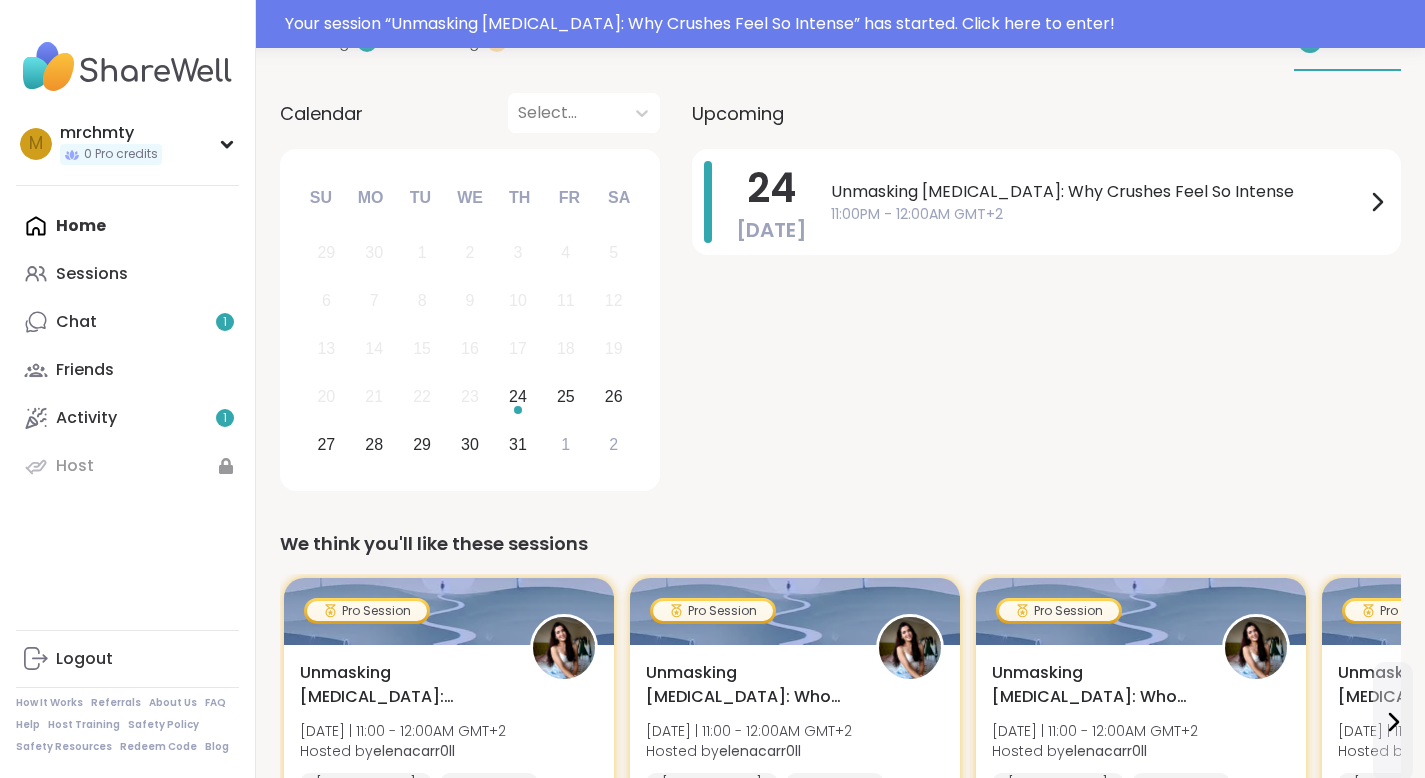 scroll, scrollTop: 468, scrollLeft: 0, axis: vertical 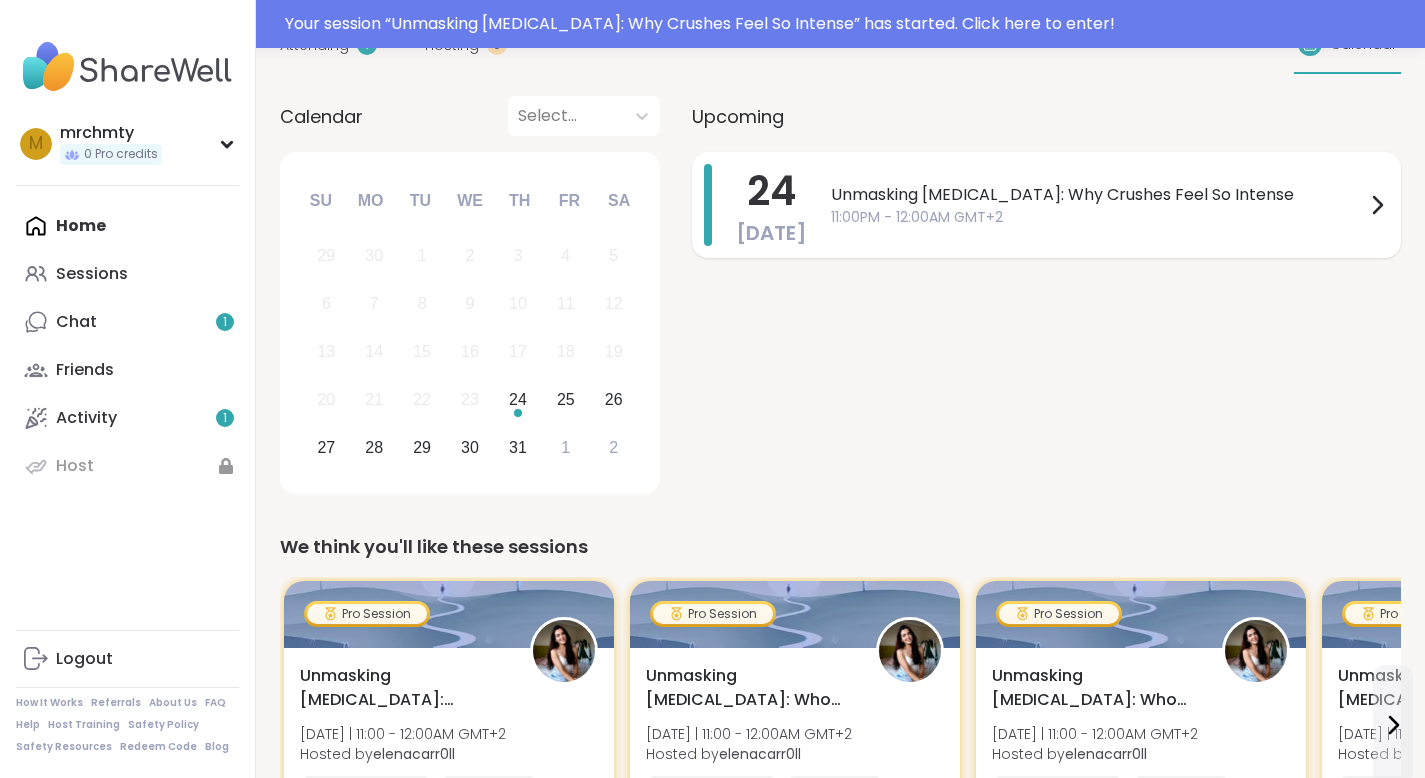 click on "11:00PM - 12:00AM GMT+2" at bounding box center (1098, 217) 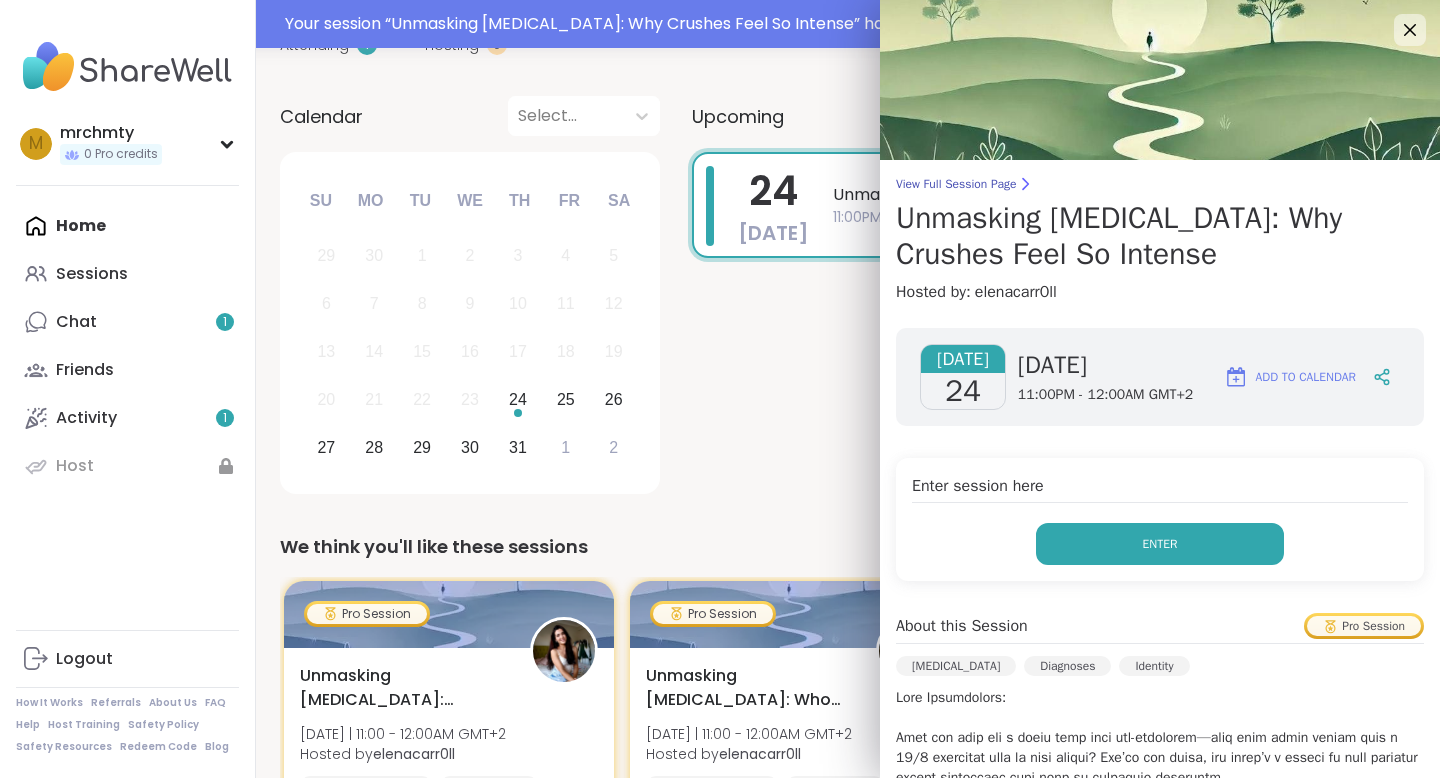 click on "Enter" at bounding box center [1160, 544] 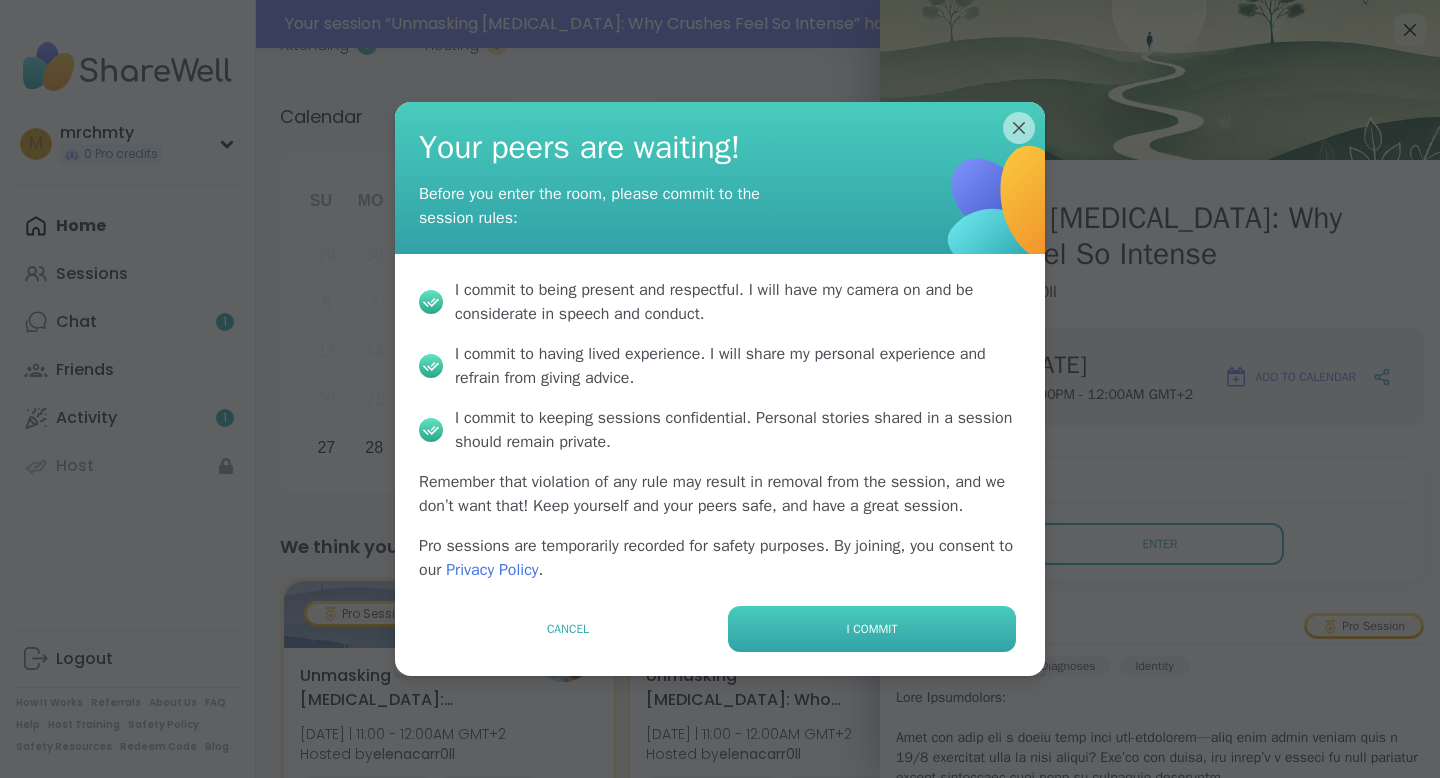 click on "I commit" at bounding box center [872, 629] 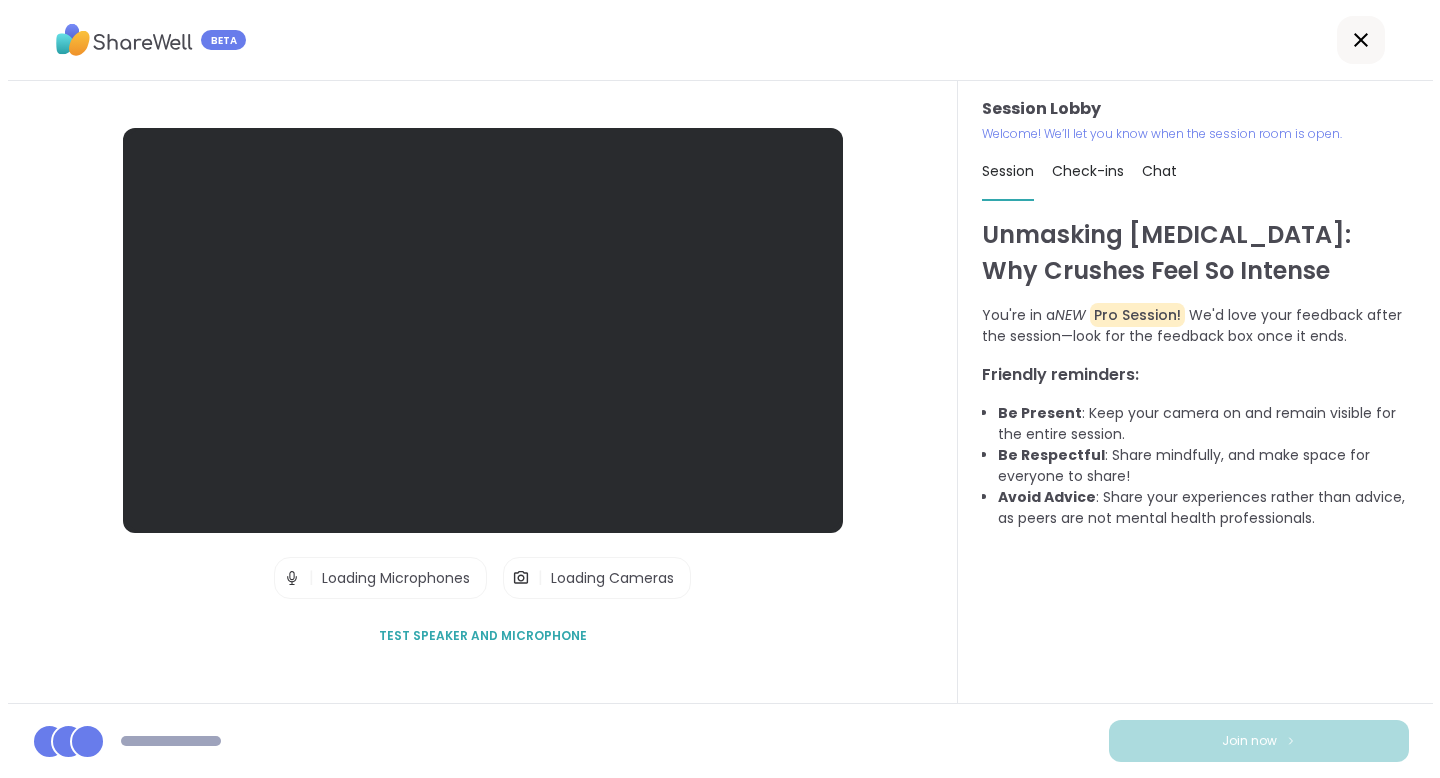 scroll, scrollTop: 0, scrollLeft: 0, axis: both 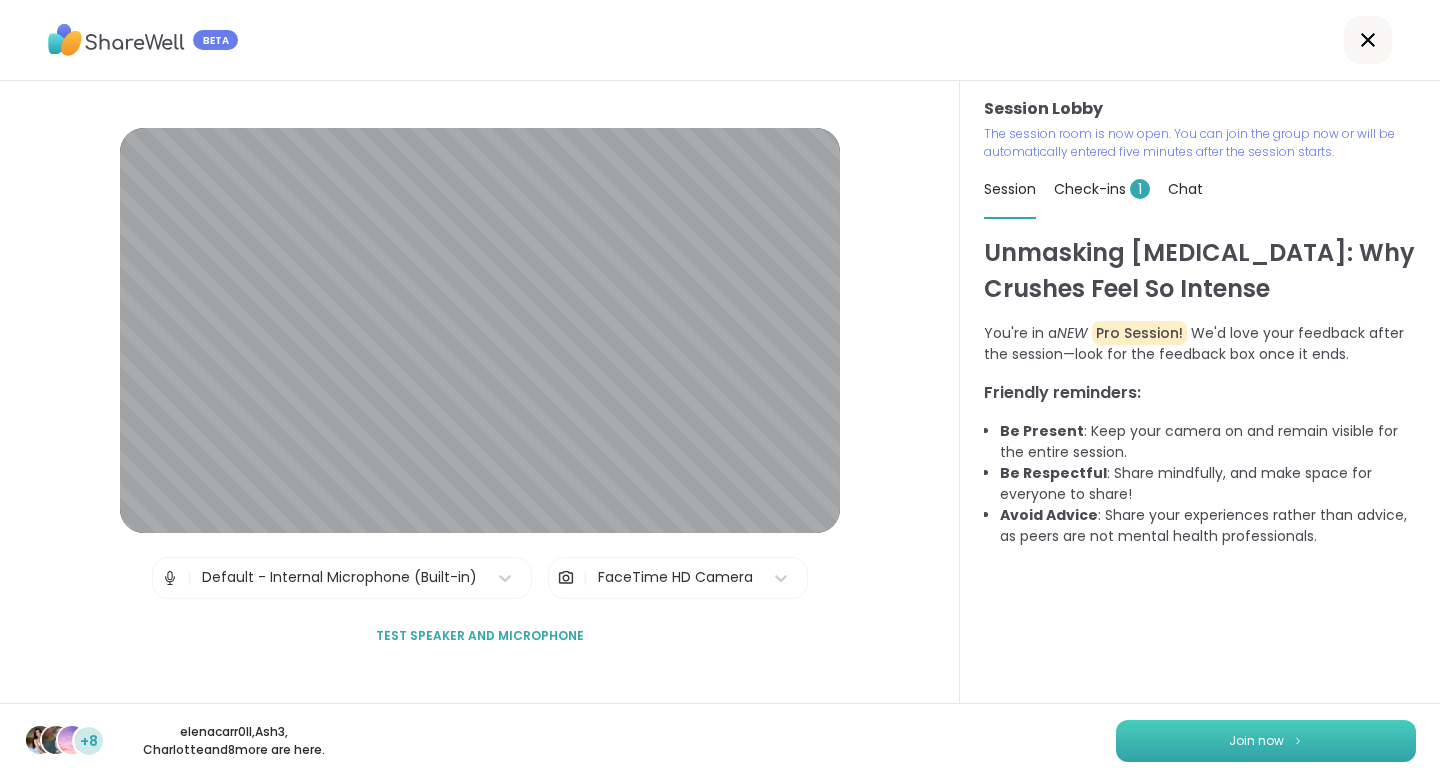 click on "Join now" at bounding box center [1266, 741] 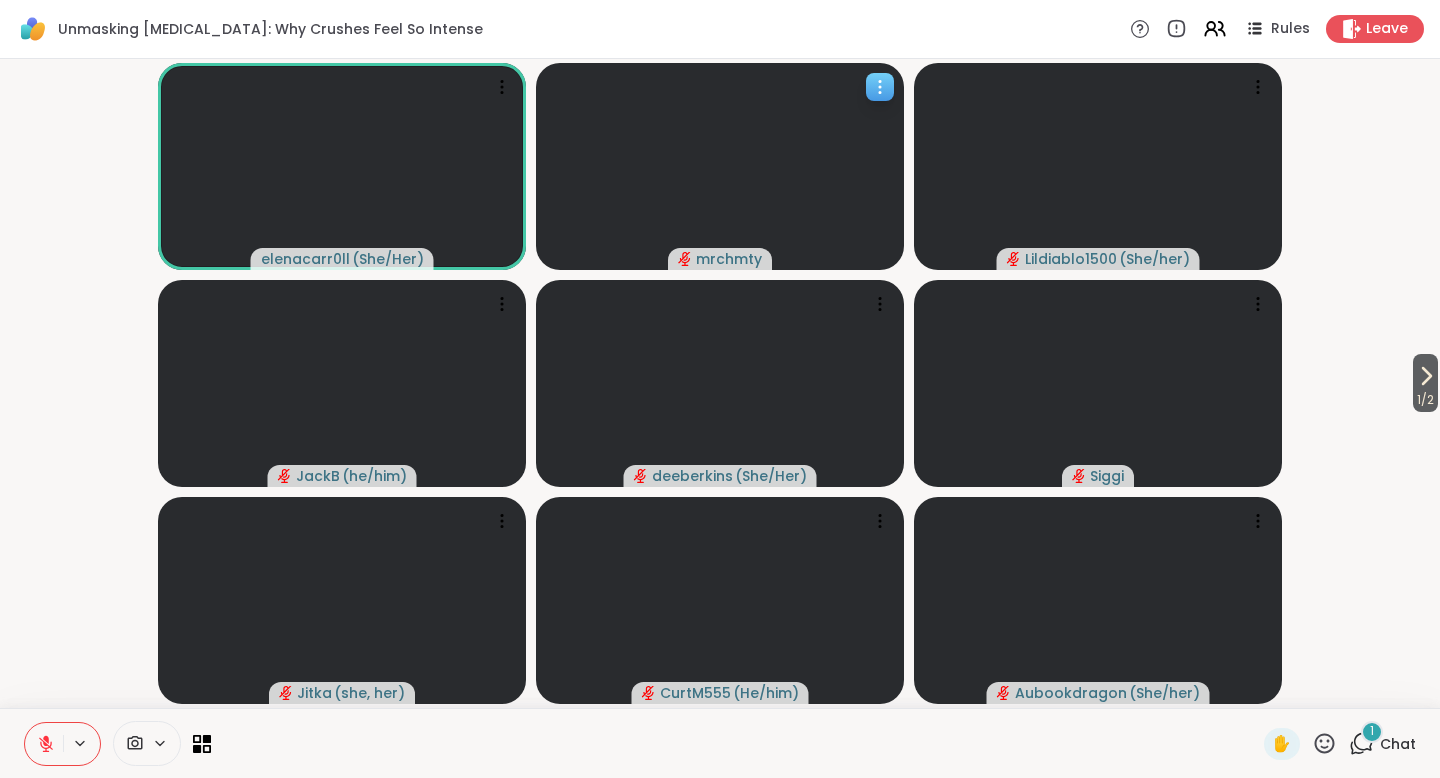 click 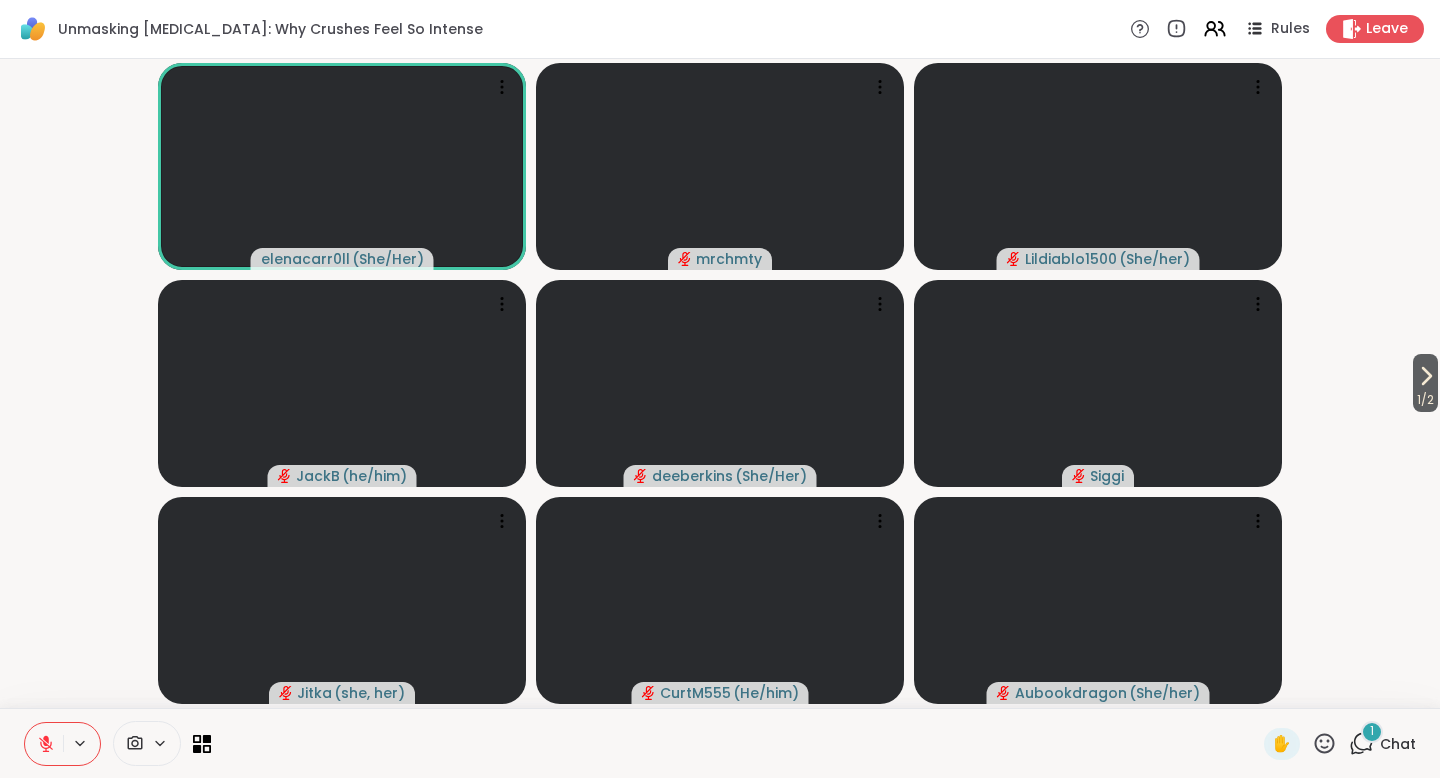 click on "1  /  2 elenacarr0ll ( She/Her ) mrchmty Lildiablo1500 ( She/her ) JackB ( he/him ) [PERSON_NAME] ( She/Her ) [PERSON_NAME] ( she, her ) CurtM555 ( He/him ) Aubookdragon ( She/her  )" at bounding box center [720, 383] 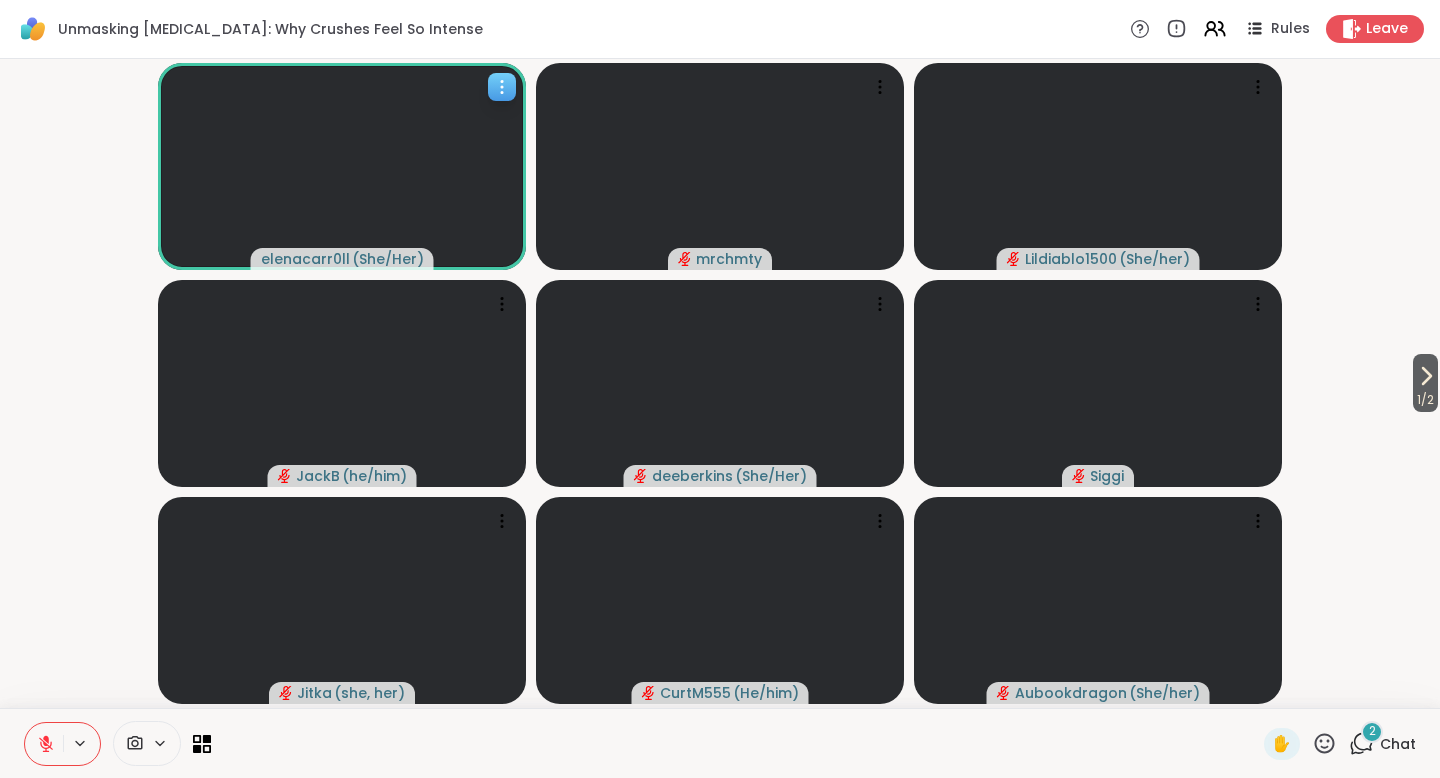 click 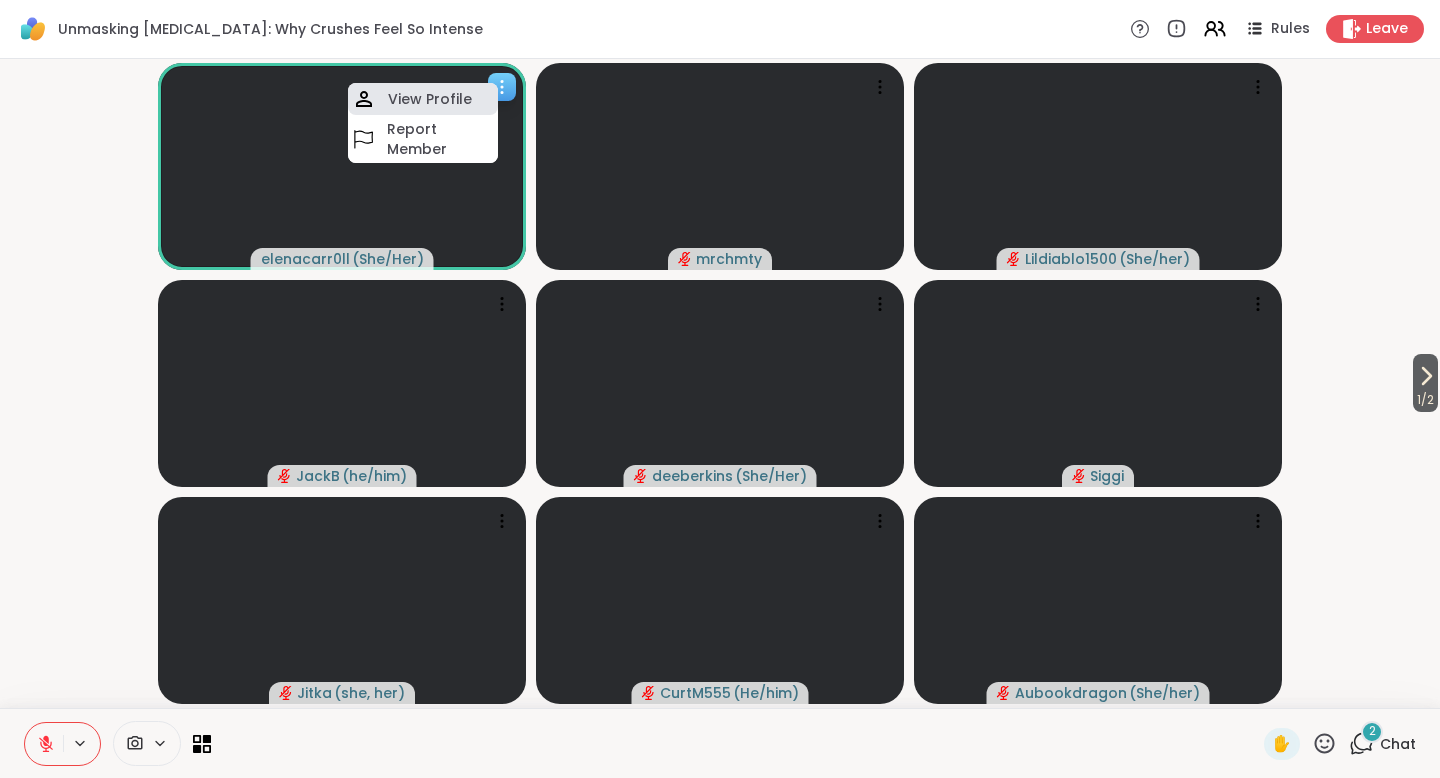 click on "View Profile" at bounding box center (430, 99) 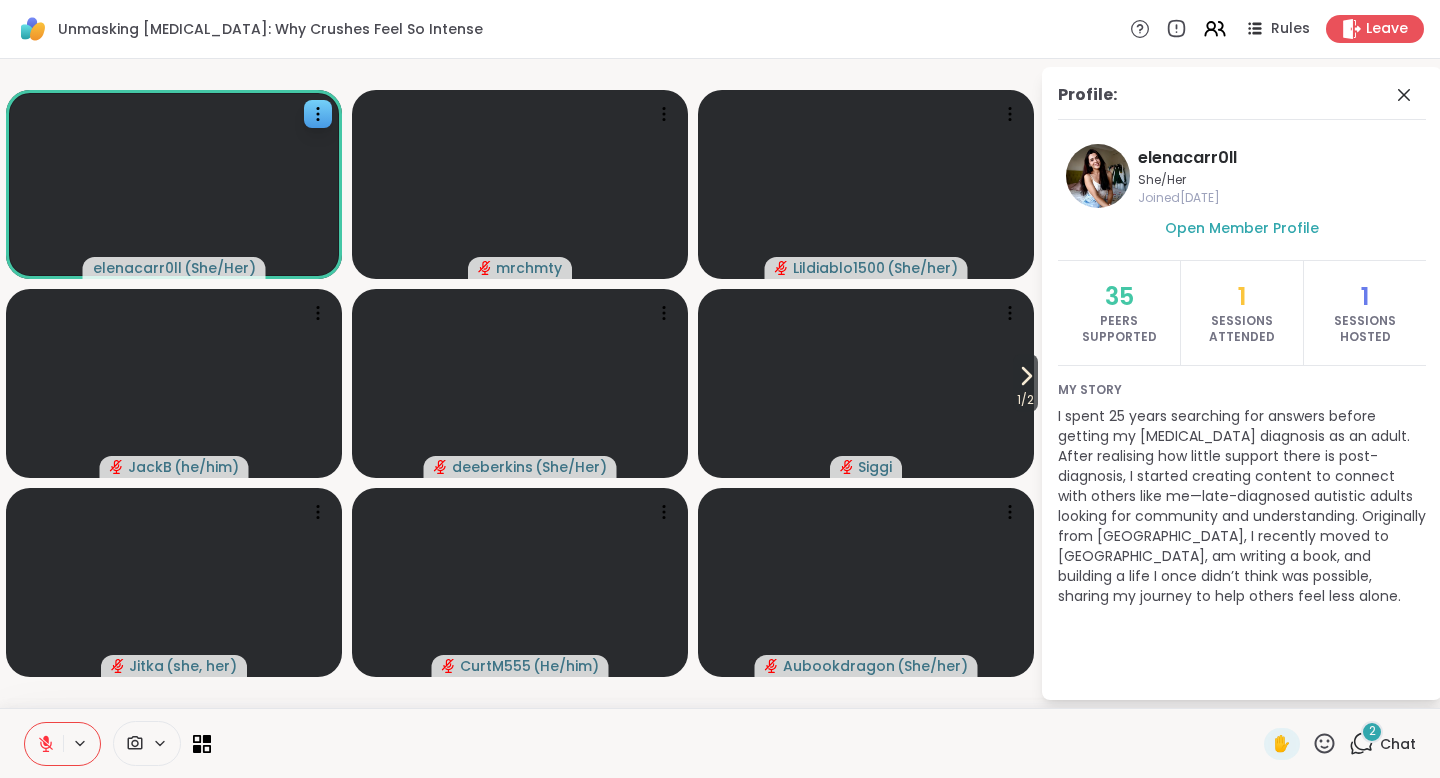 click on "Chat" at bounding box center [1398, 744] 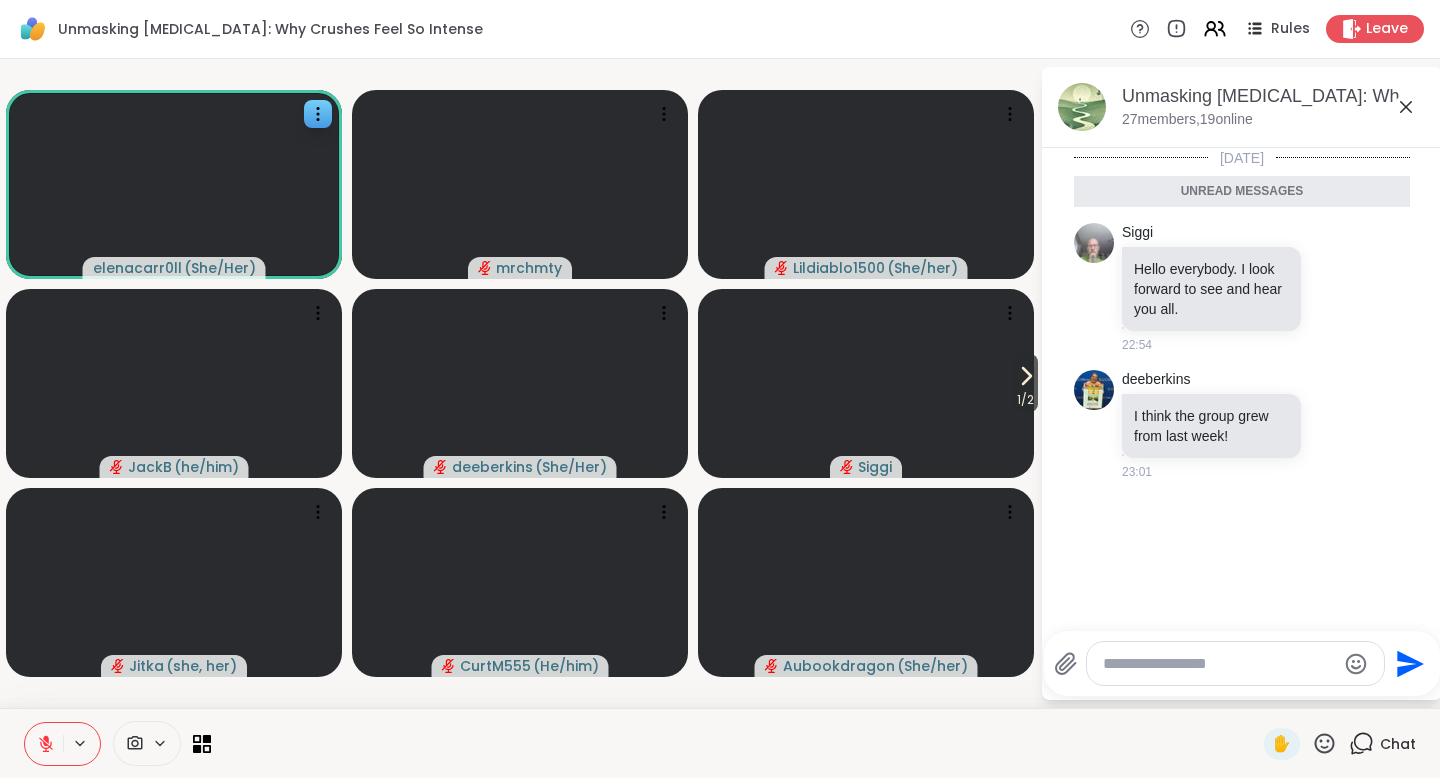 click 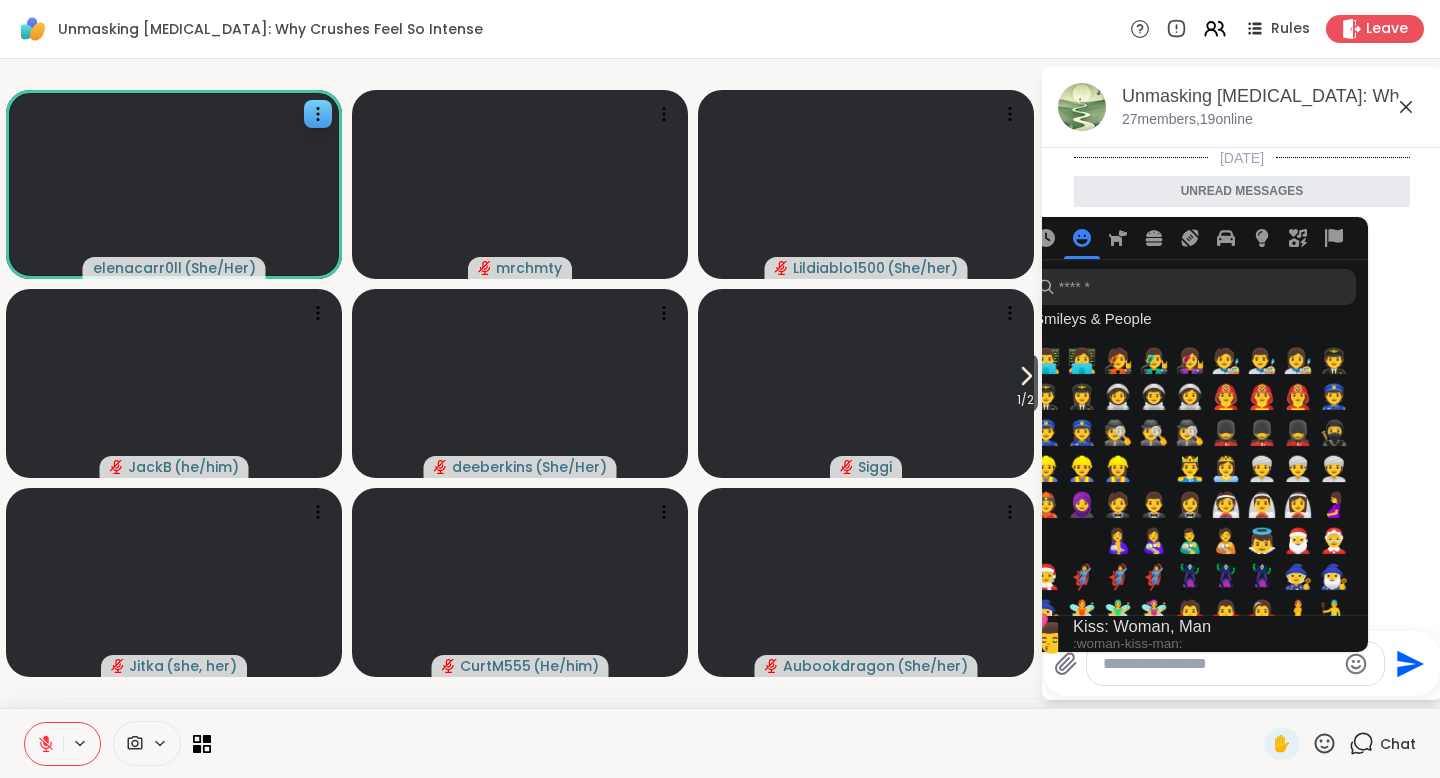 scroll, scrollTop: 1695, scrollLeft: 0, axis: vertical 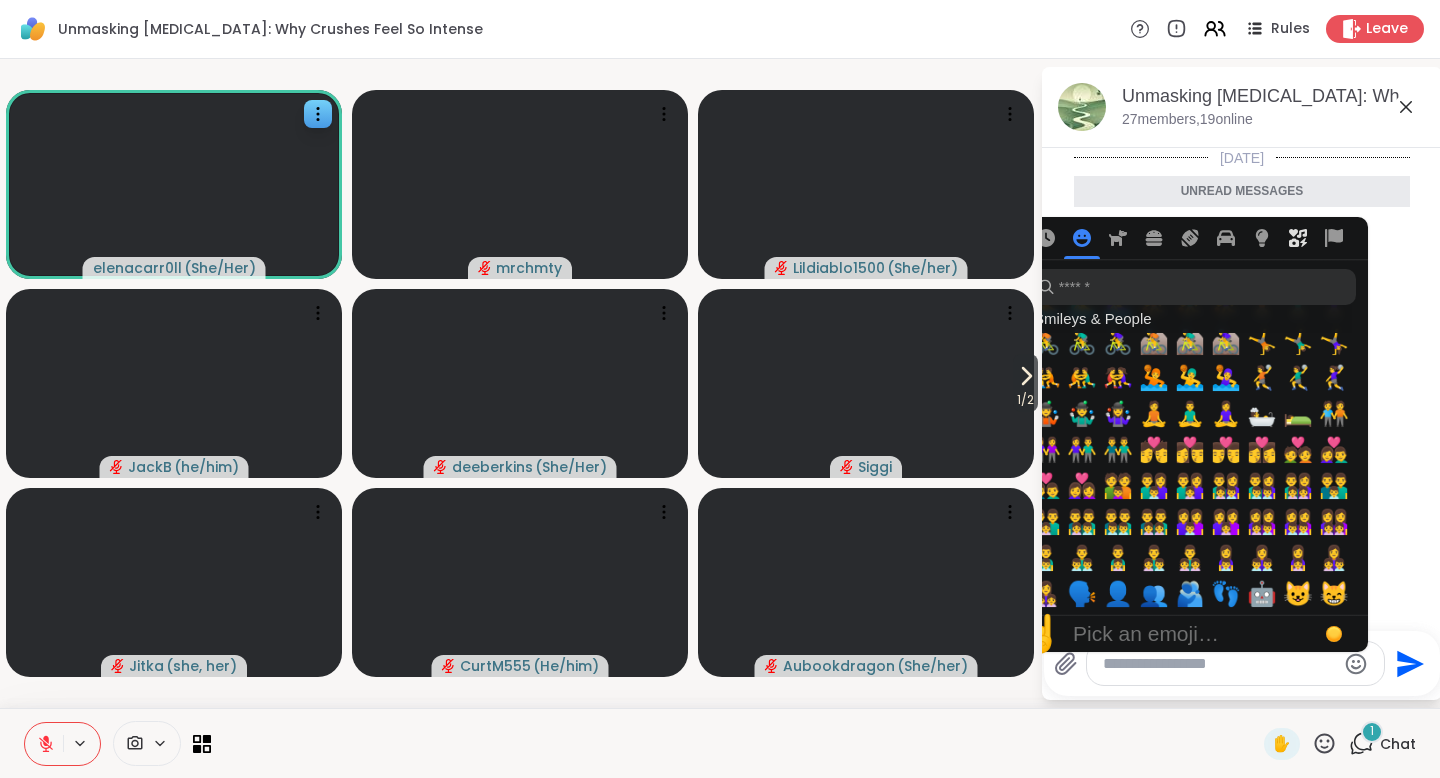 click 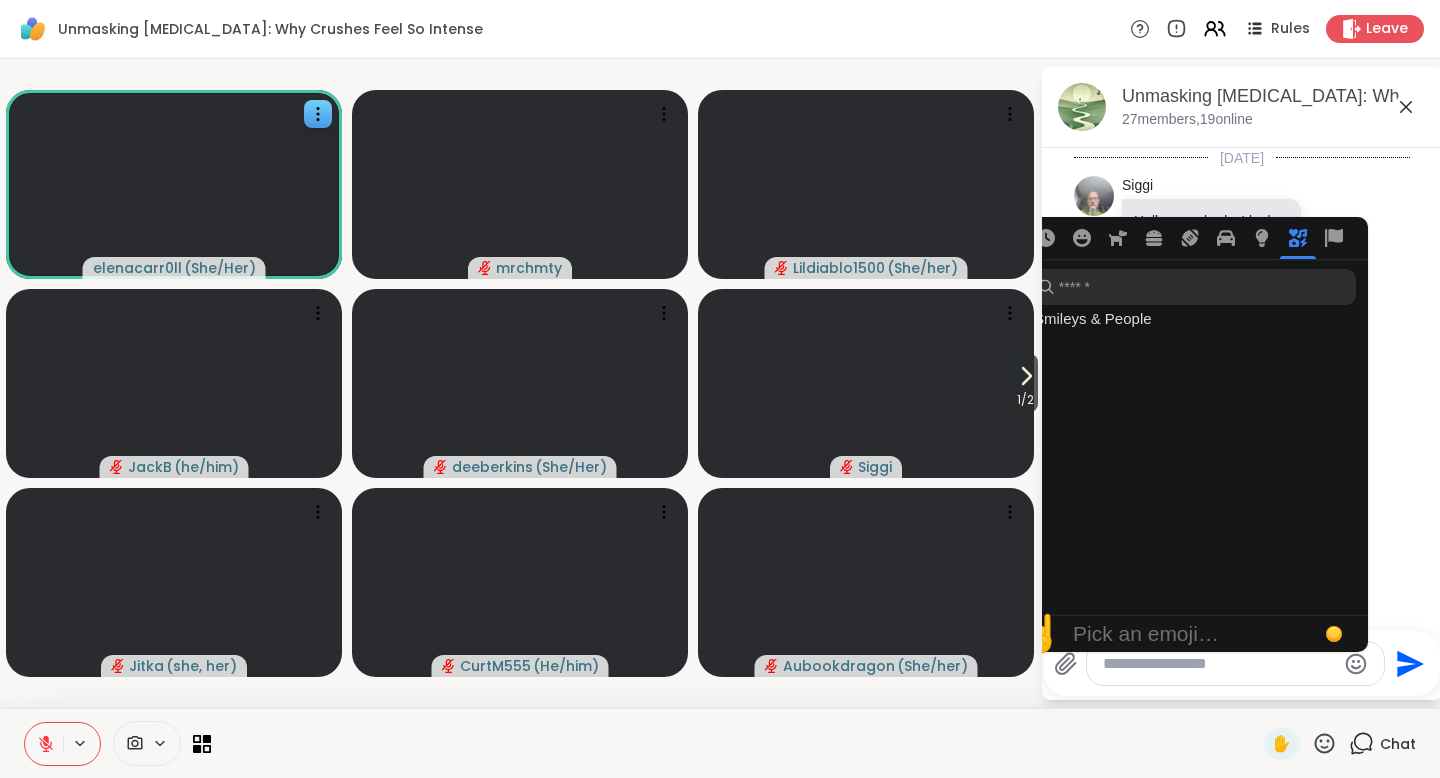 scroll, scrollTop: 5827, scrollLeft: 0, axis: vertical 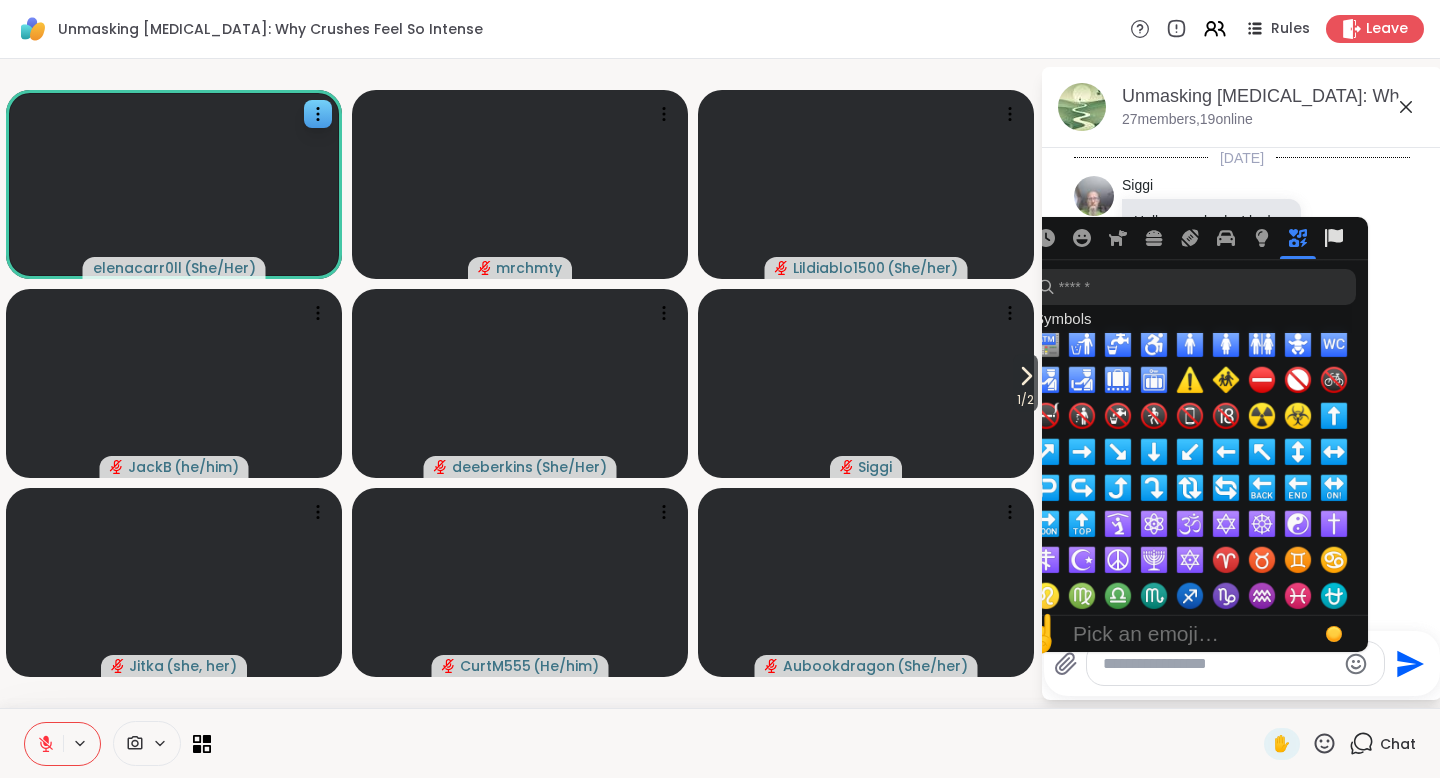 click 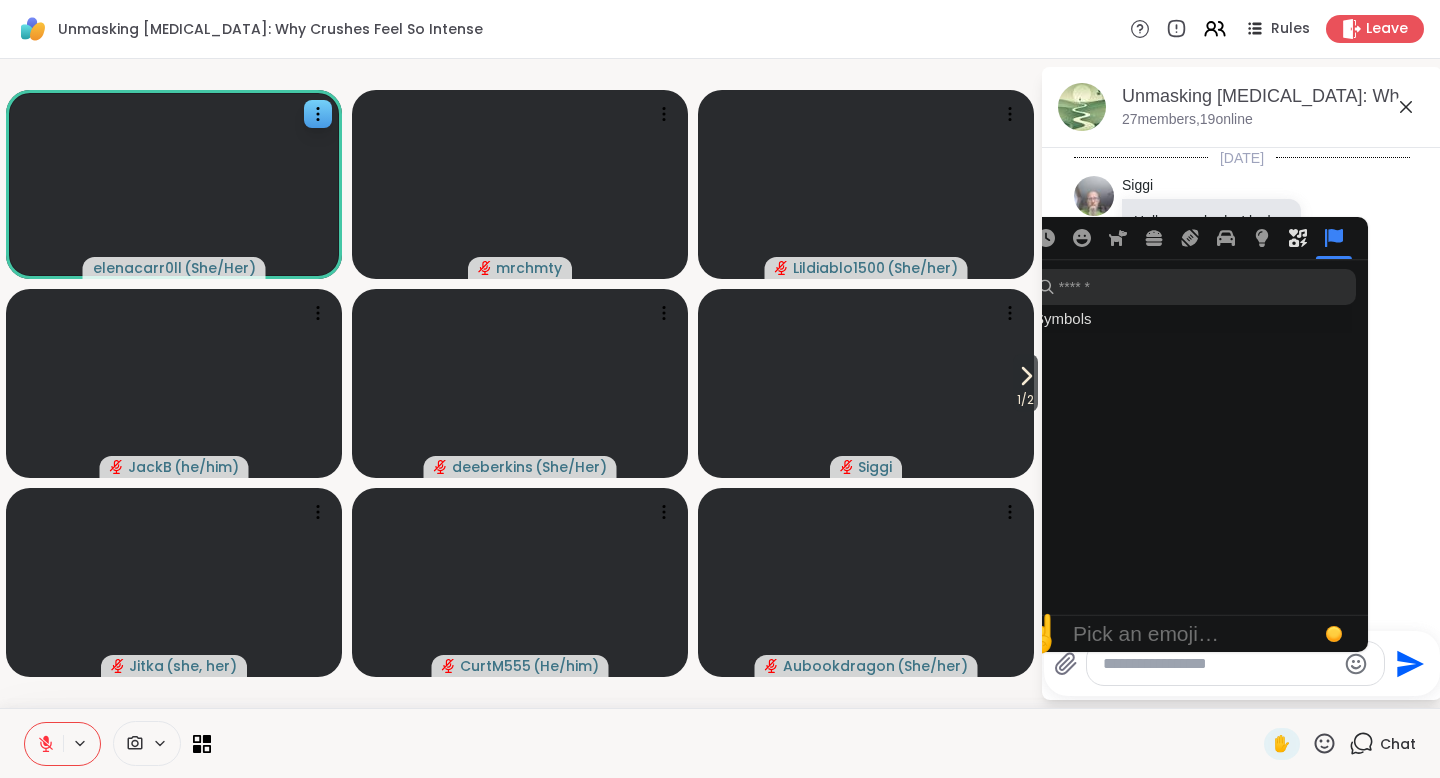 scroll, scrollTop: 6757, scrollLeft: 0, axis: vertical 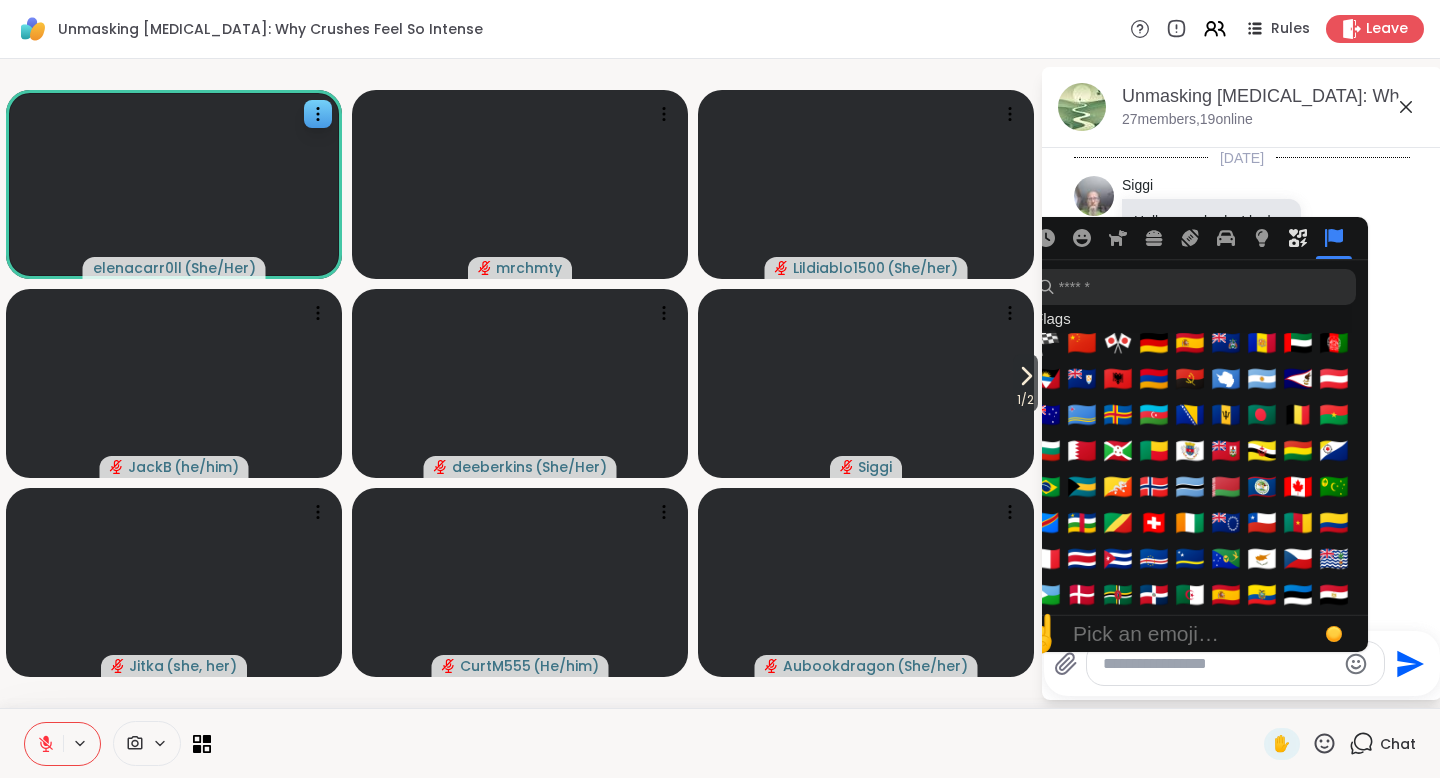 click 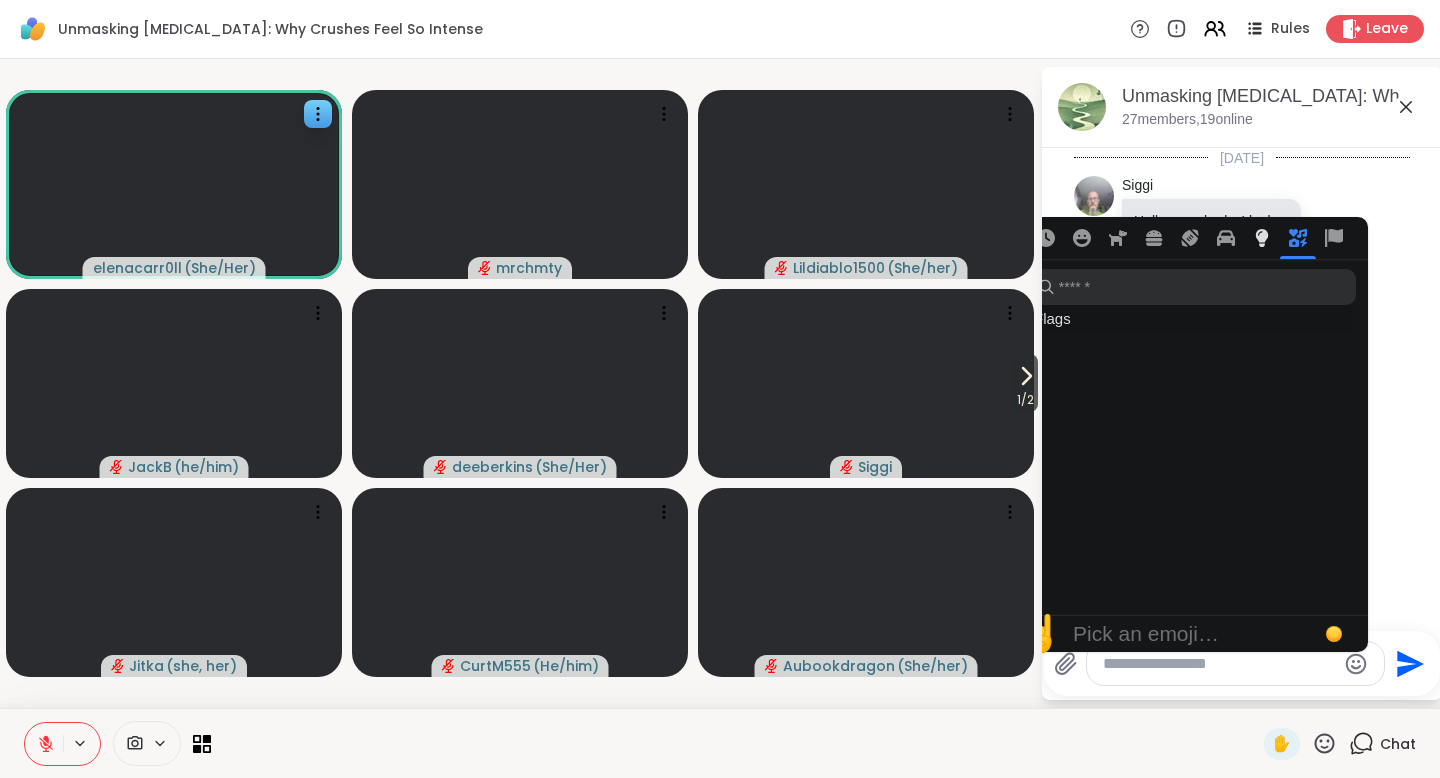 click 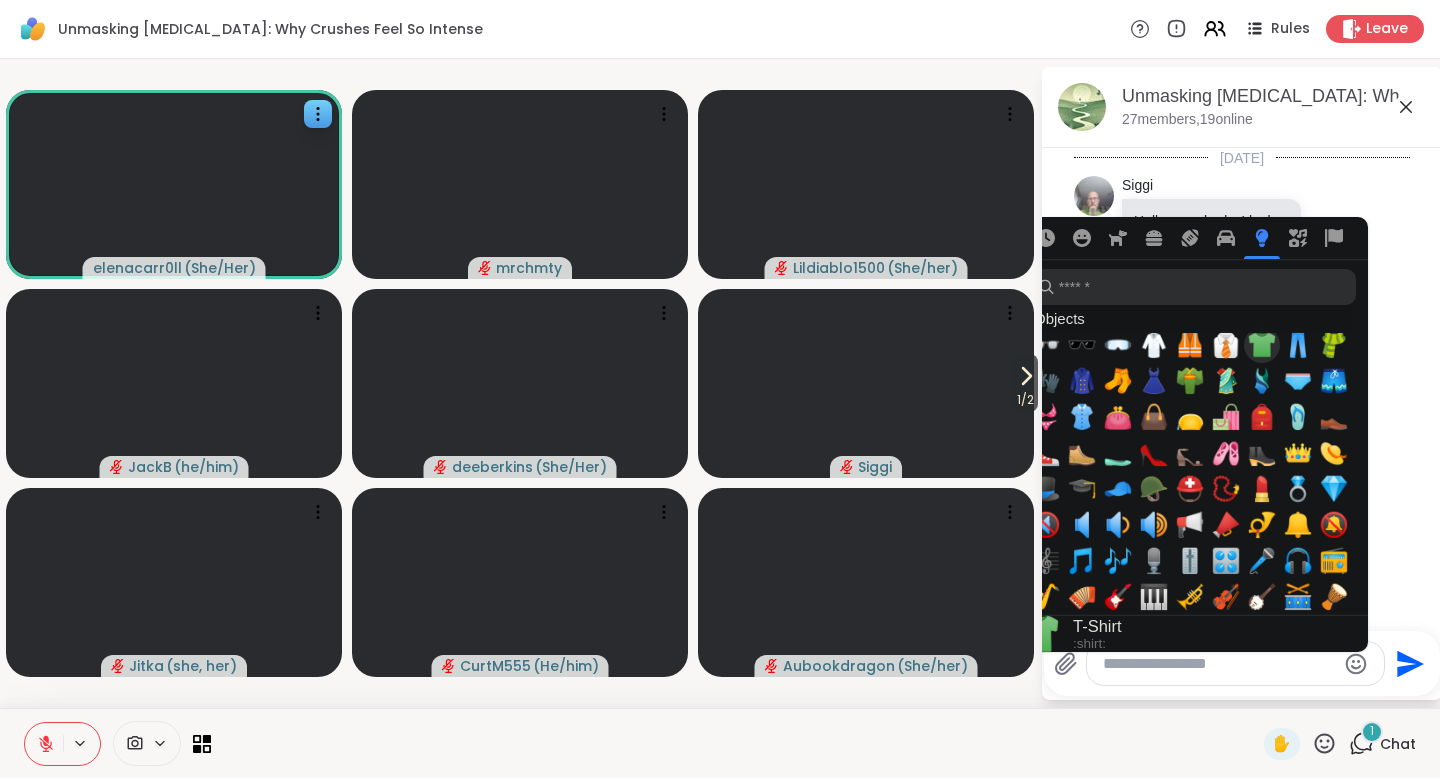 scroll, scrollTop: 249, scrollLeft: 0, axis: vertical 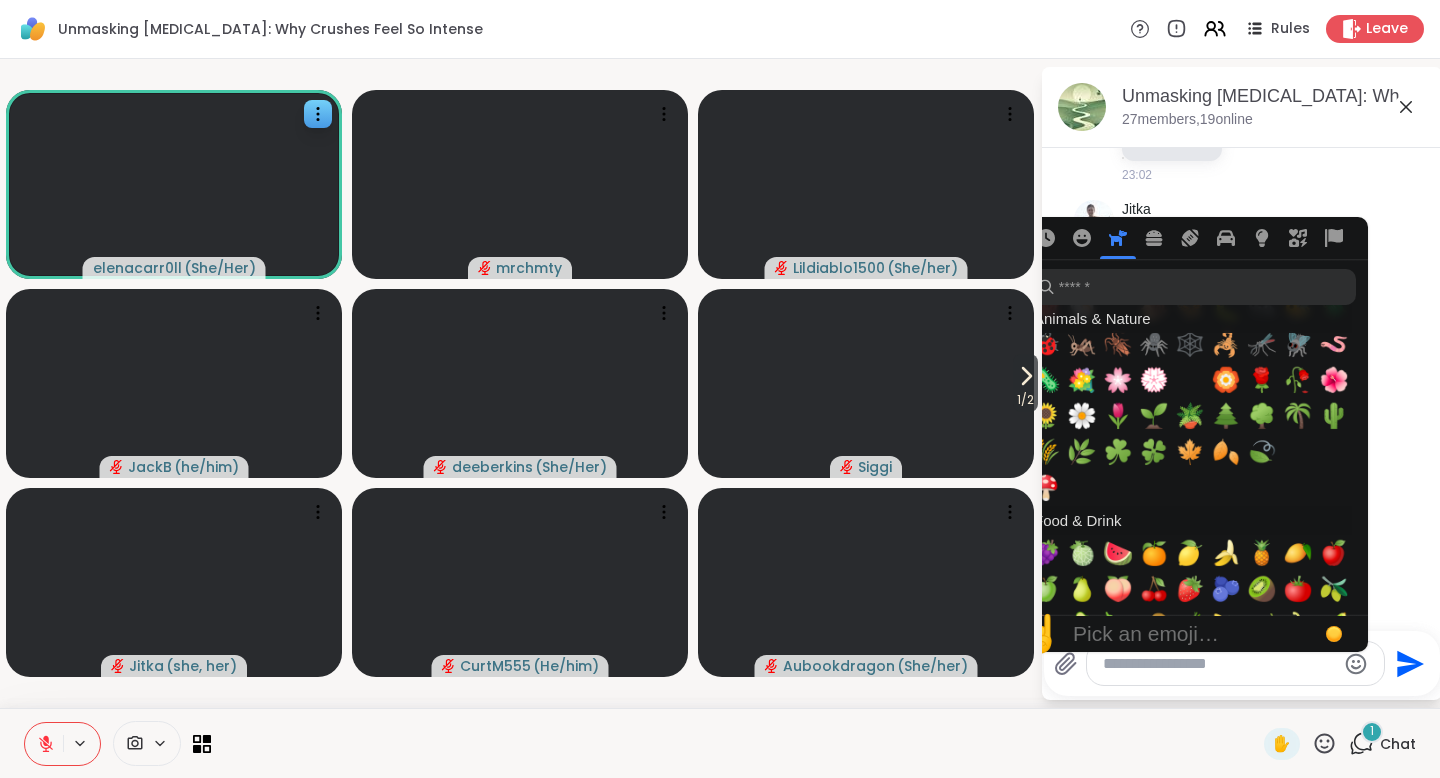 click on "Pick an emoji…" at bounding box center [1146, 634] 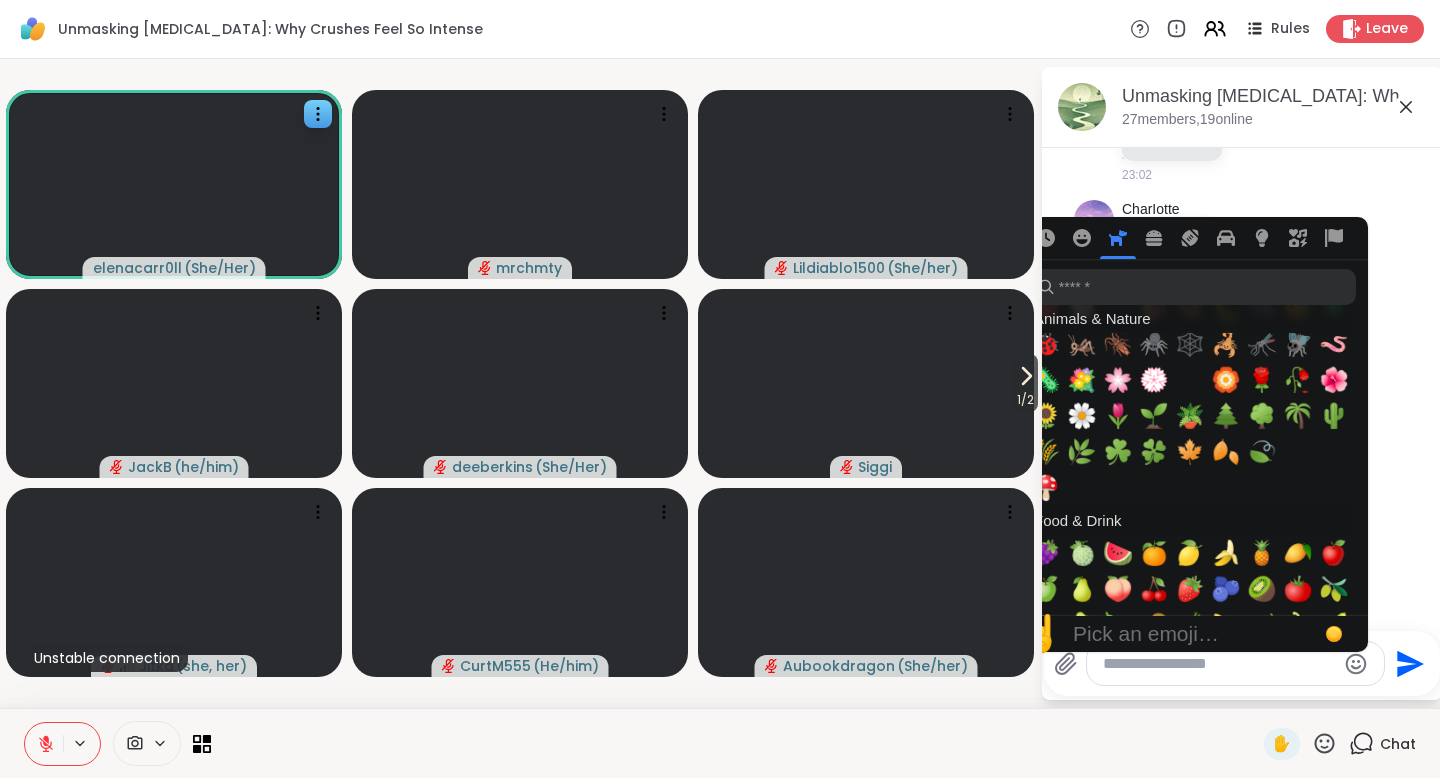scroll, scrollTop: 782, scrollLeft: 0, axis: vertical 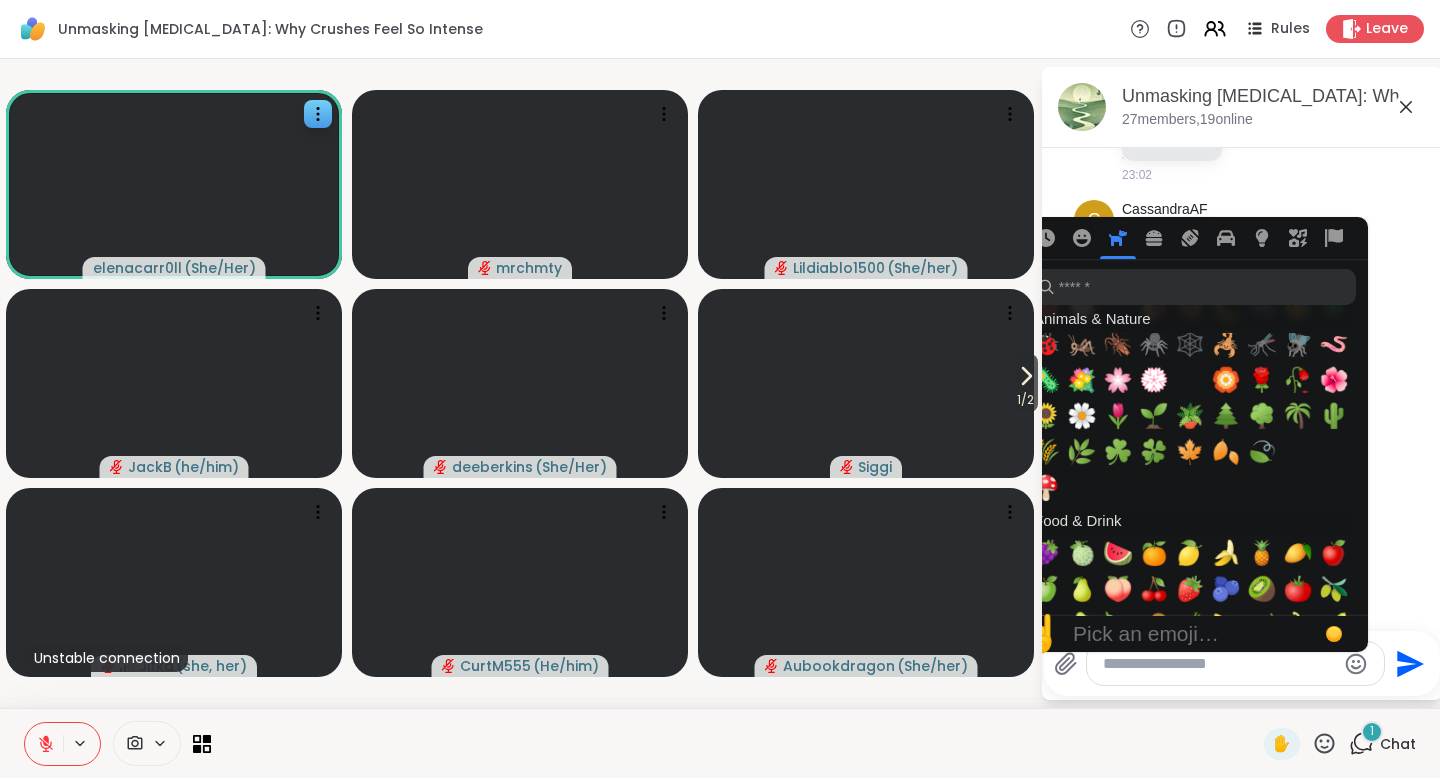 click on "Pick an emoji…" at bounding box center [1146, 634] 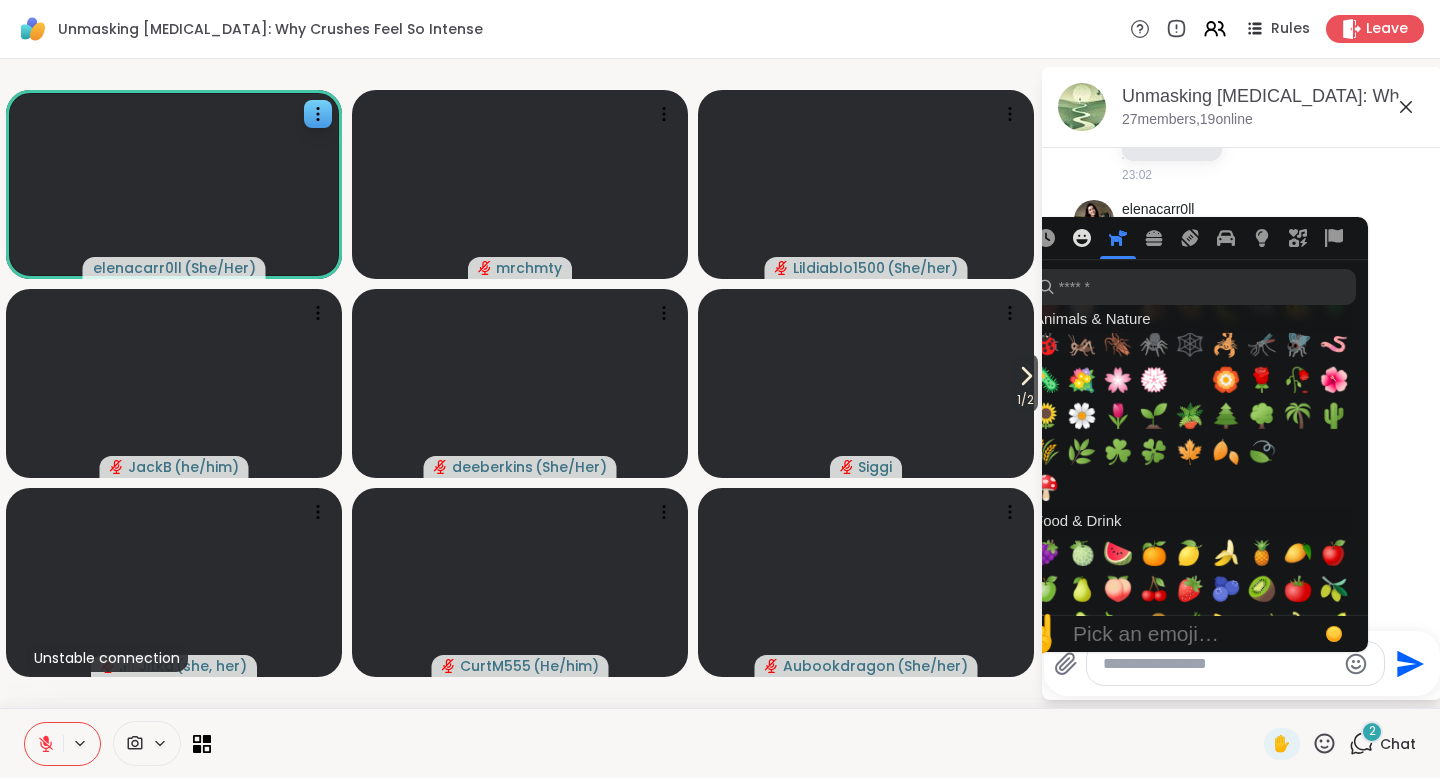 click 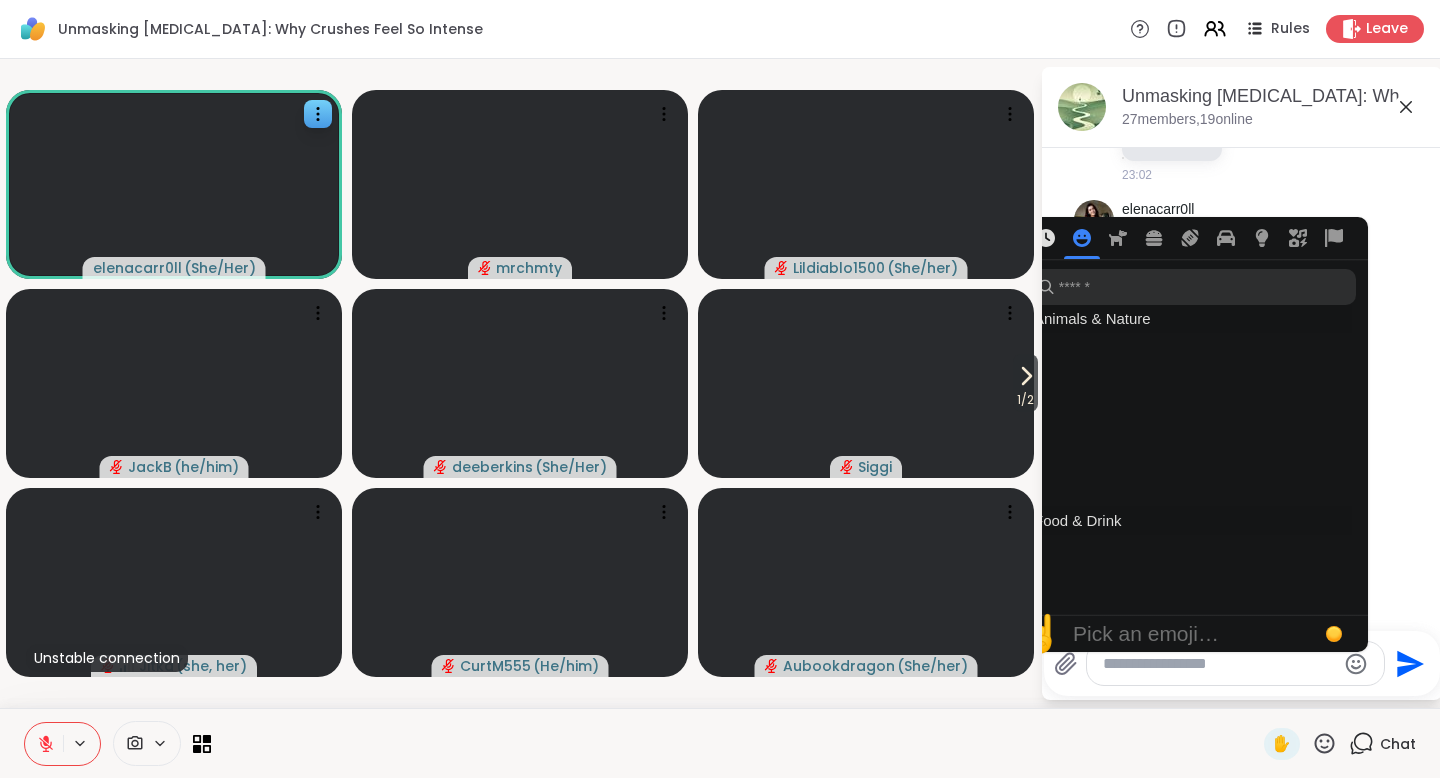 scroll, scrollTop: 67, scrollLeft: 0, axis: vertical 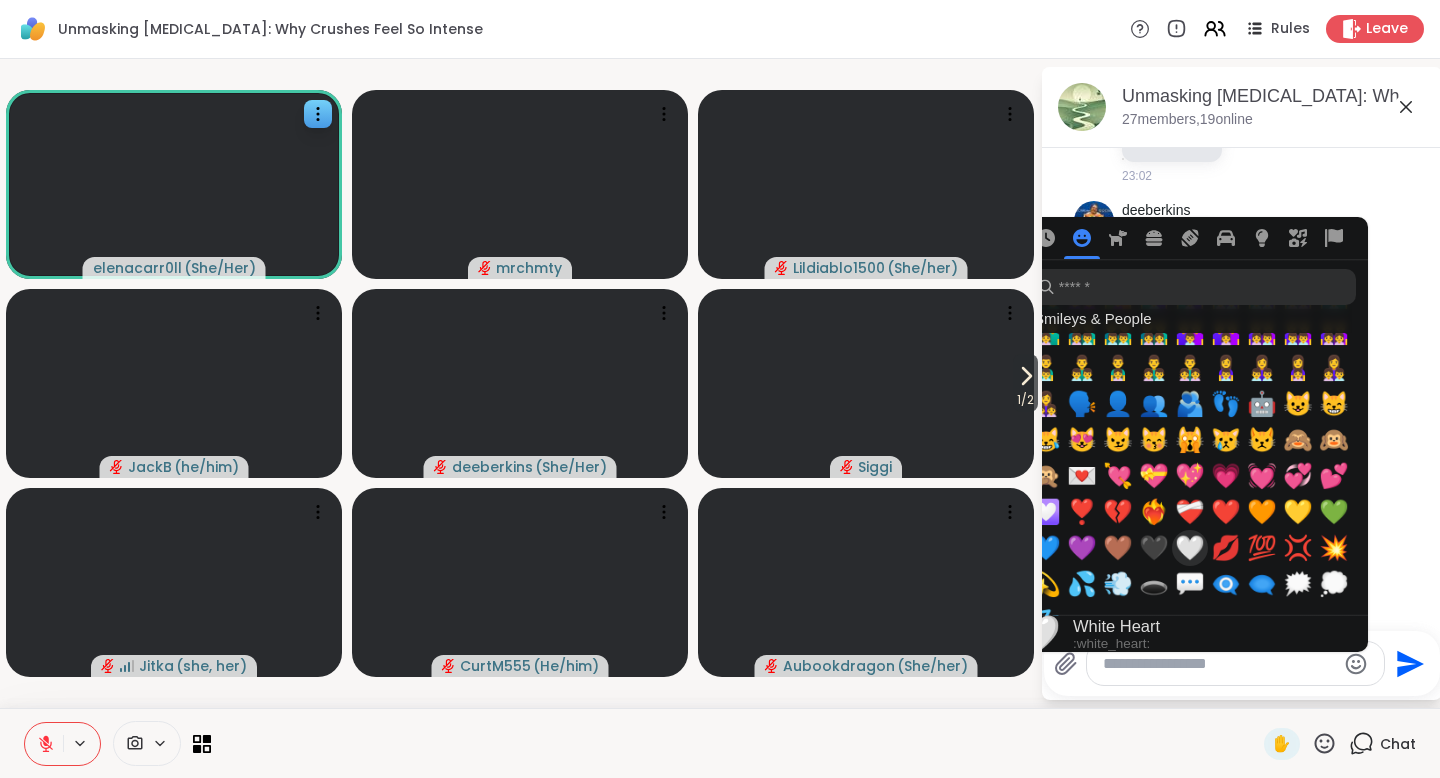 click on "🤍" at bounding box center (1190, 548) 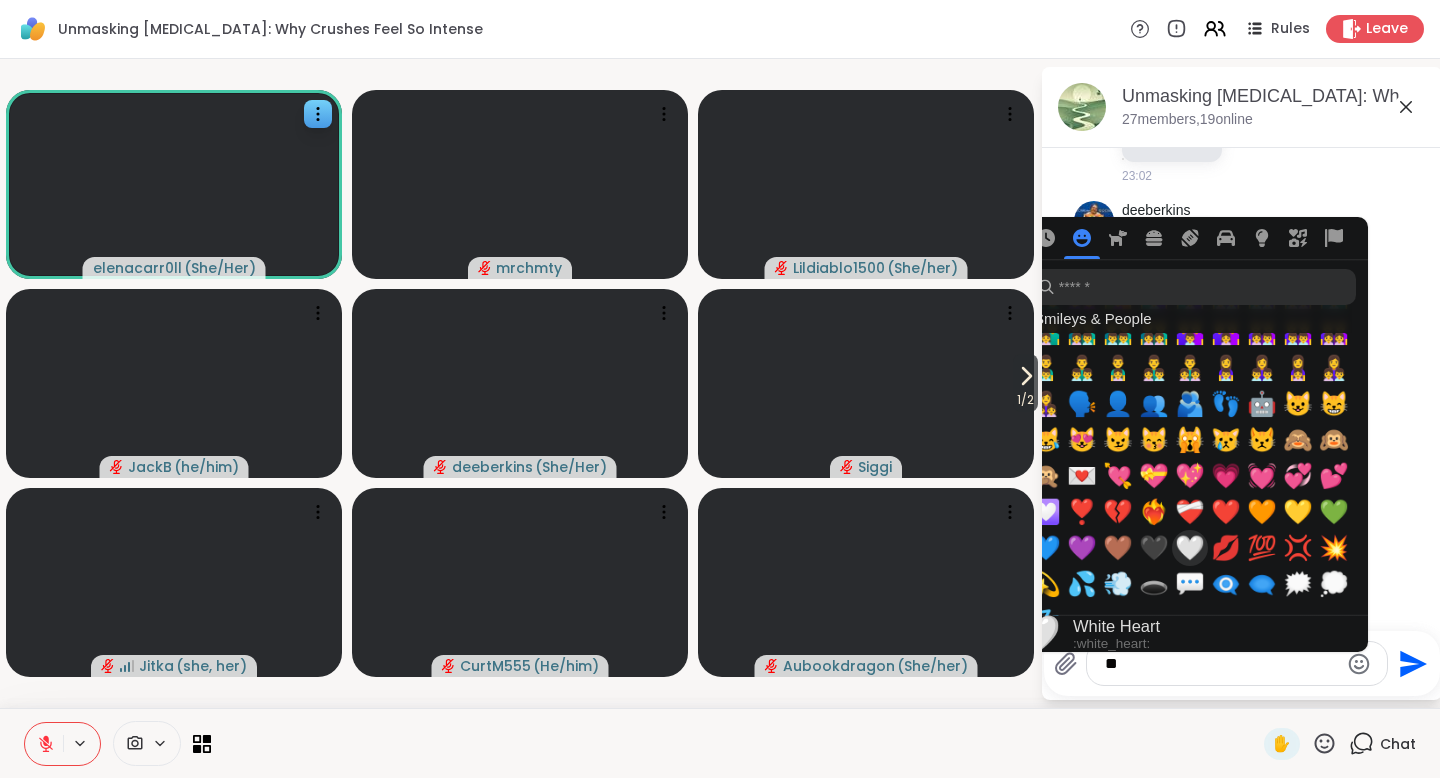 click on "🤍" at bounding box center (1190, 548) 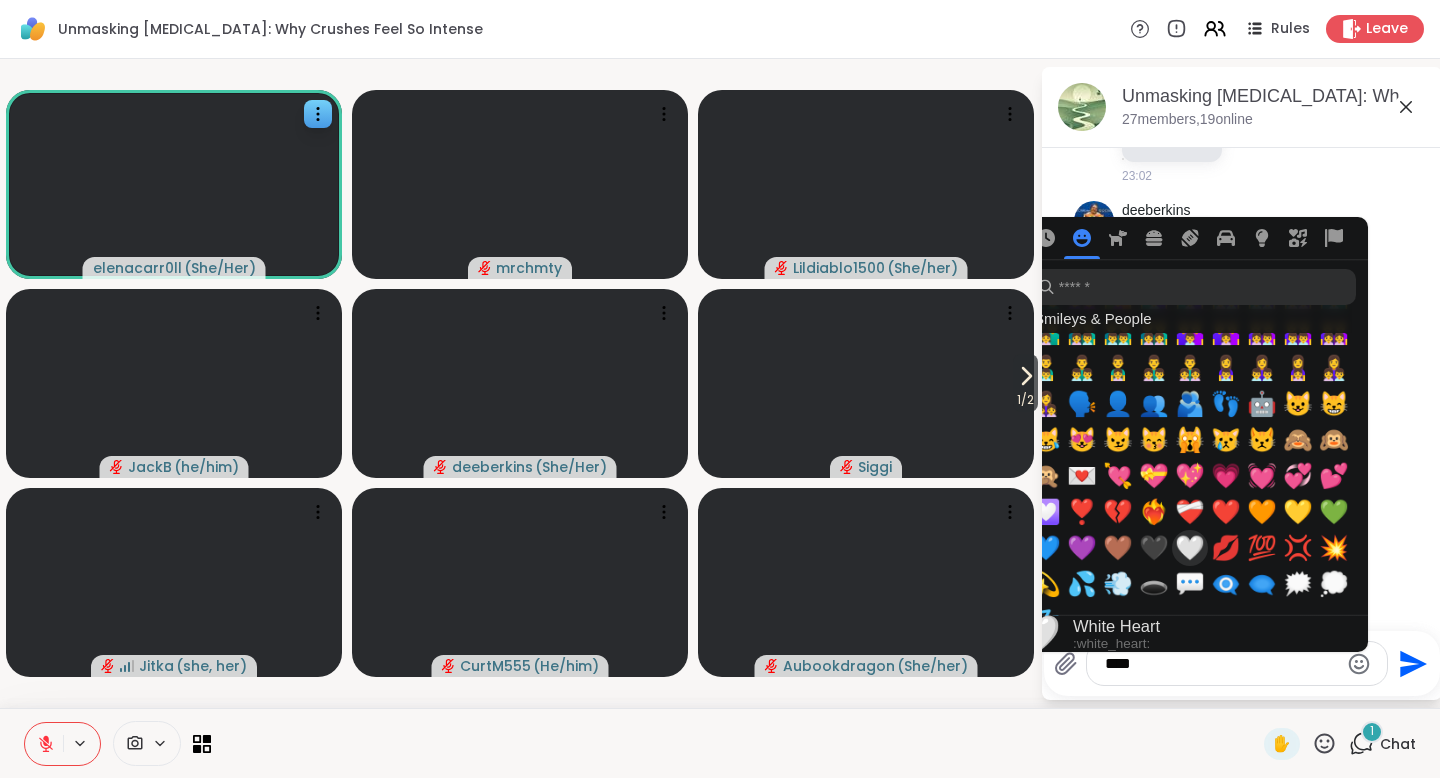 scroll, scrollTop: 1208, scrollLeft: 0, axis: vertical 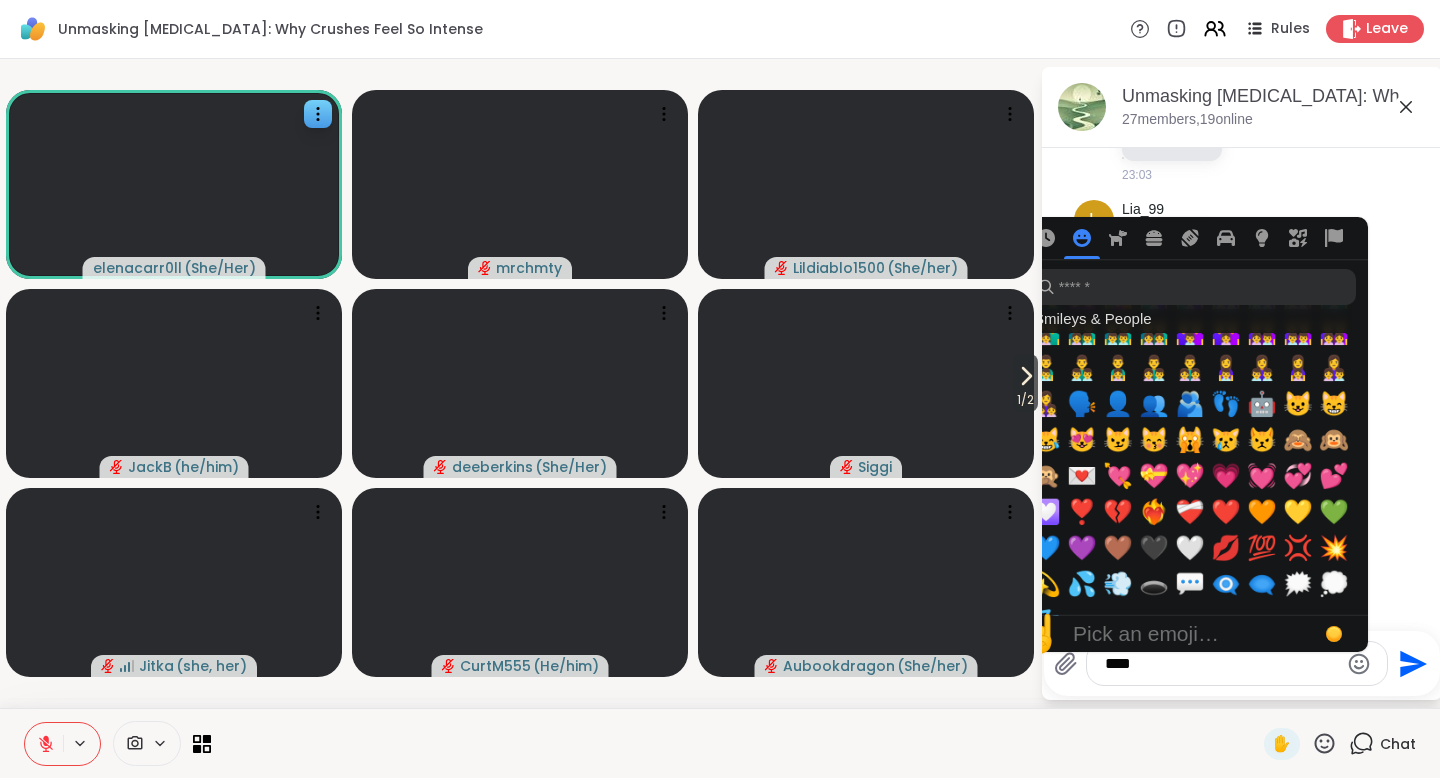 click on "****" at bounding box center (1221, 664) 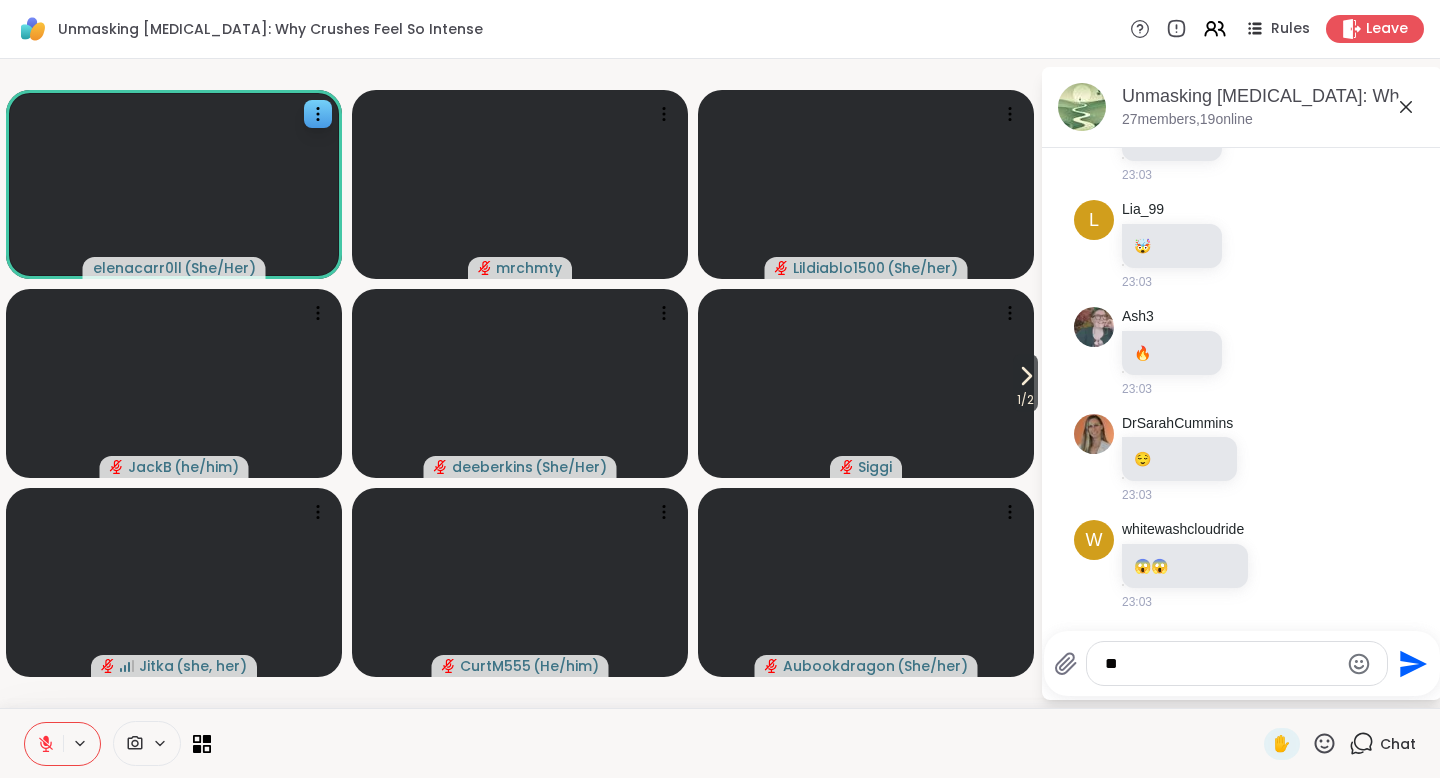 type on "**" 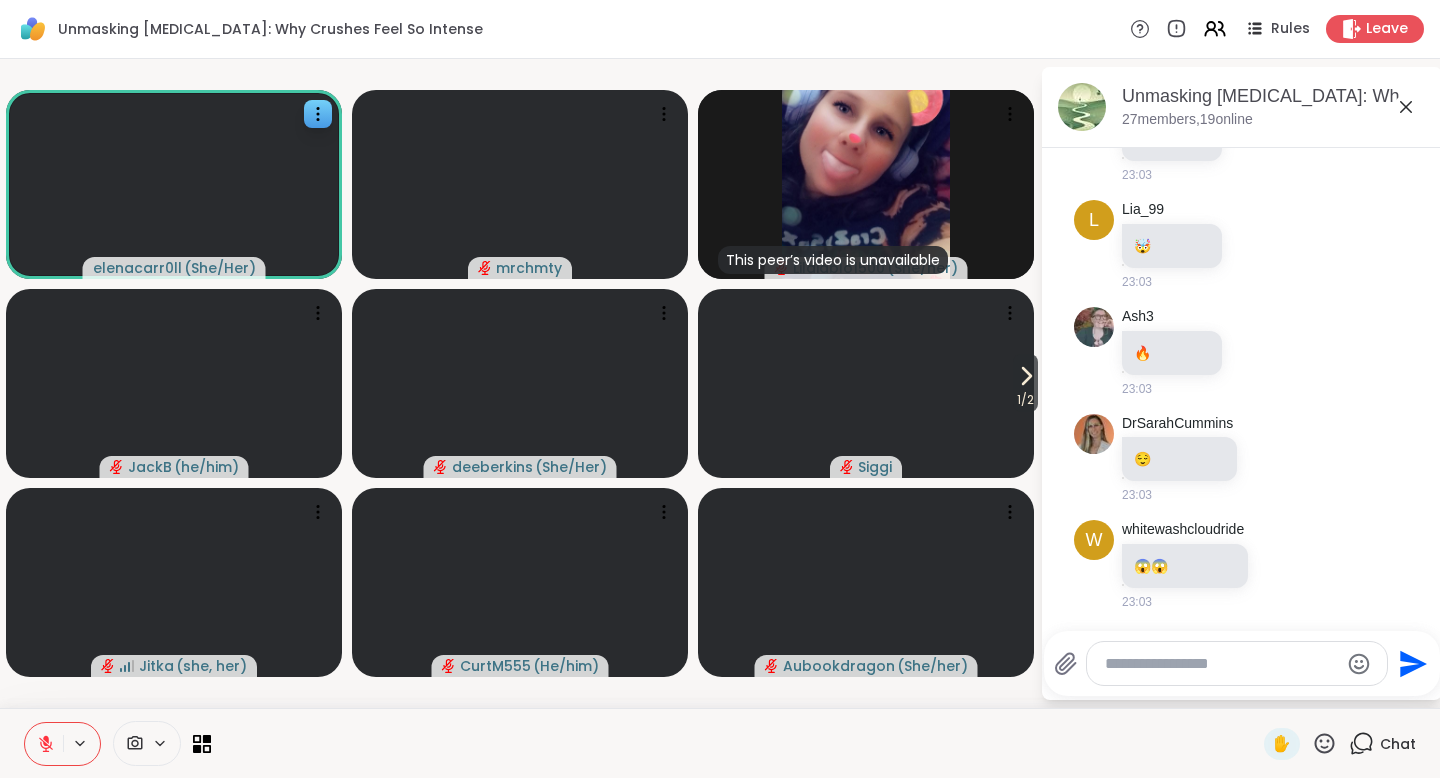 scroll, scrollTop: 1315, scrollLeft: 0, axis: vertical 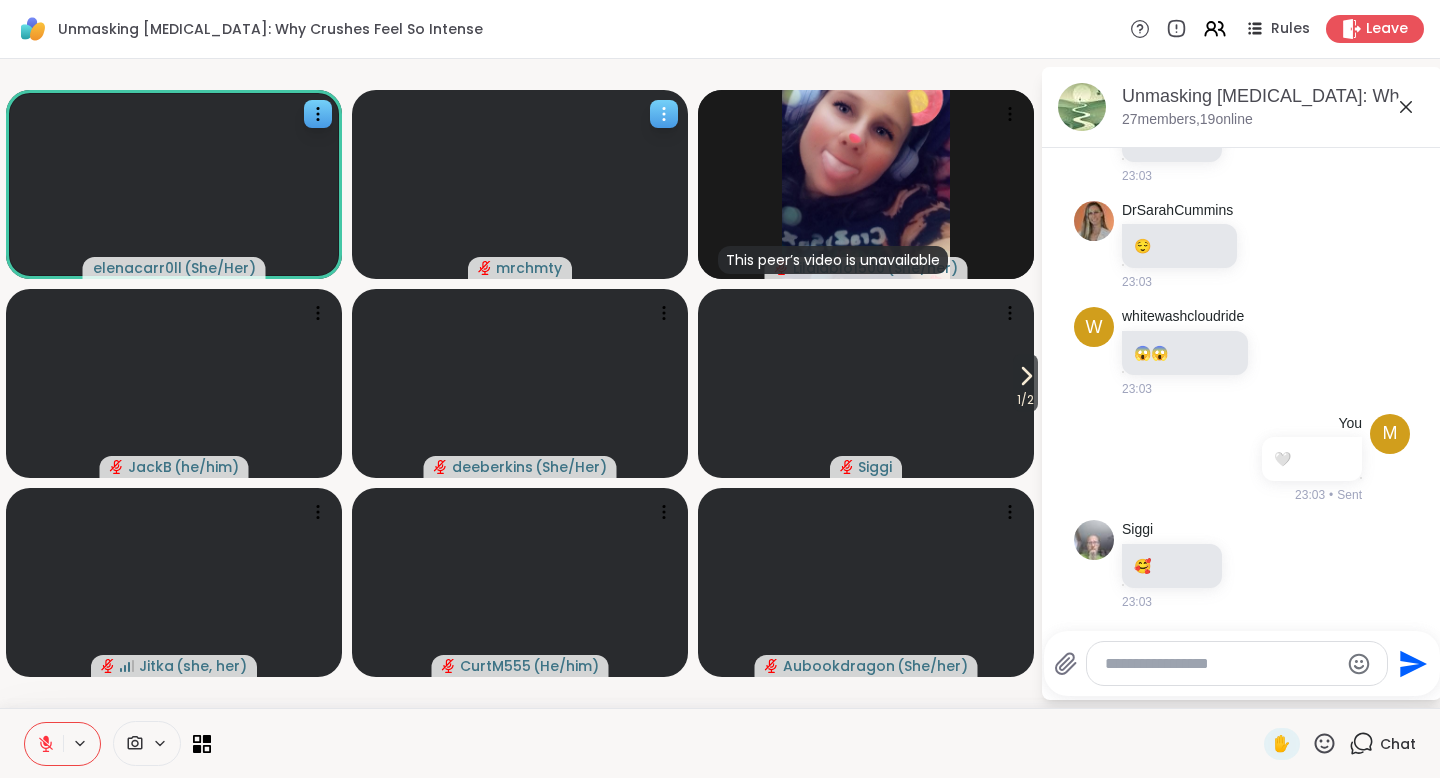click on "mrchmty" at bounding box center (529, 268) 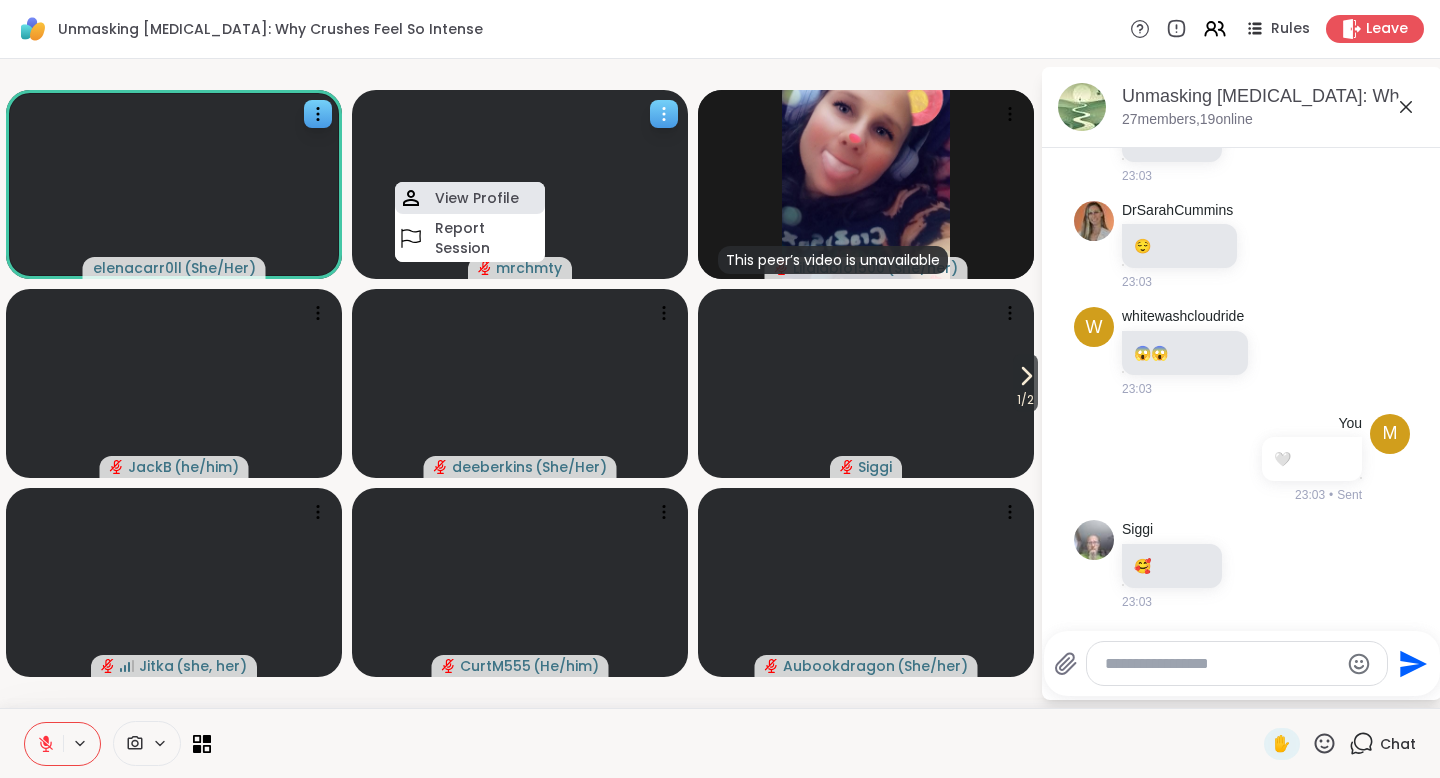 click on "View Profile" at bounding box center [477, 198] 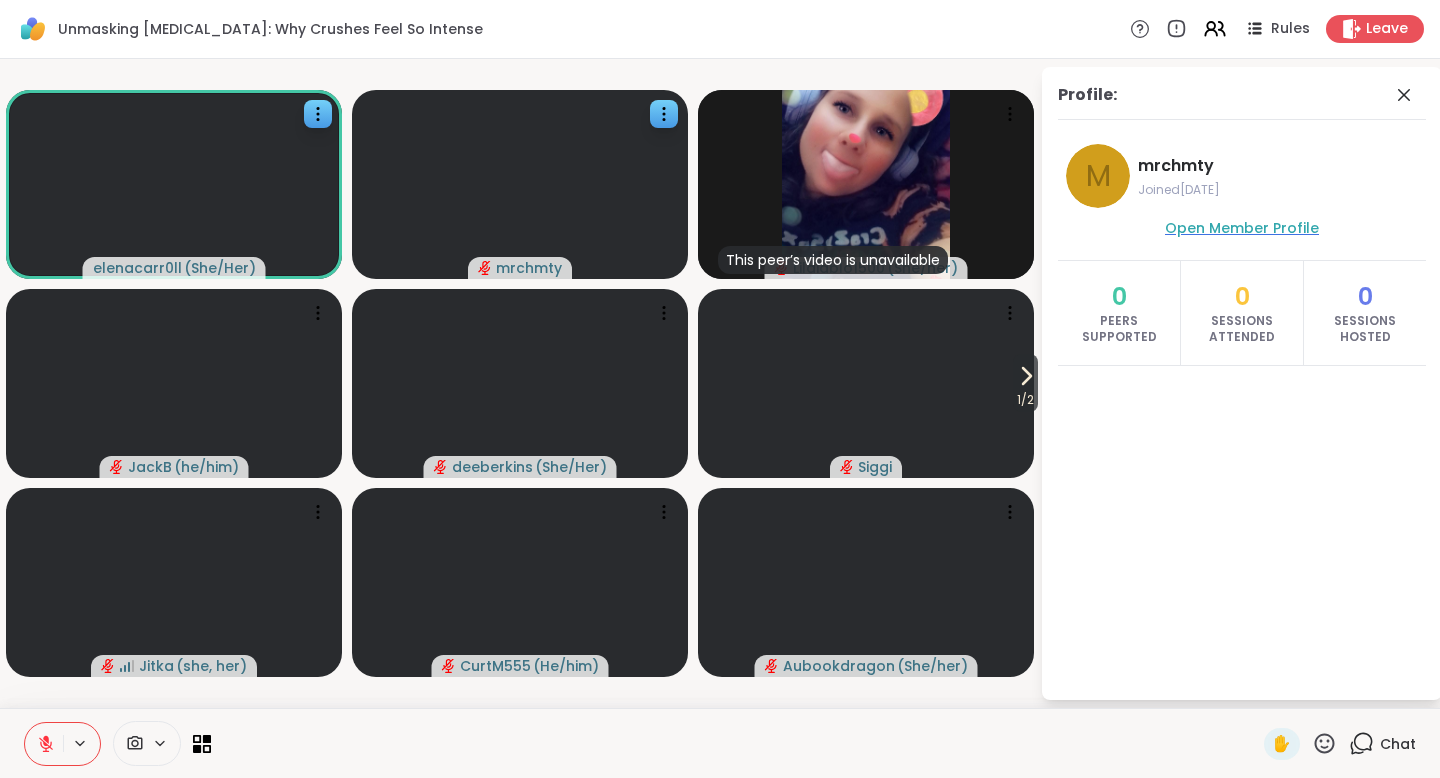 click on "Open Member Profile" at bounding box center [1242, 228] 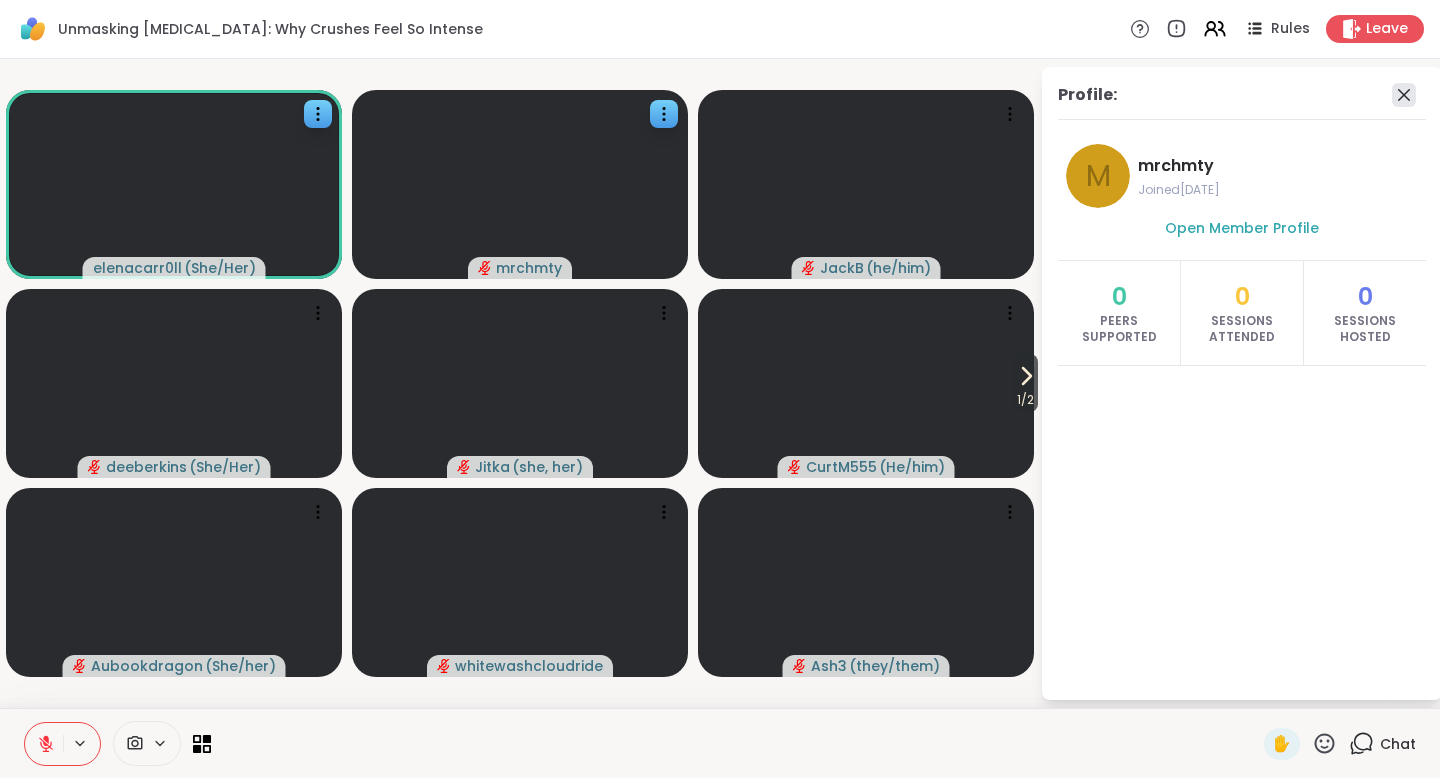 click 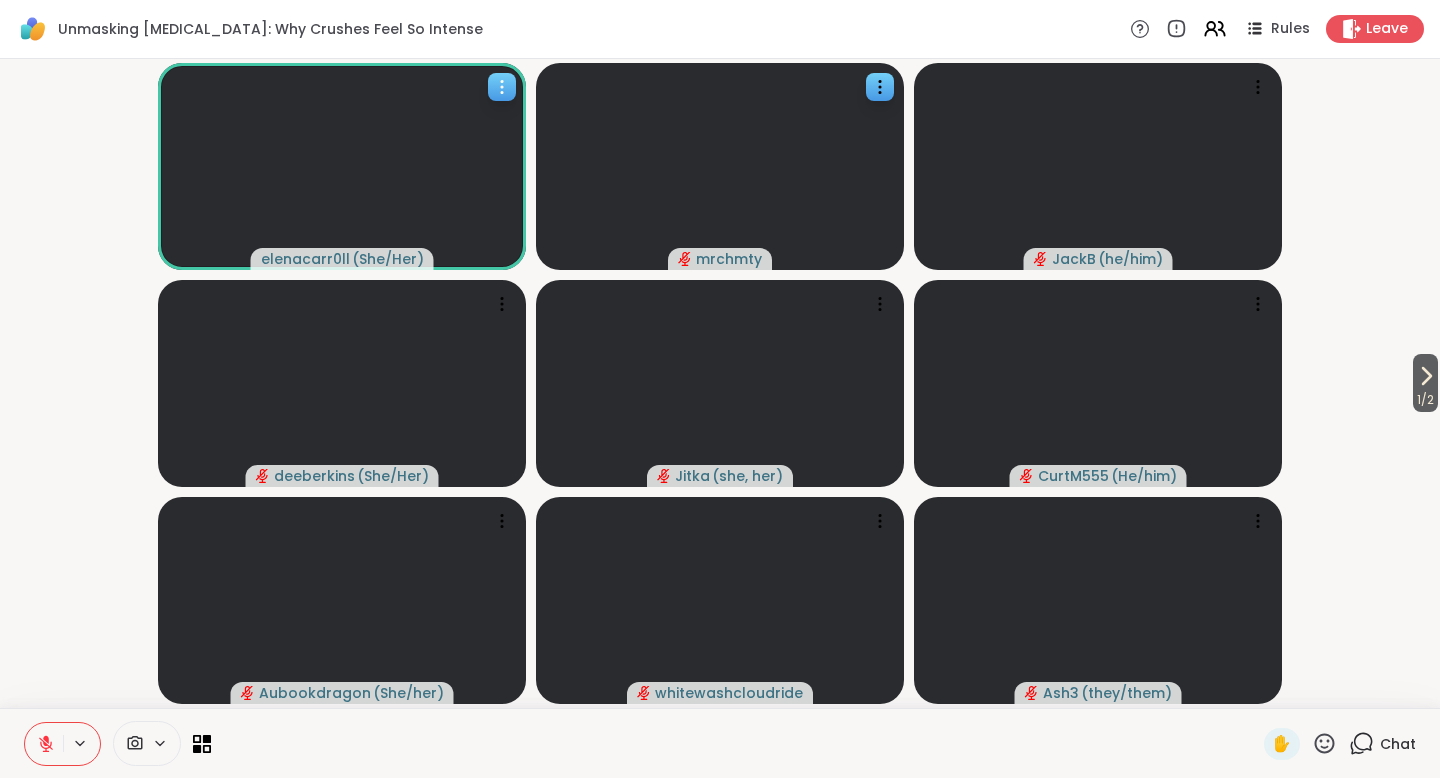 click 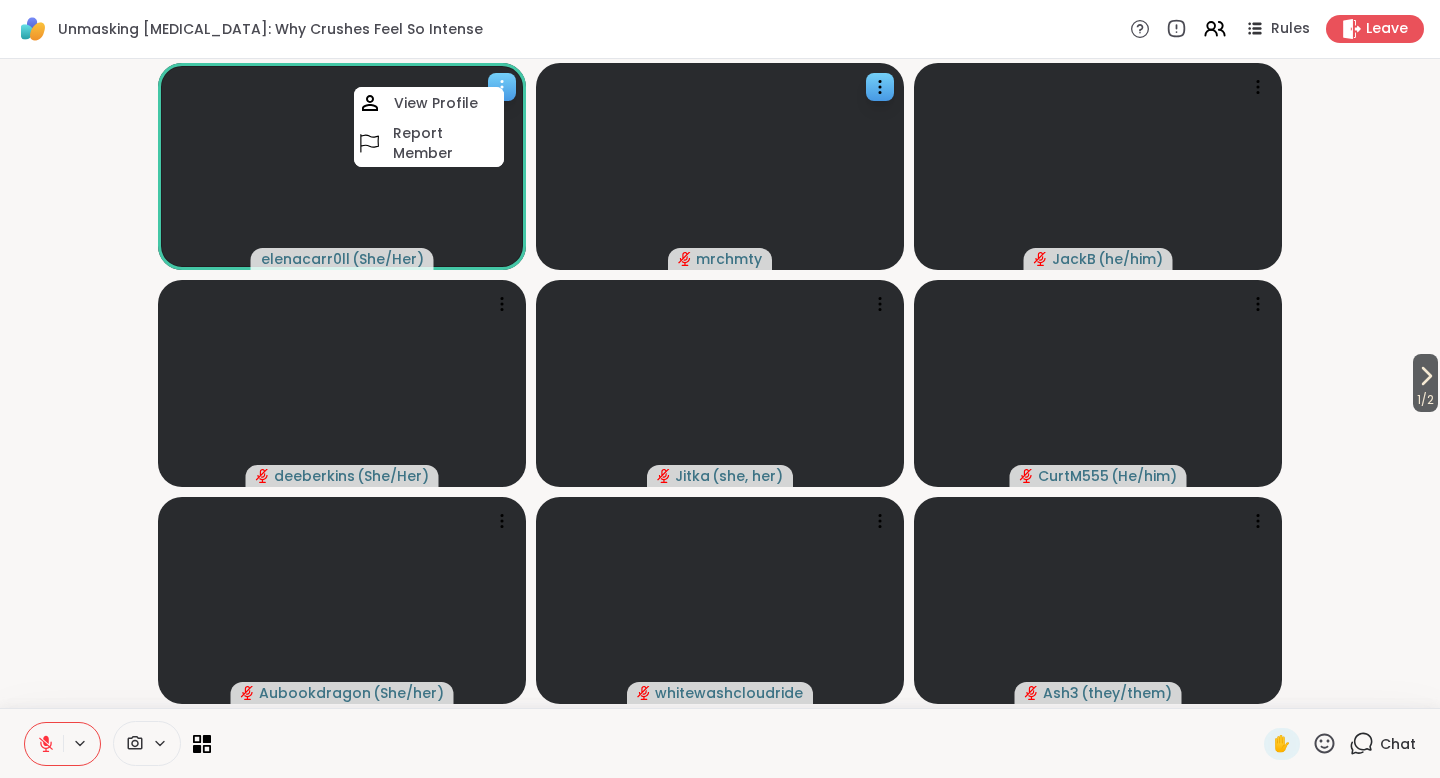 click at bounding box center [342, 166] 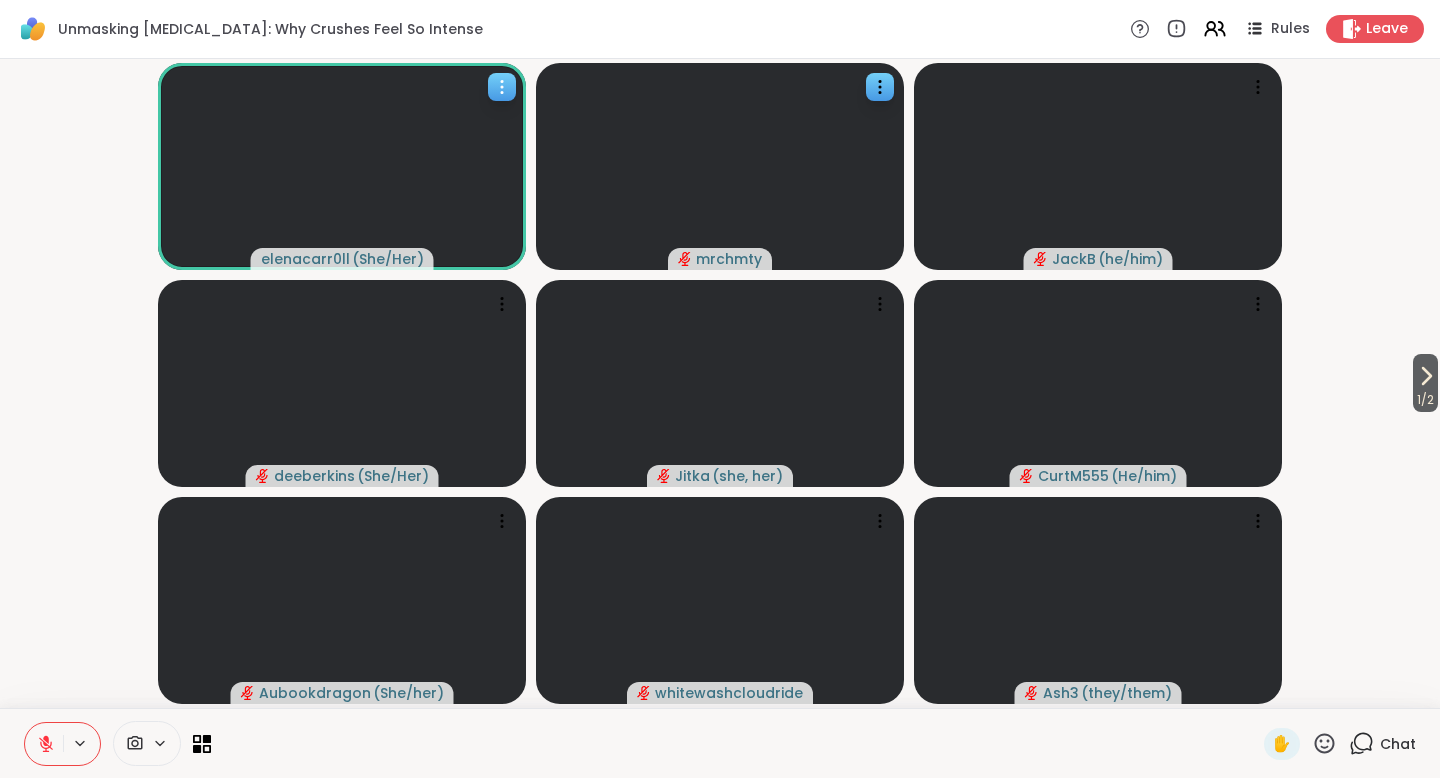 click at bounding box center (342, 166) 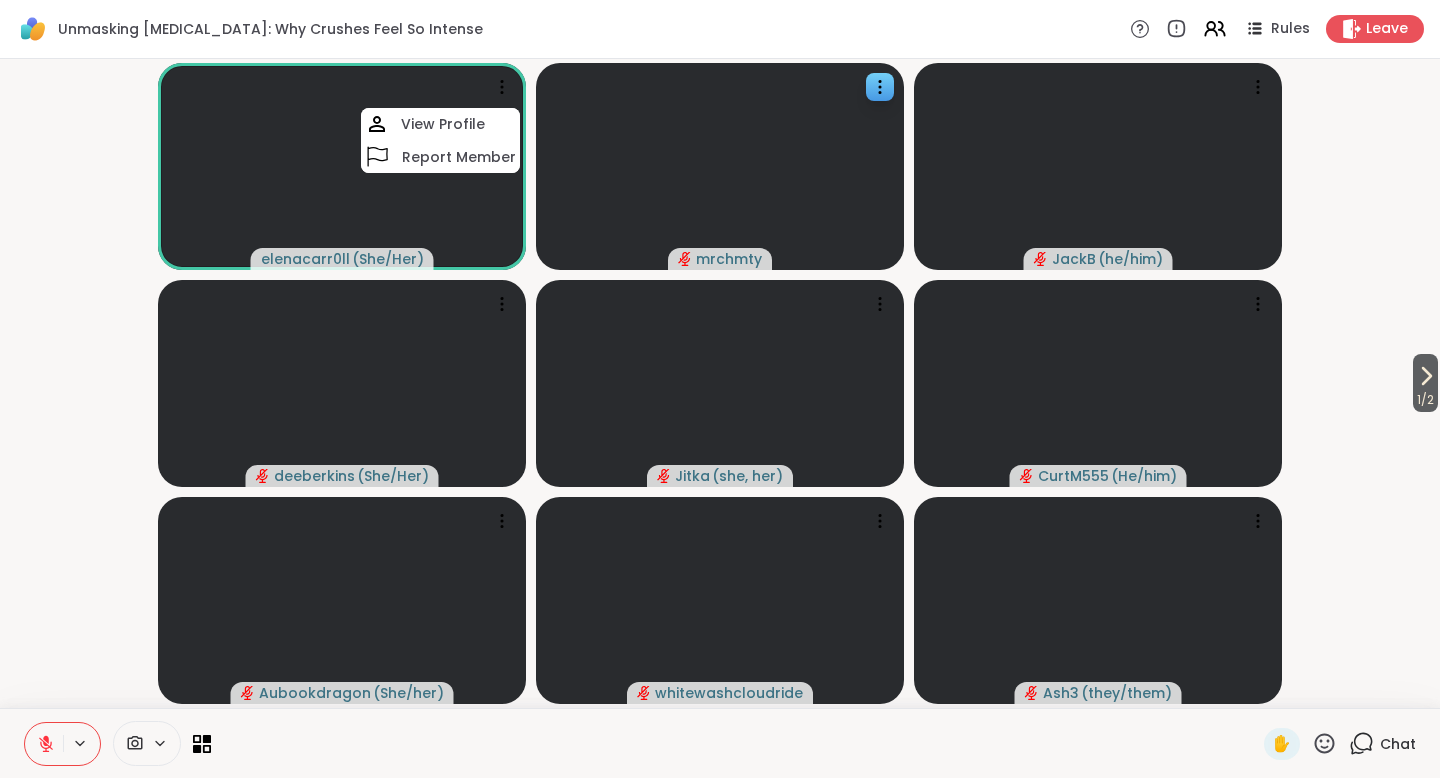 click on "1  /  2 elenacarr0ll ( She/Her ) View Profile Report Member mrchmty JackB ( he/him ) [PERSON_NAME] ( She/Her ) [PERSON_NAME] ( she, her ) CurtM555 ( He/him ) Aubookdragon ( She/her  ) whitewashcloudride Ash3 ( they/them )" at bounding box center [720, 383] 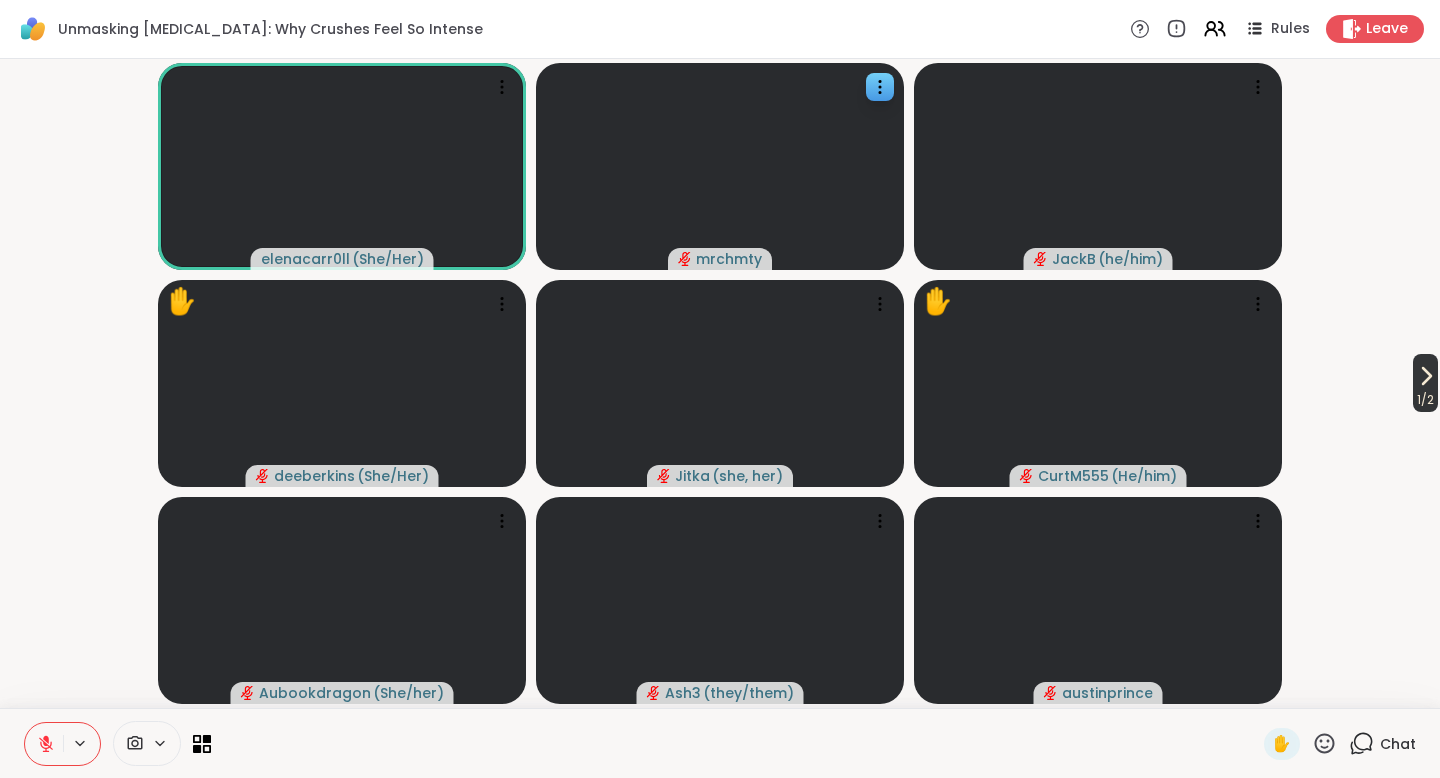 click 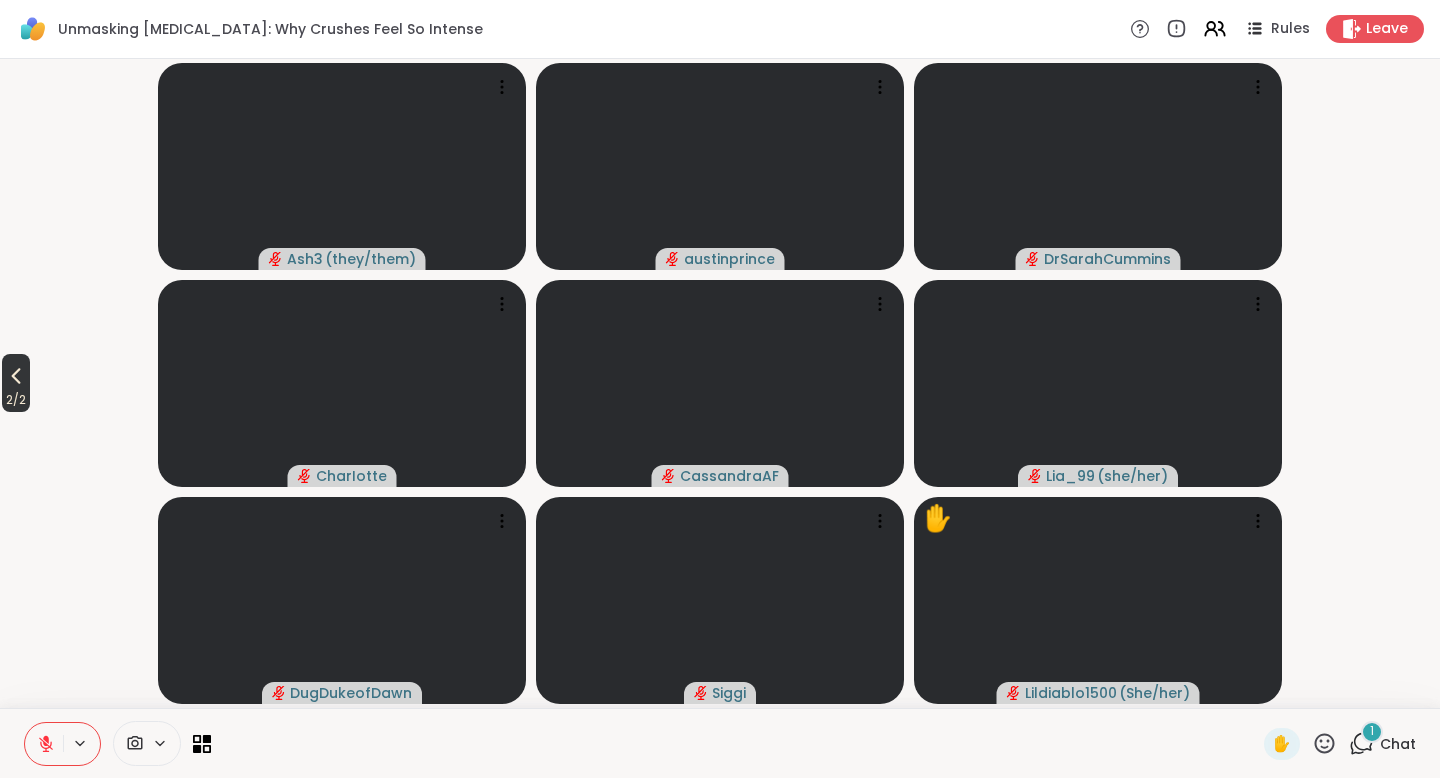 click 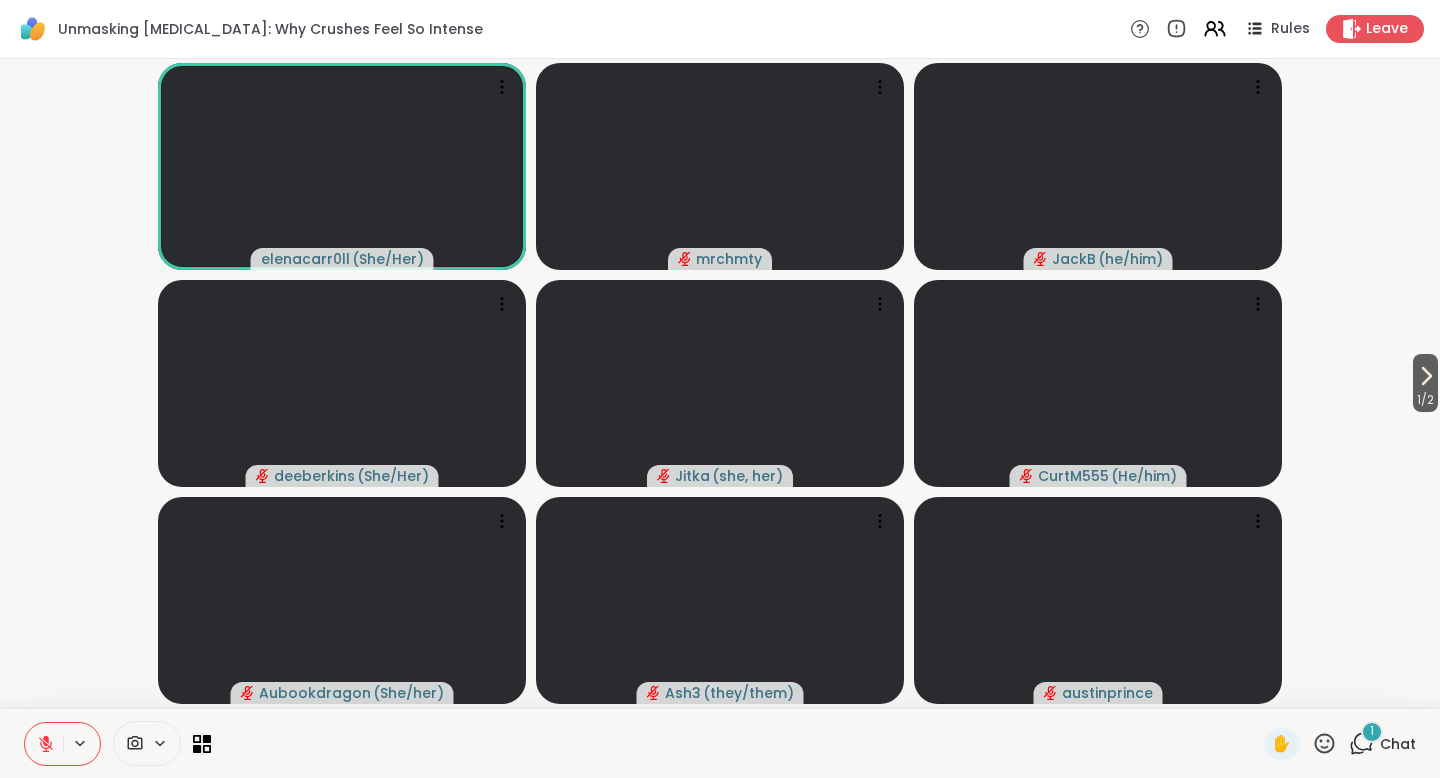 click 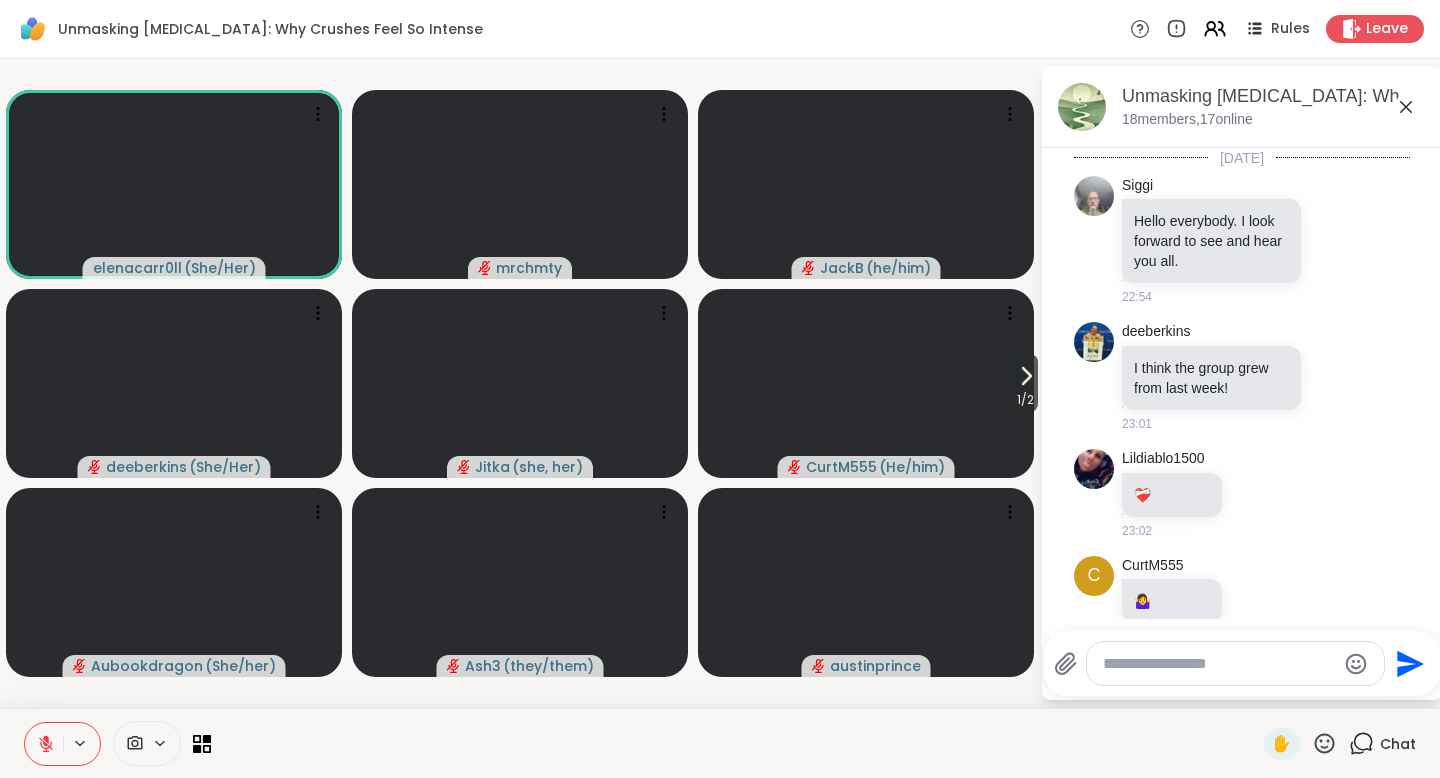 scroll, scrollTop: 1664, scrollLeft: 0, axis: vertical 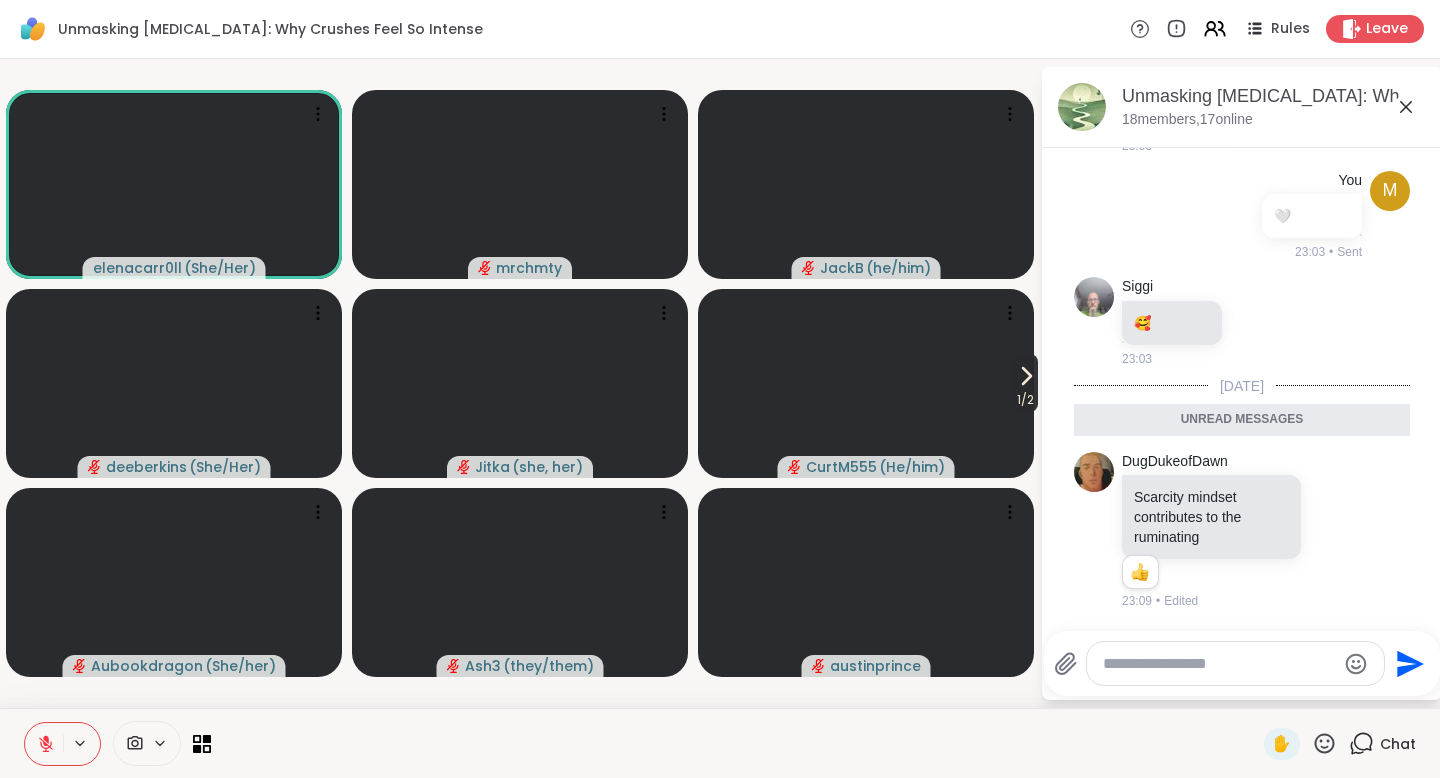 click 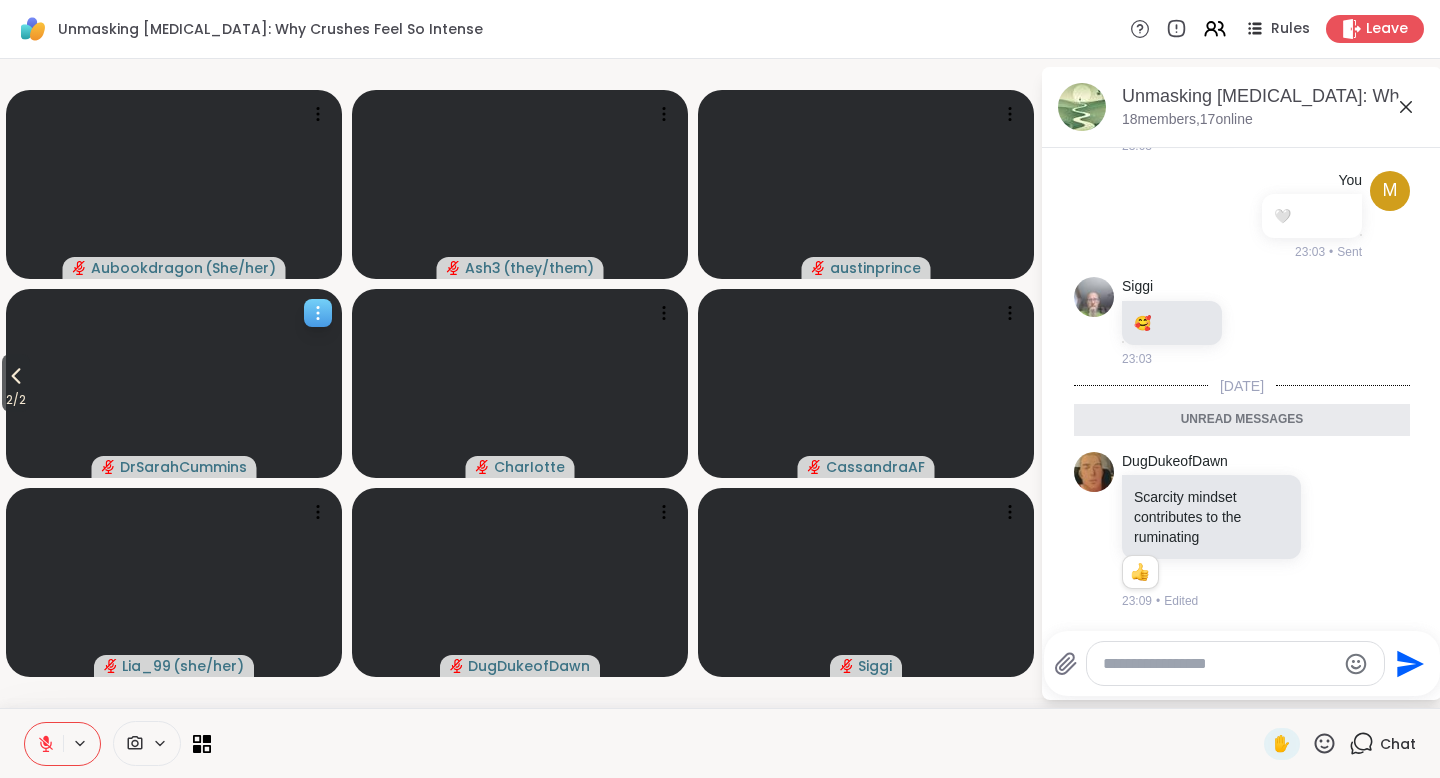 click 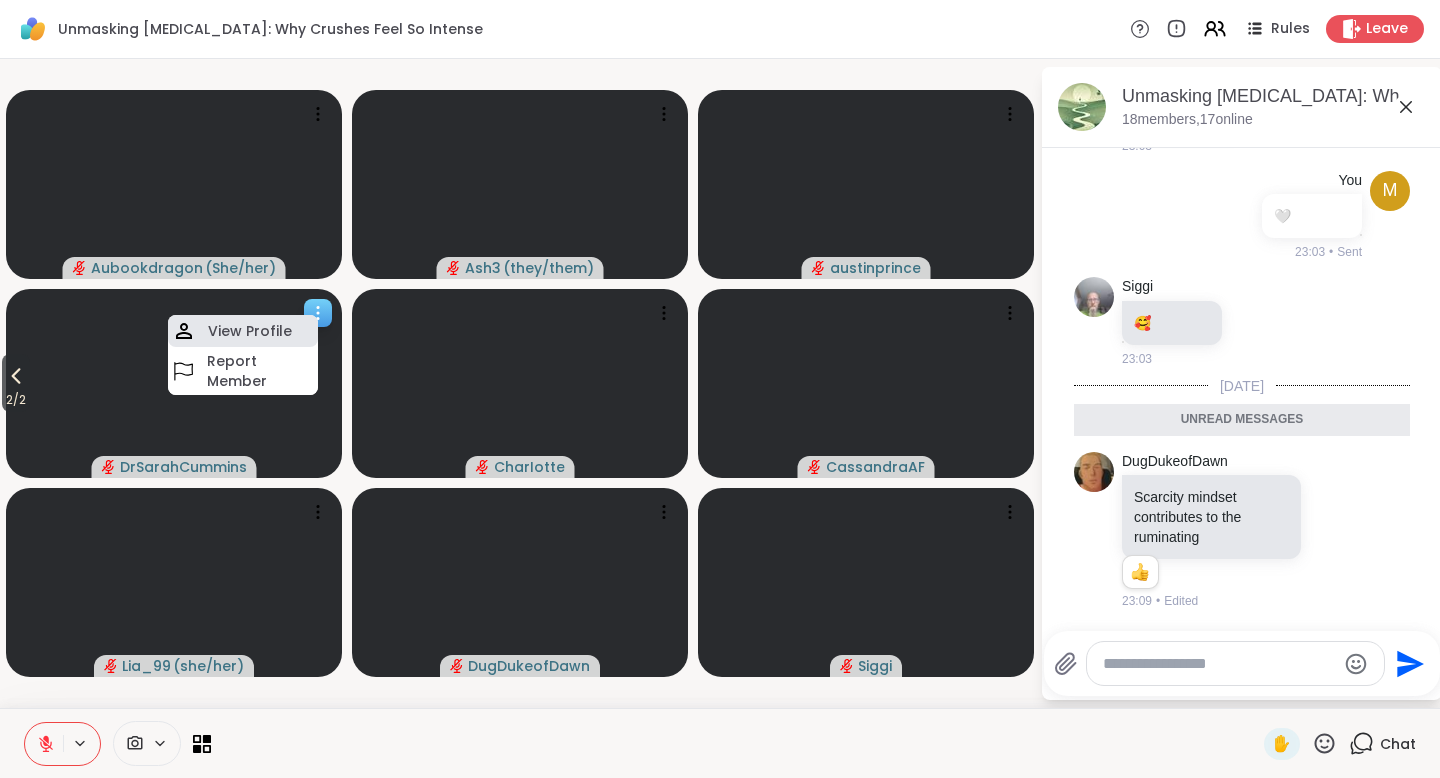 click on "View Profile" at bounding box center [250, 331] 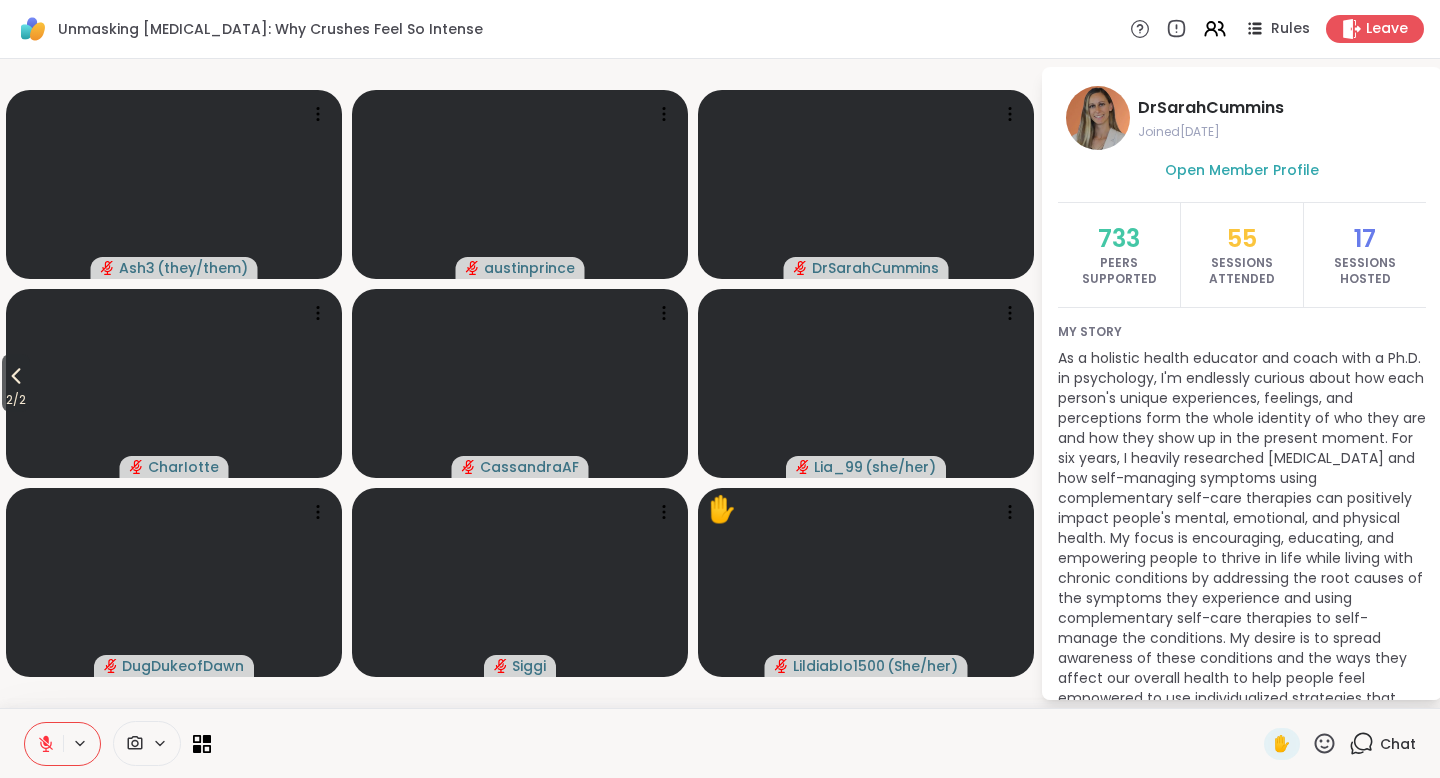 scroll, scrollTop: 0, scrollLeft: 0, axis: both 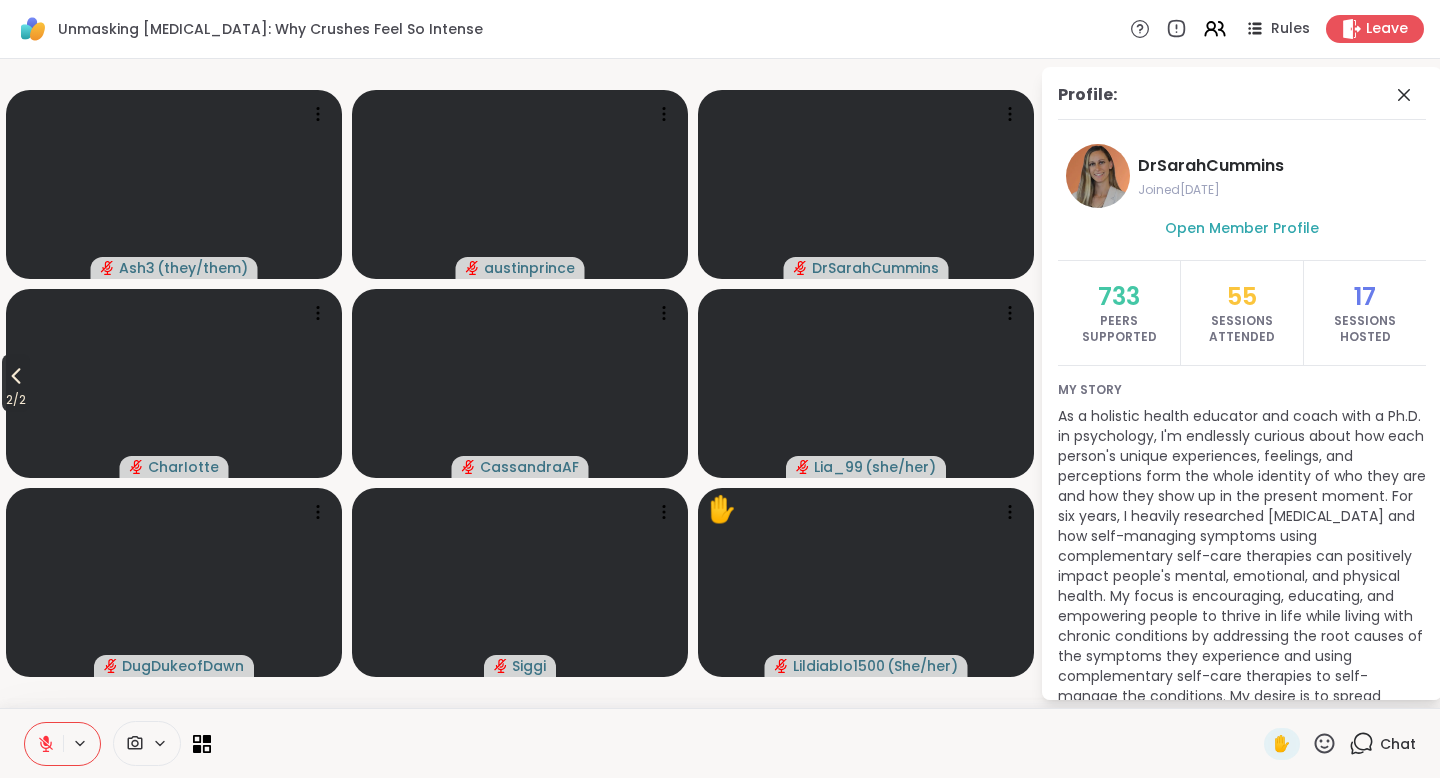 click 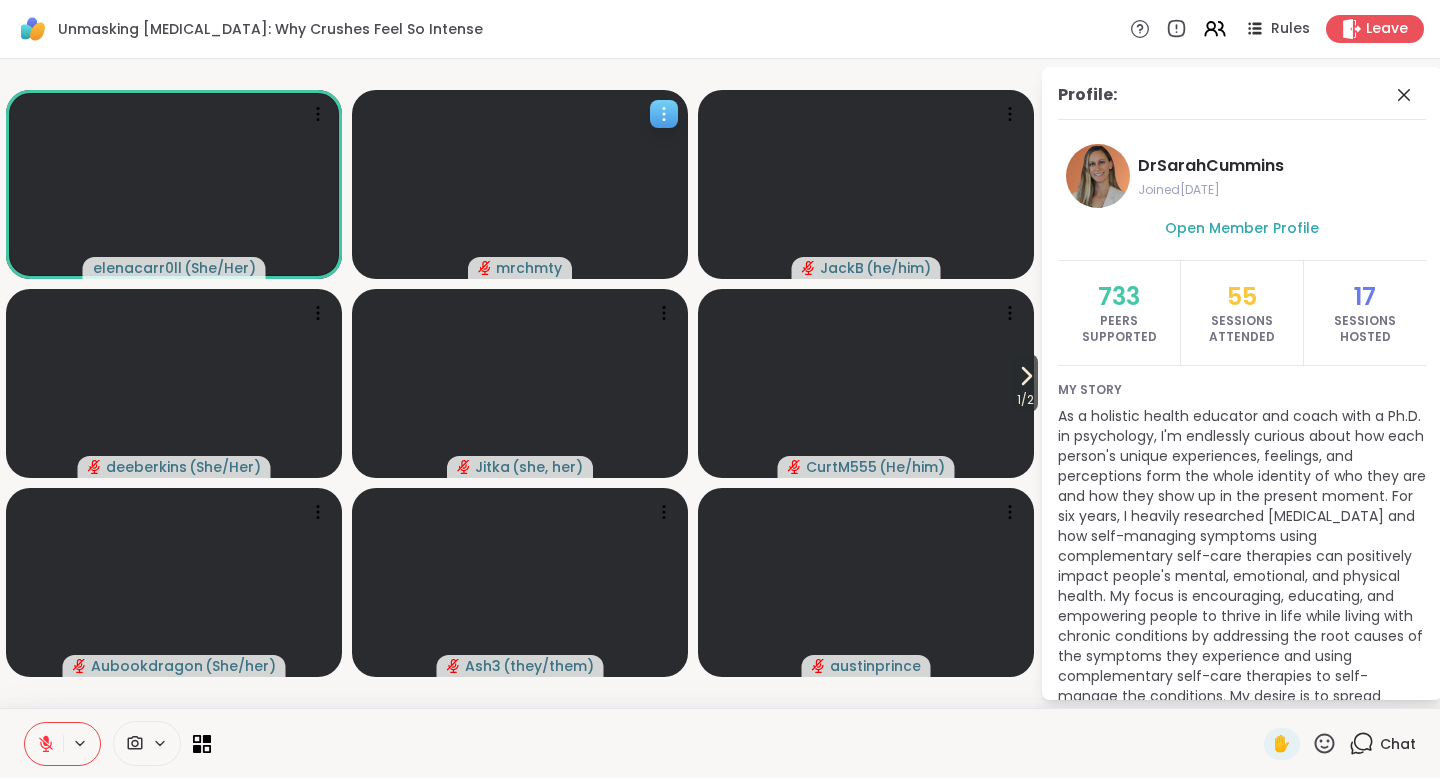 click 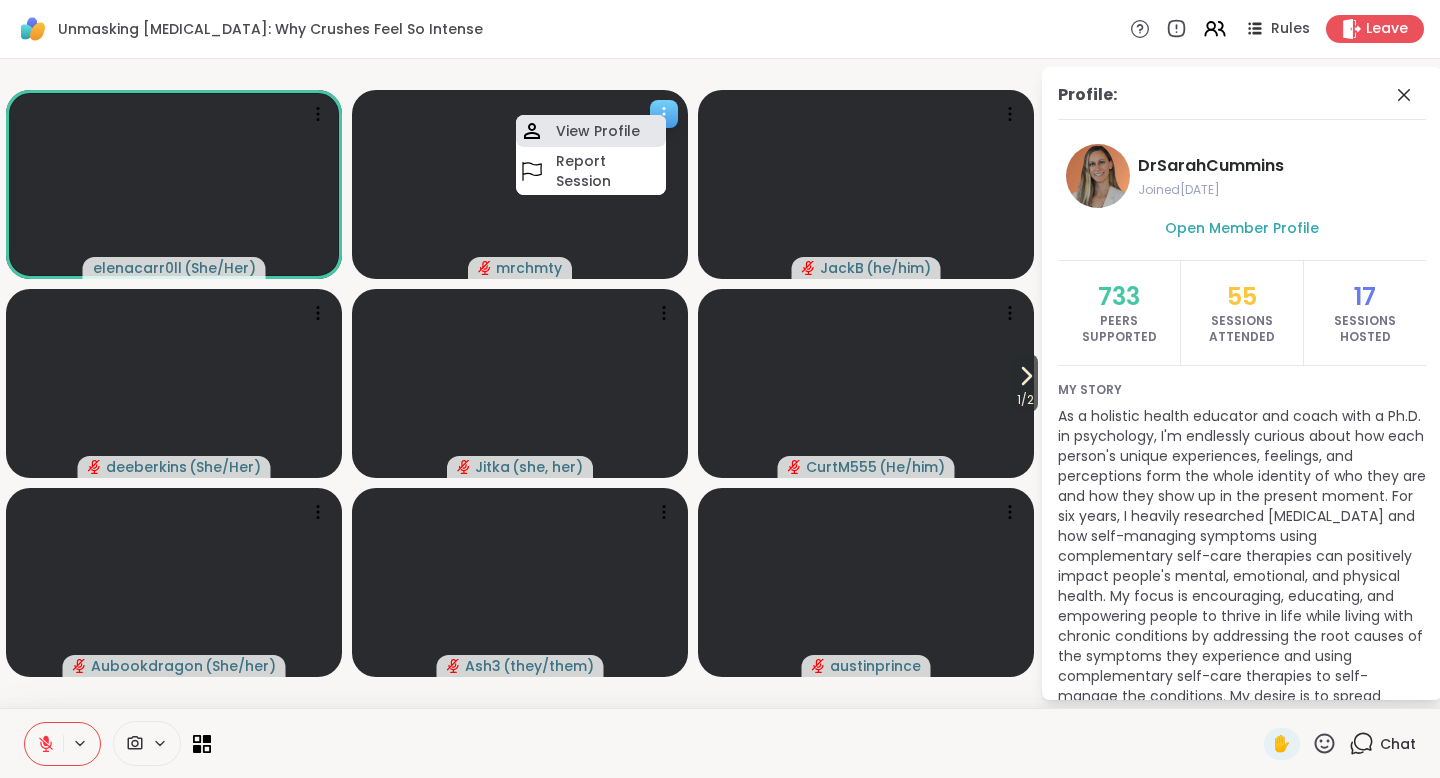 click on "View Profile" at bounding box center [598, 131] 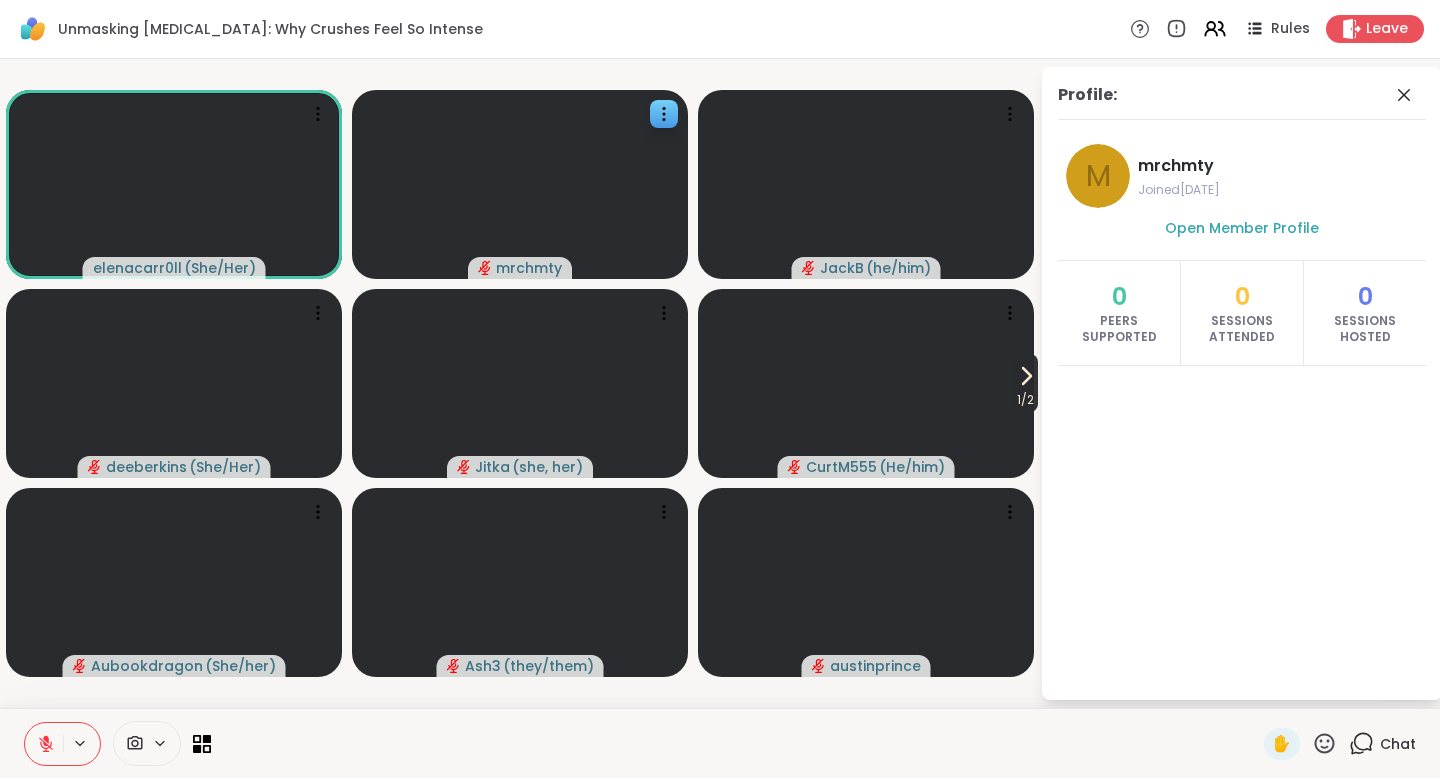 click 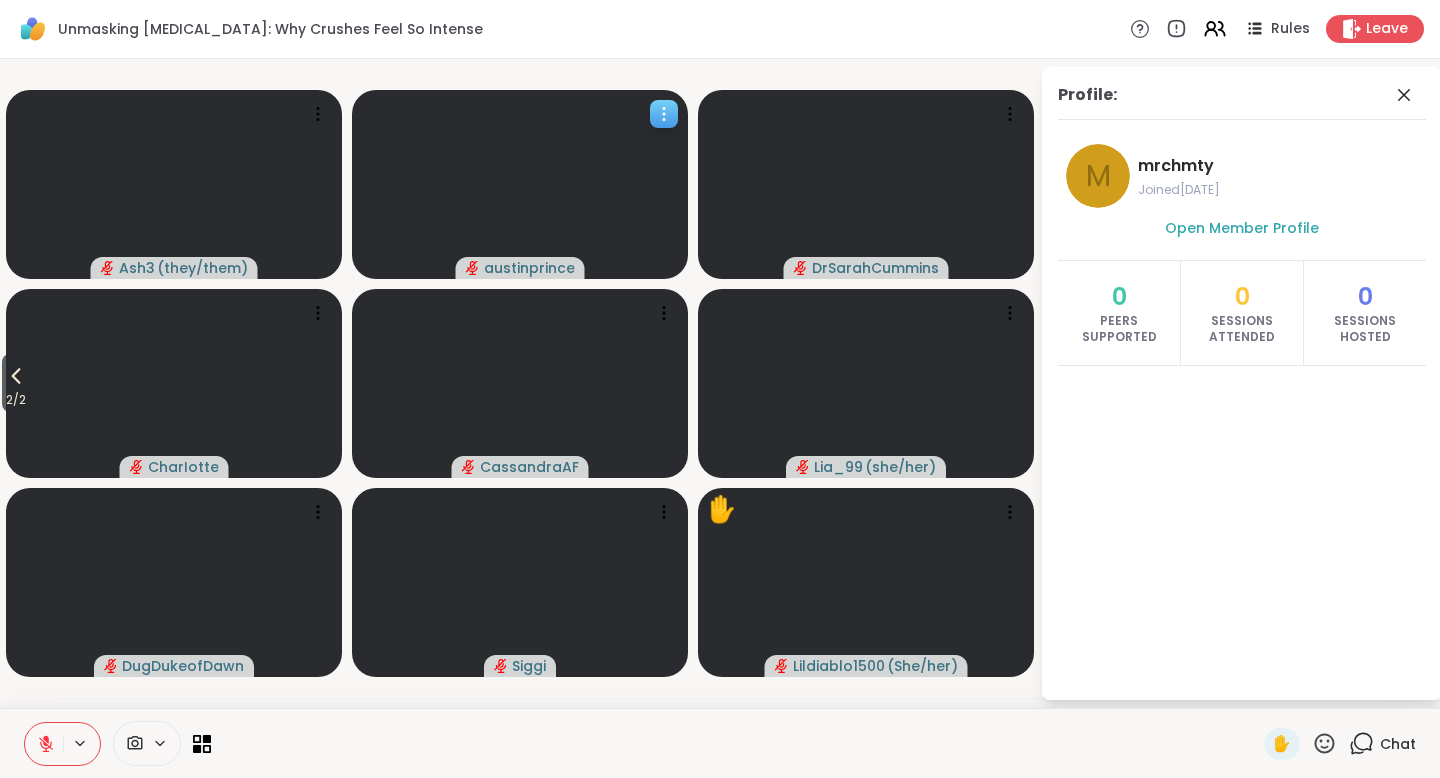click 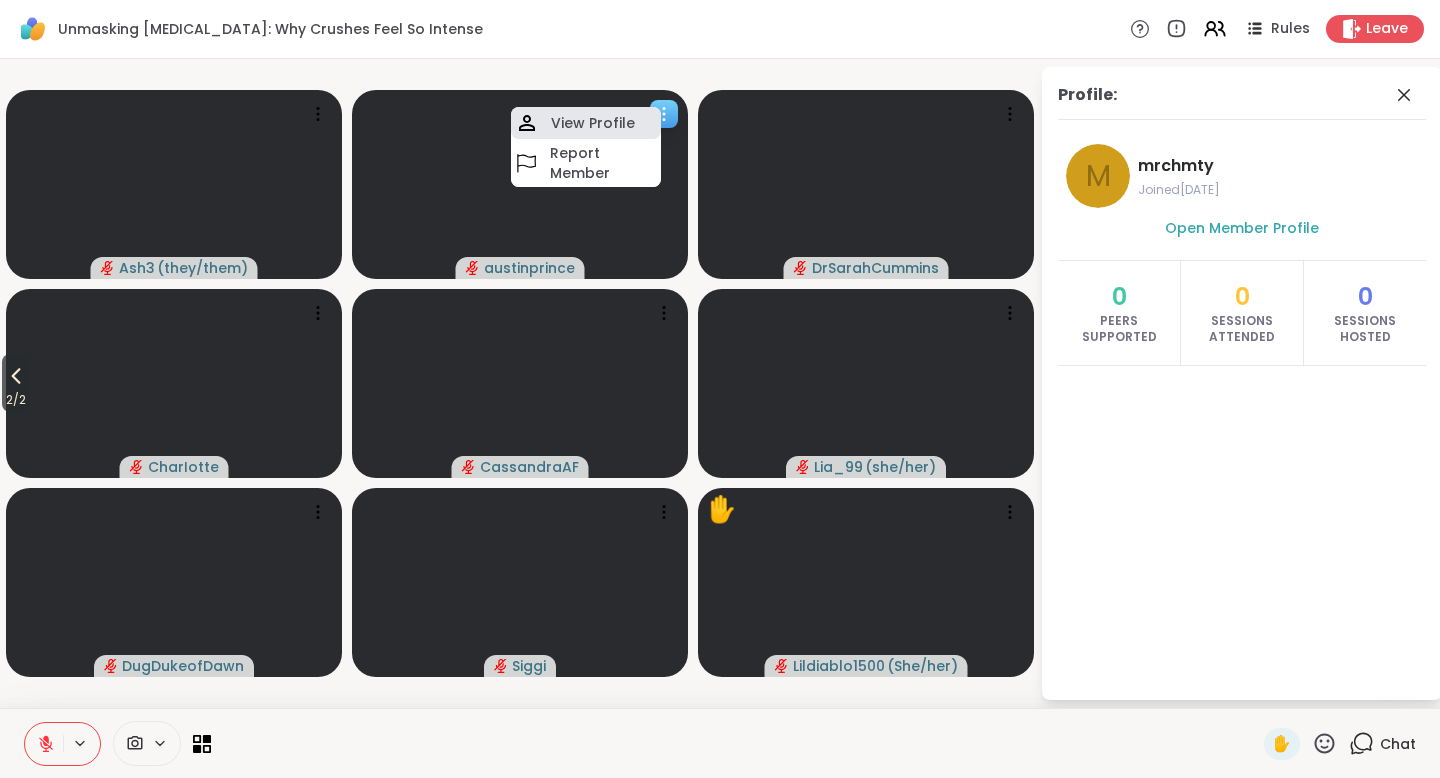 click on "View Profile" at bounding box center (593, 123) 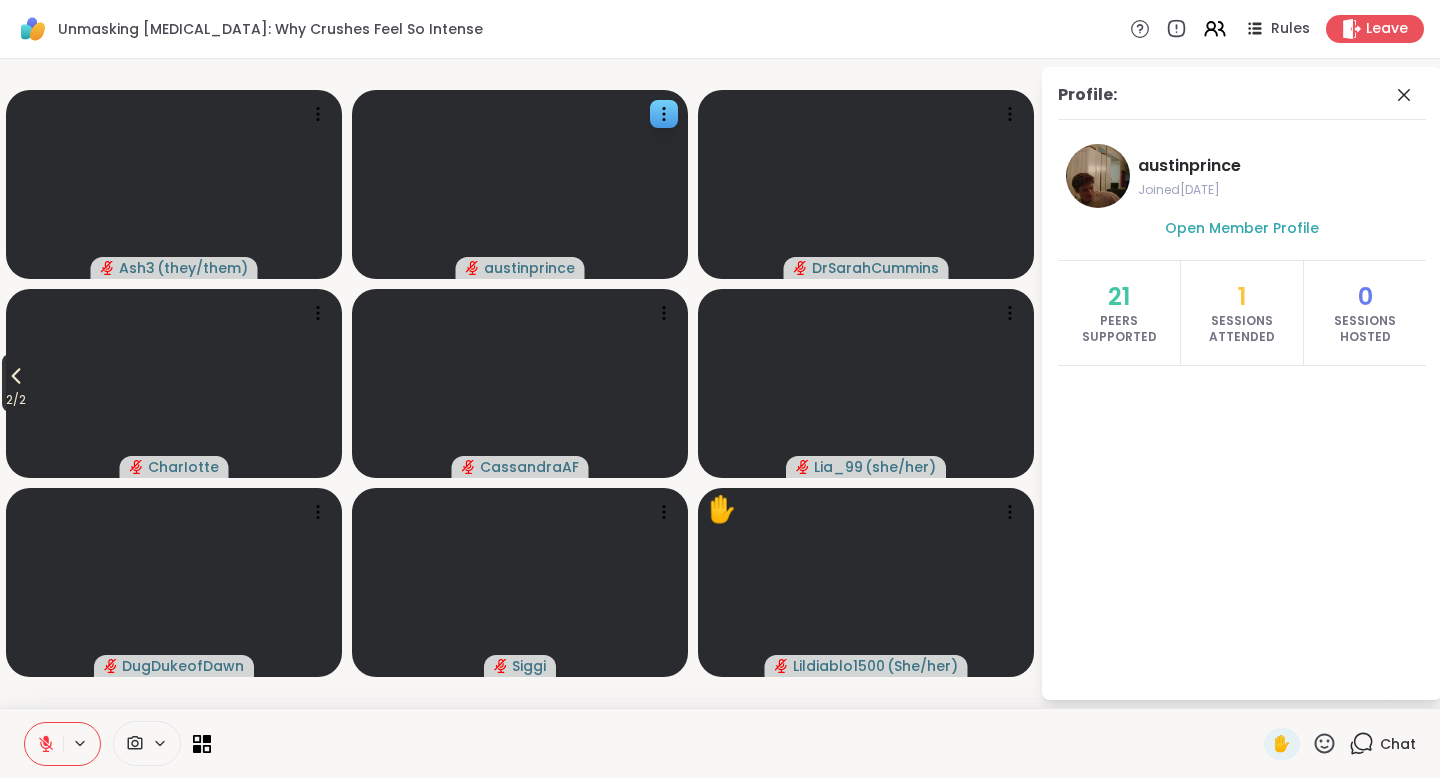 click 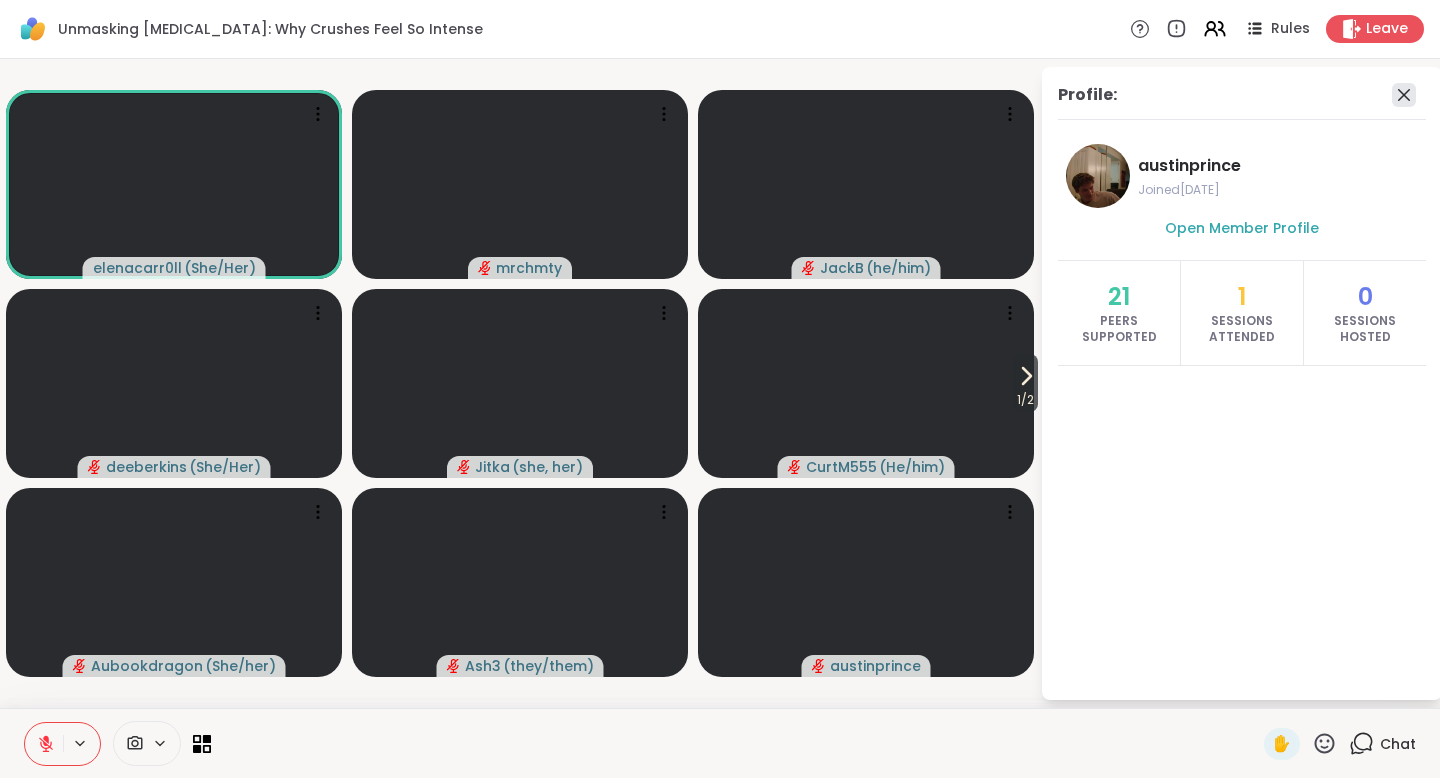 click 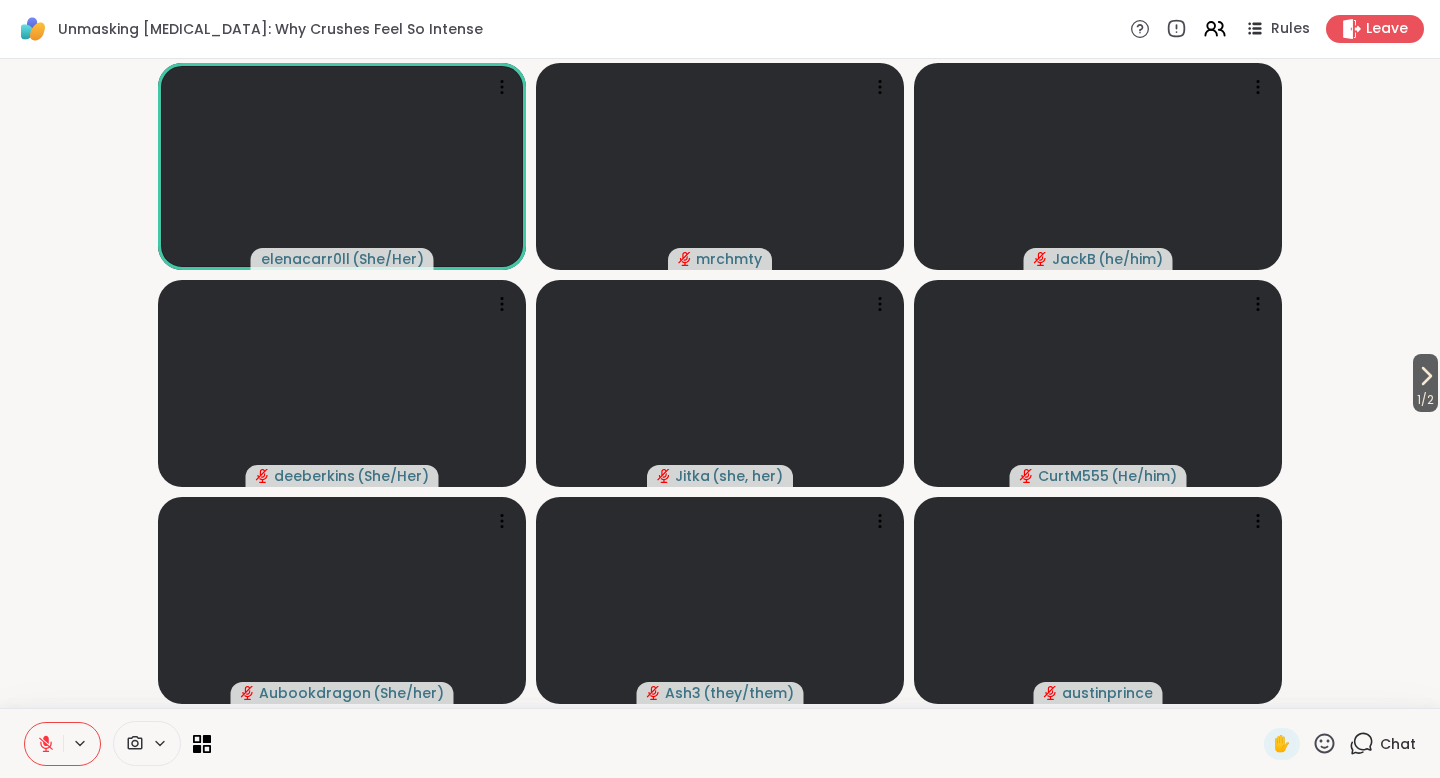 click 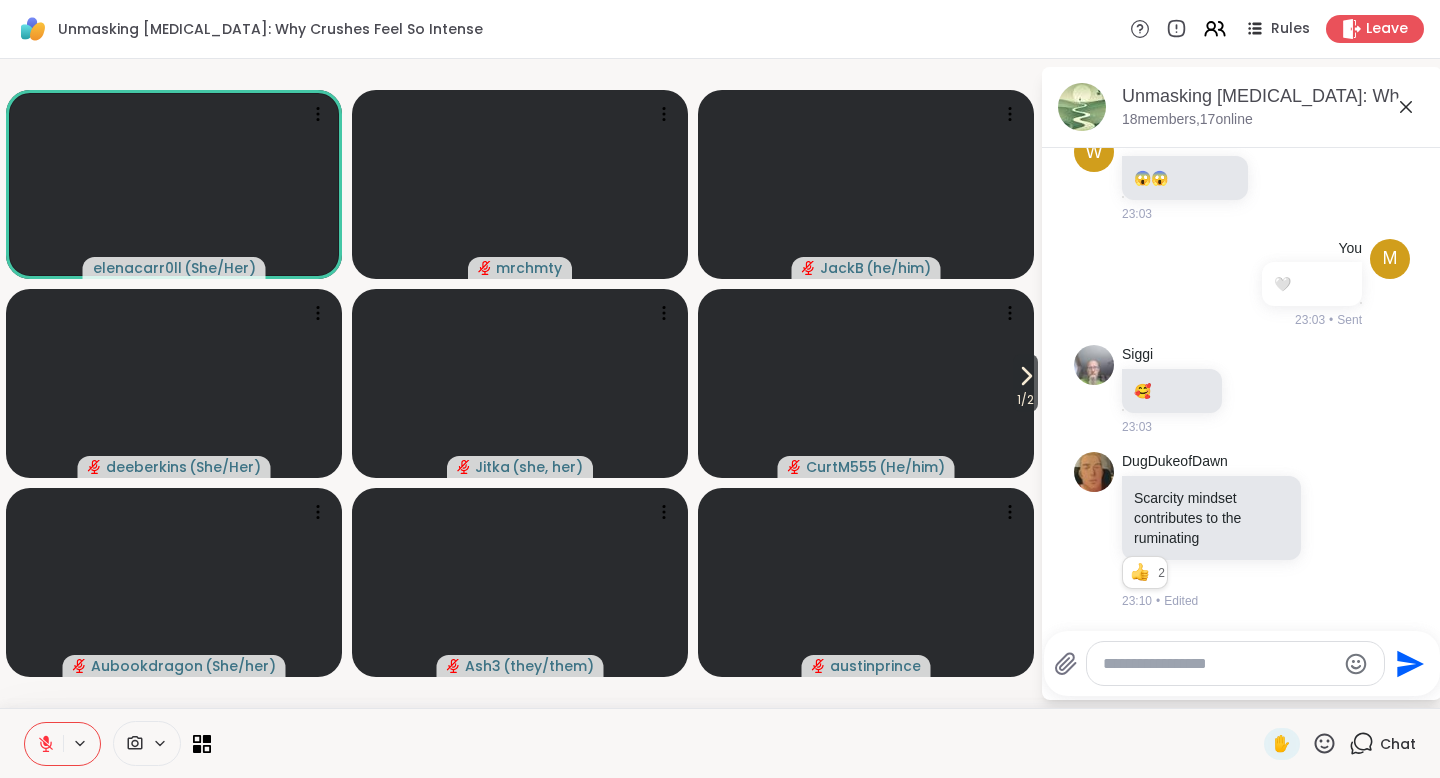 scroll, scrollTop: 1803, scrollLeft: 0, axis: vertical 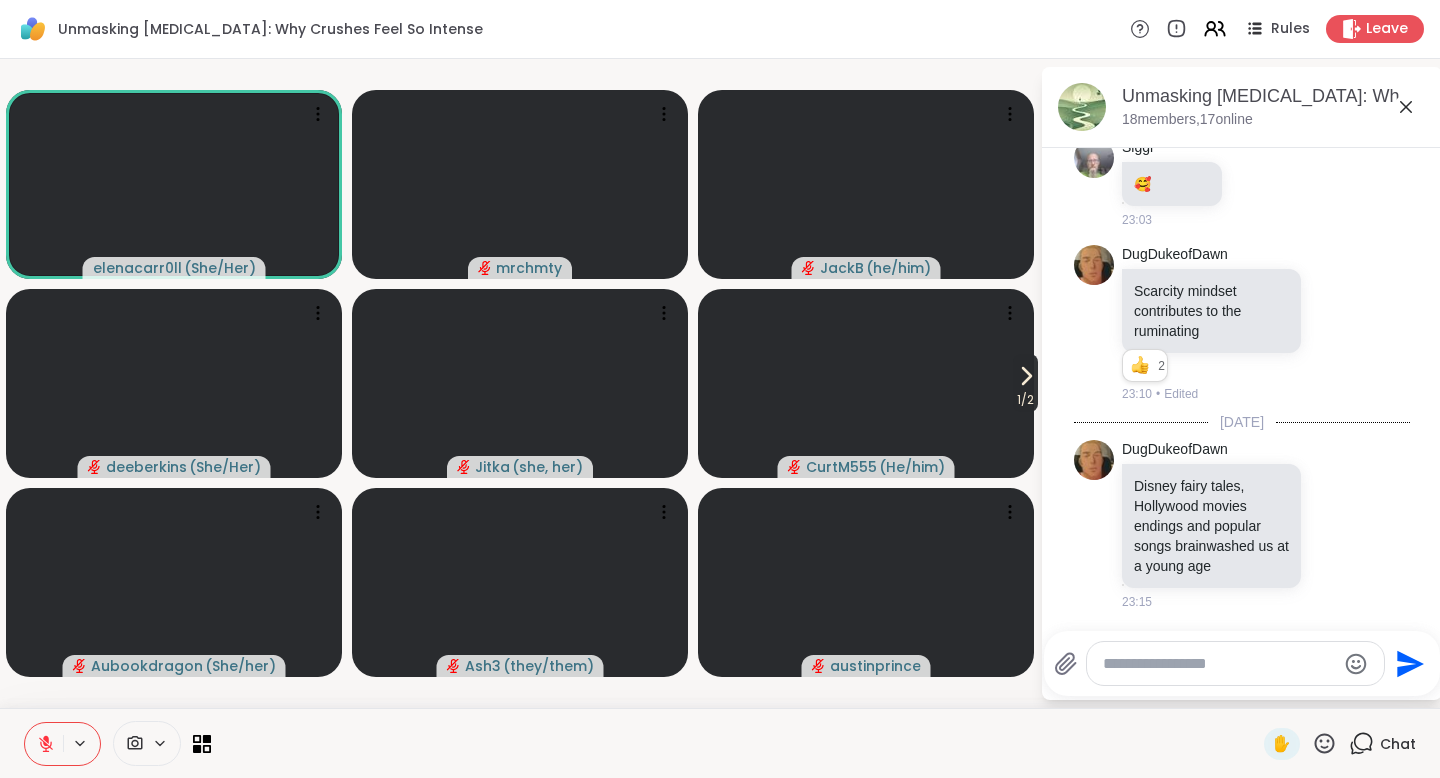 click 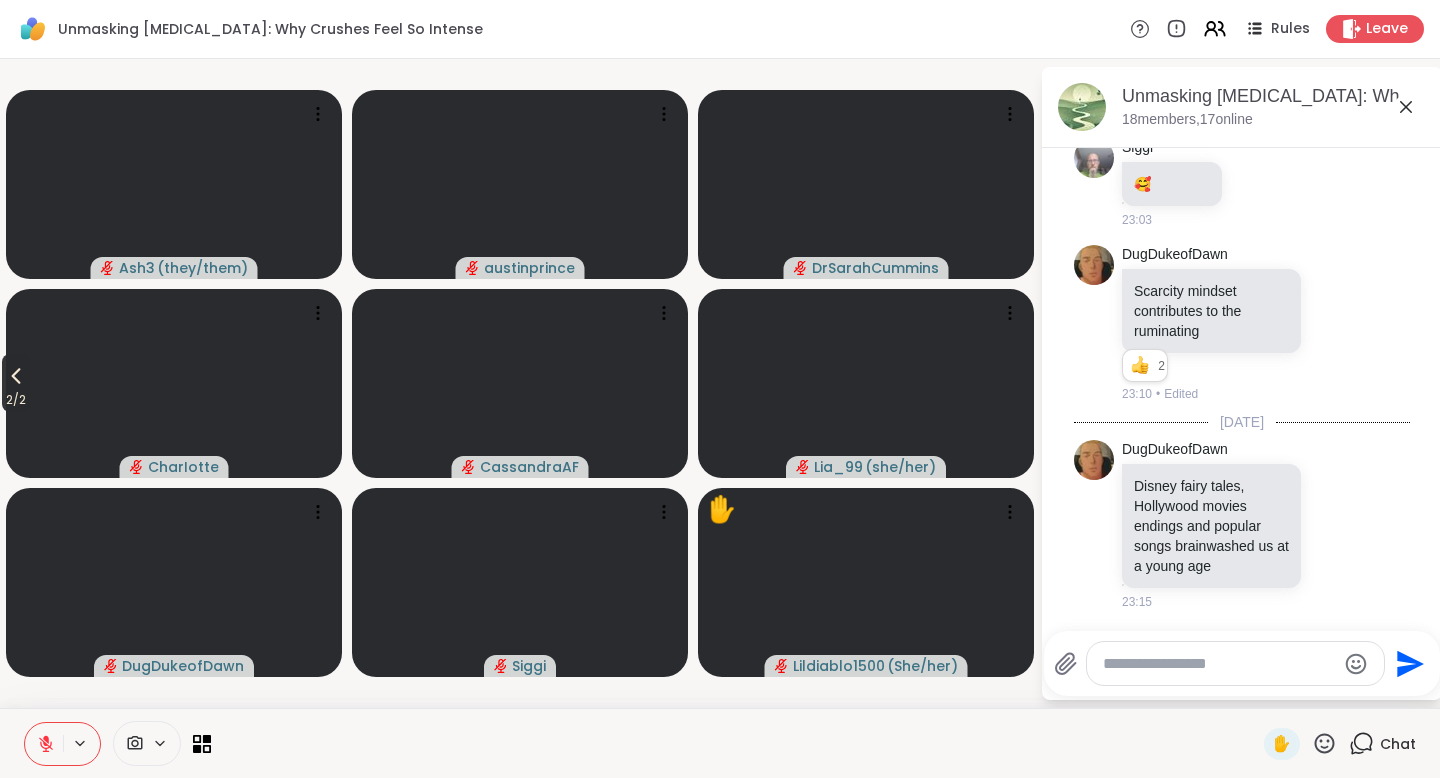 click 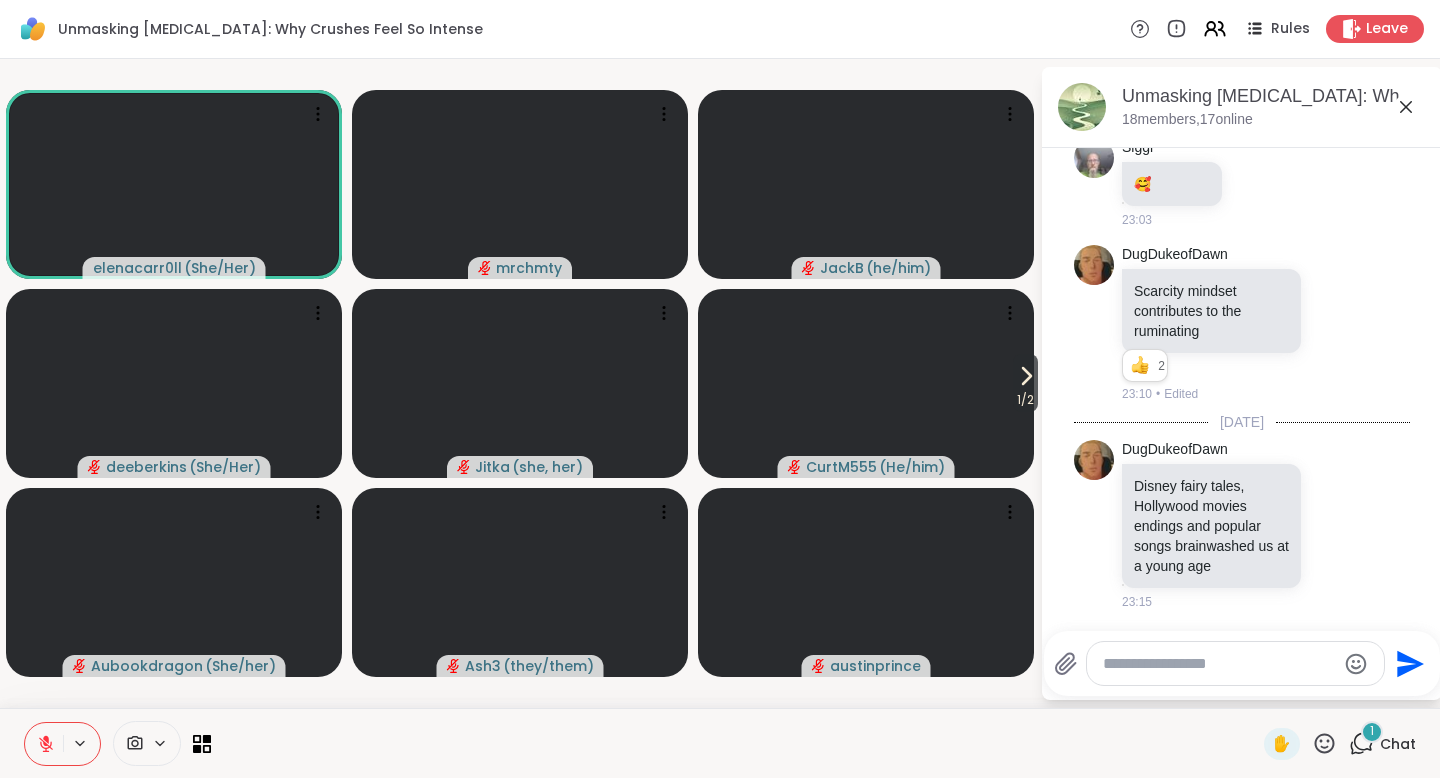 scroll, scrollTop: 1969, scrollLeft: 0, axis: vertical 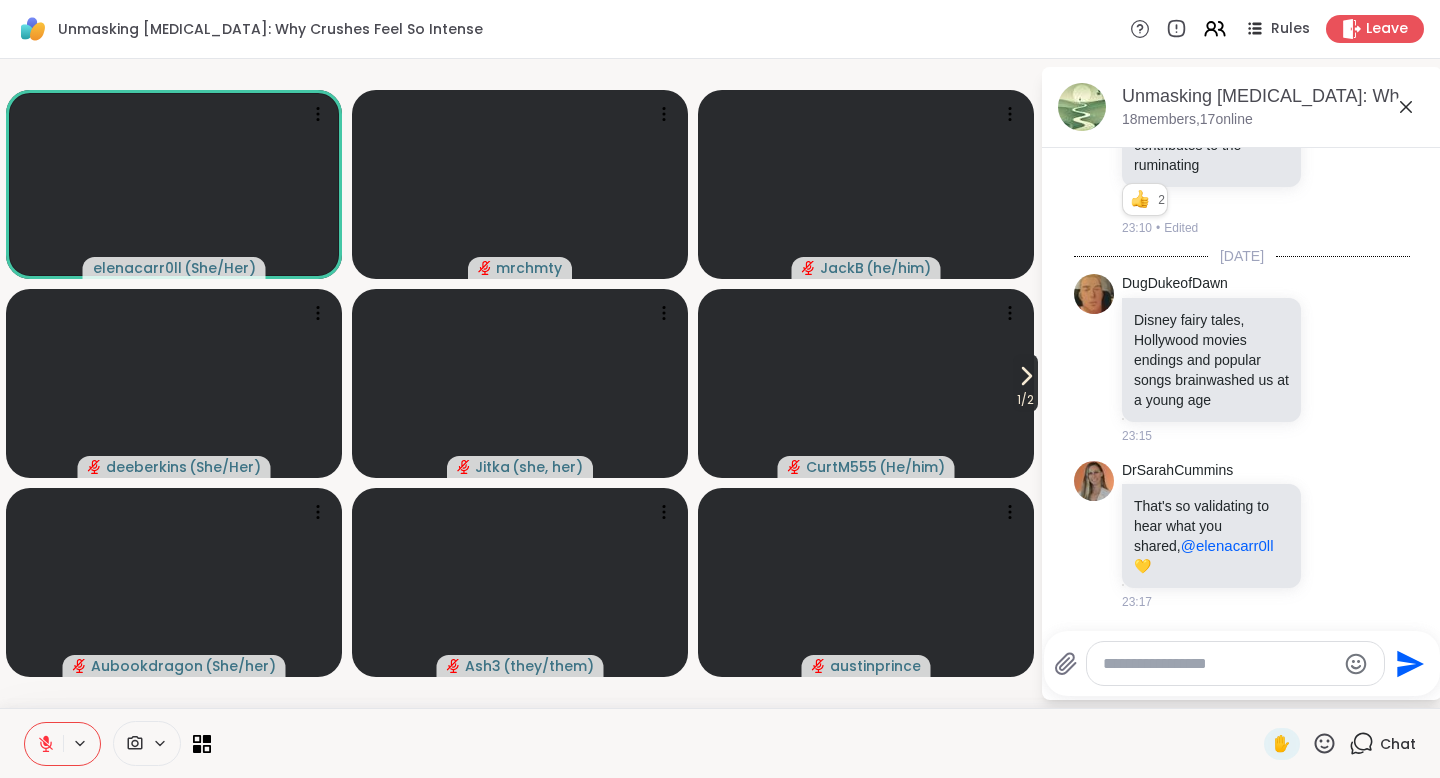 click 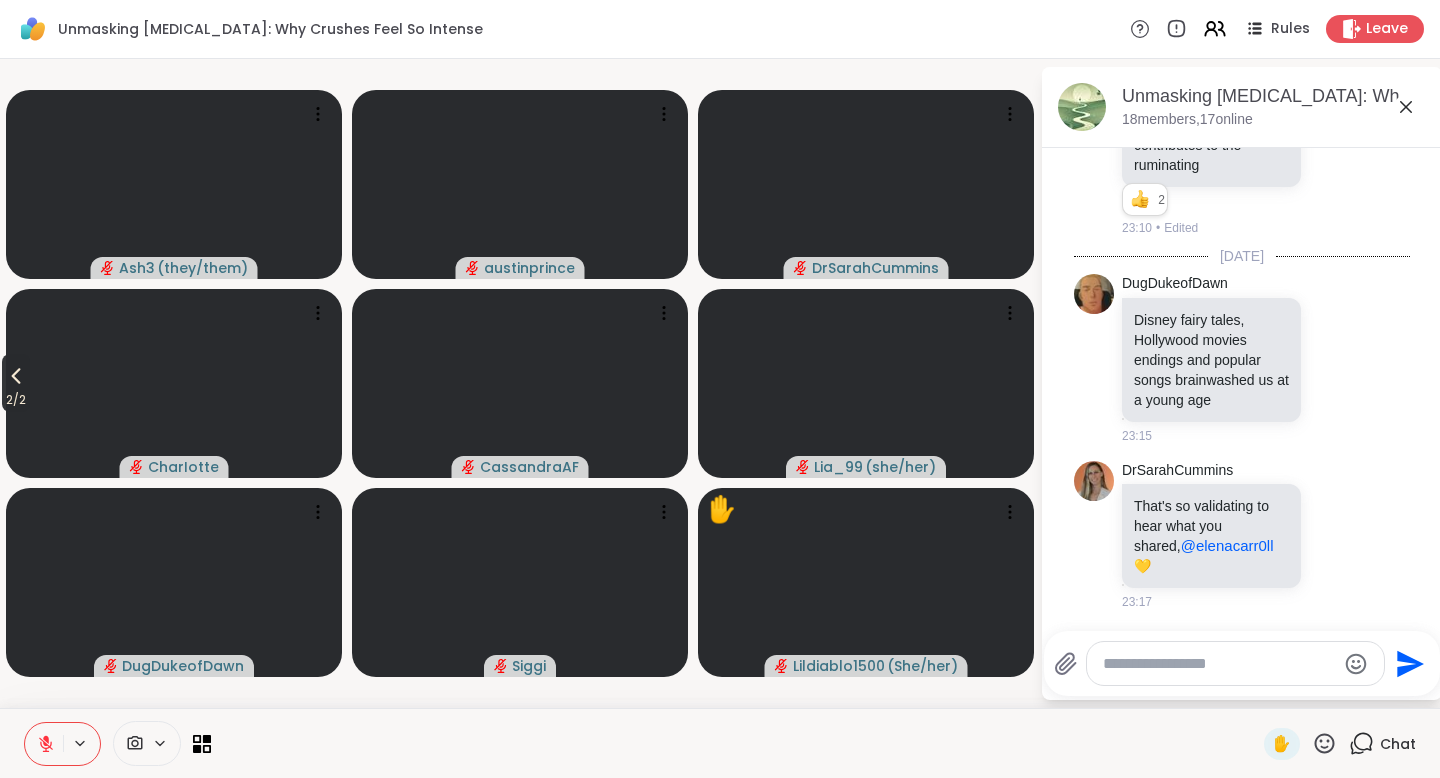 scroll, scrollTop: 2096, scrollLeft: 0, axis: vertical 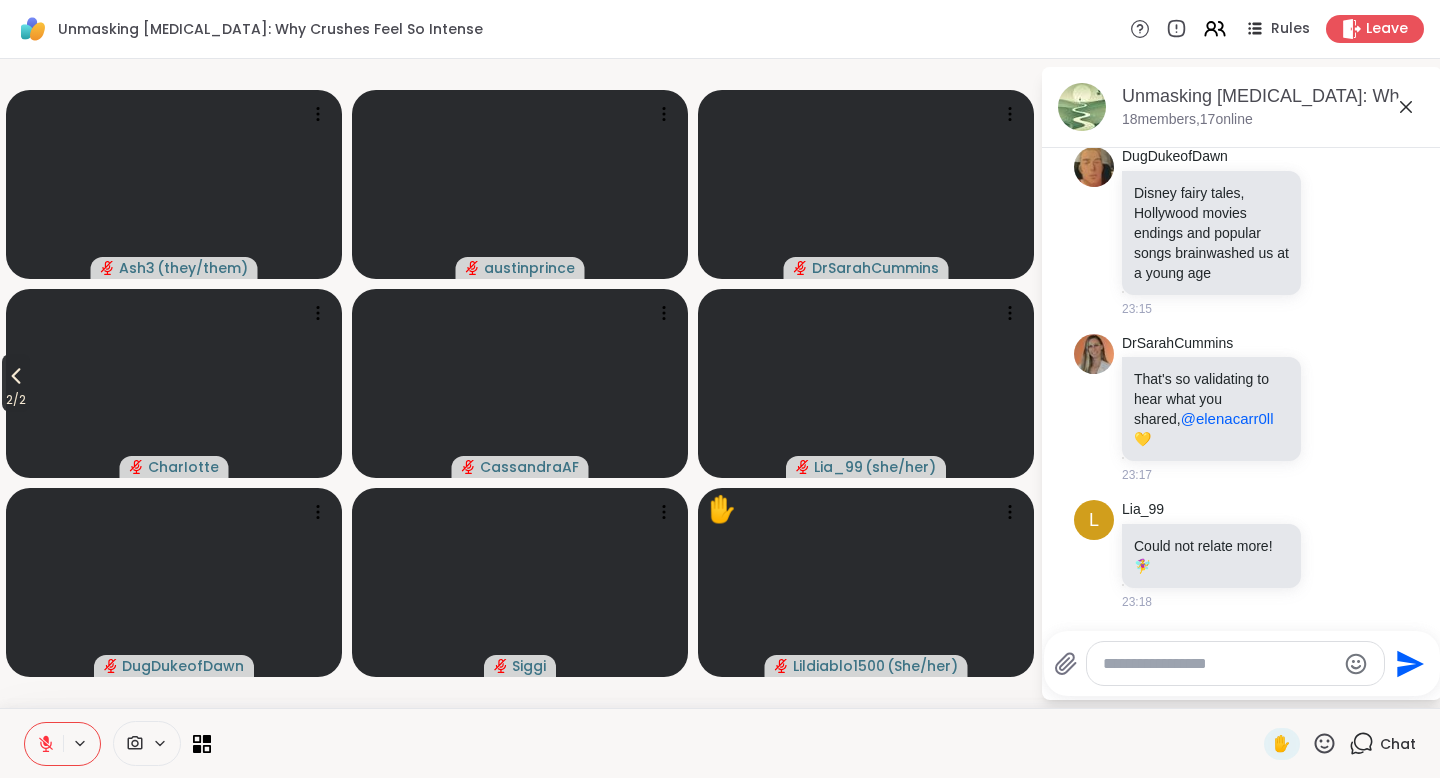 click 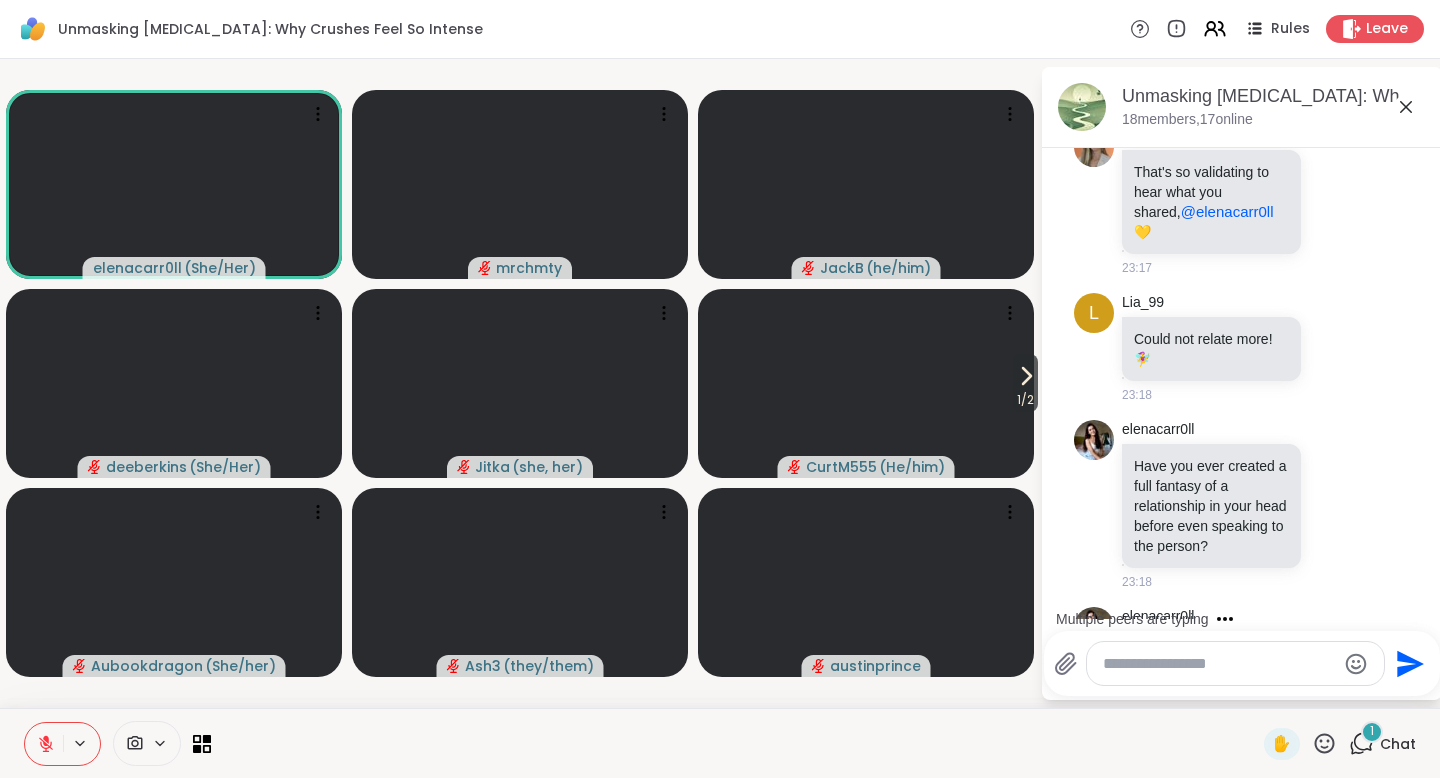 scroll, scrollTop: 2509, scrollLeft: 0, axis: vertical 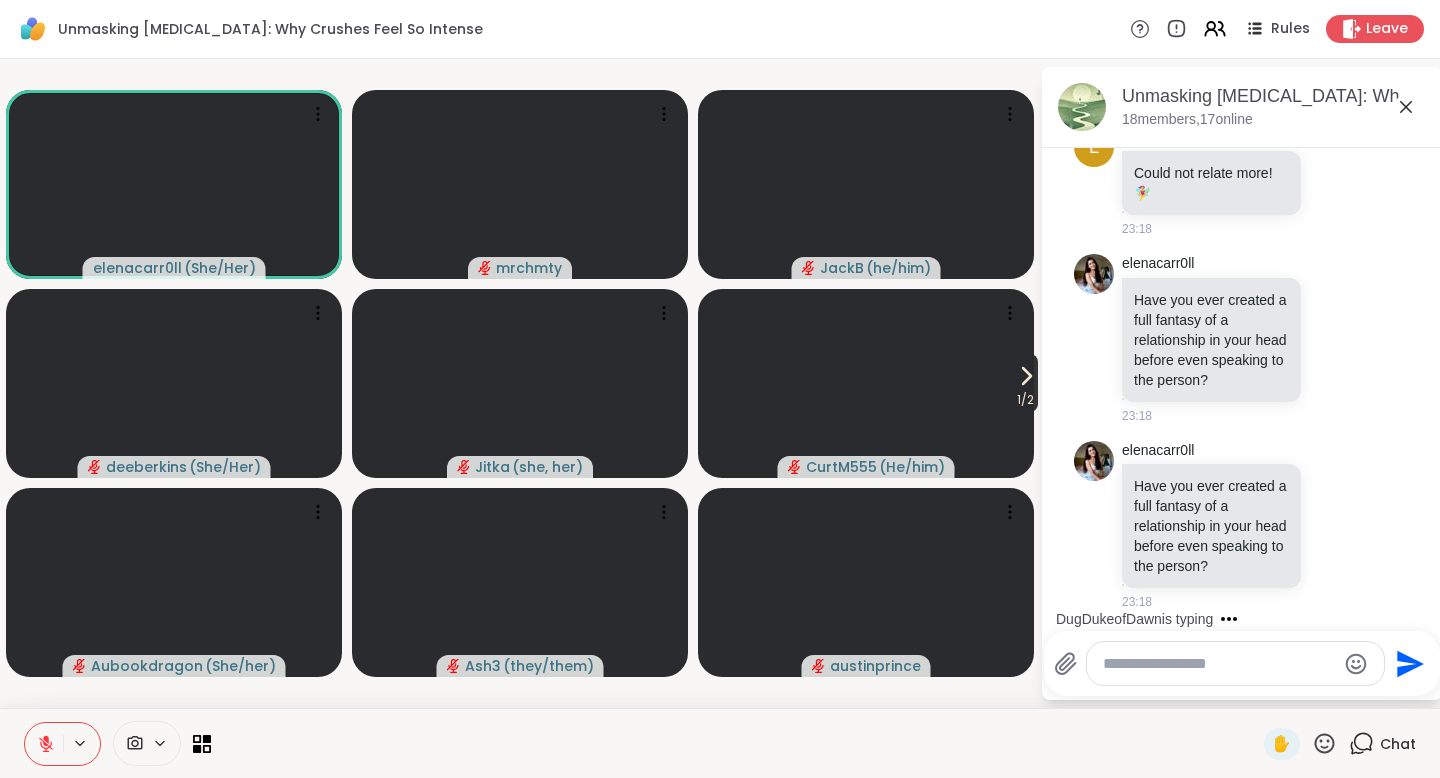 click 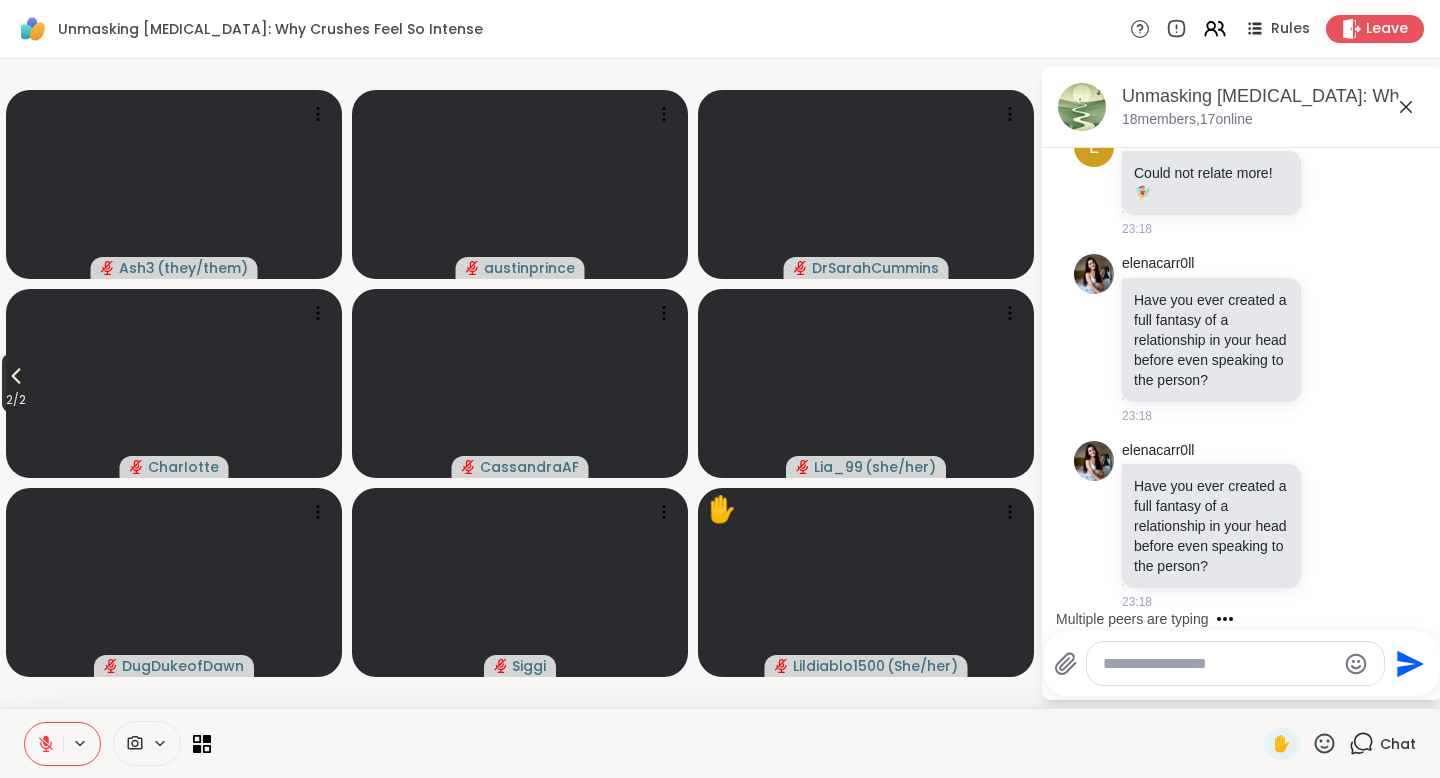 click 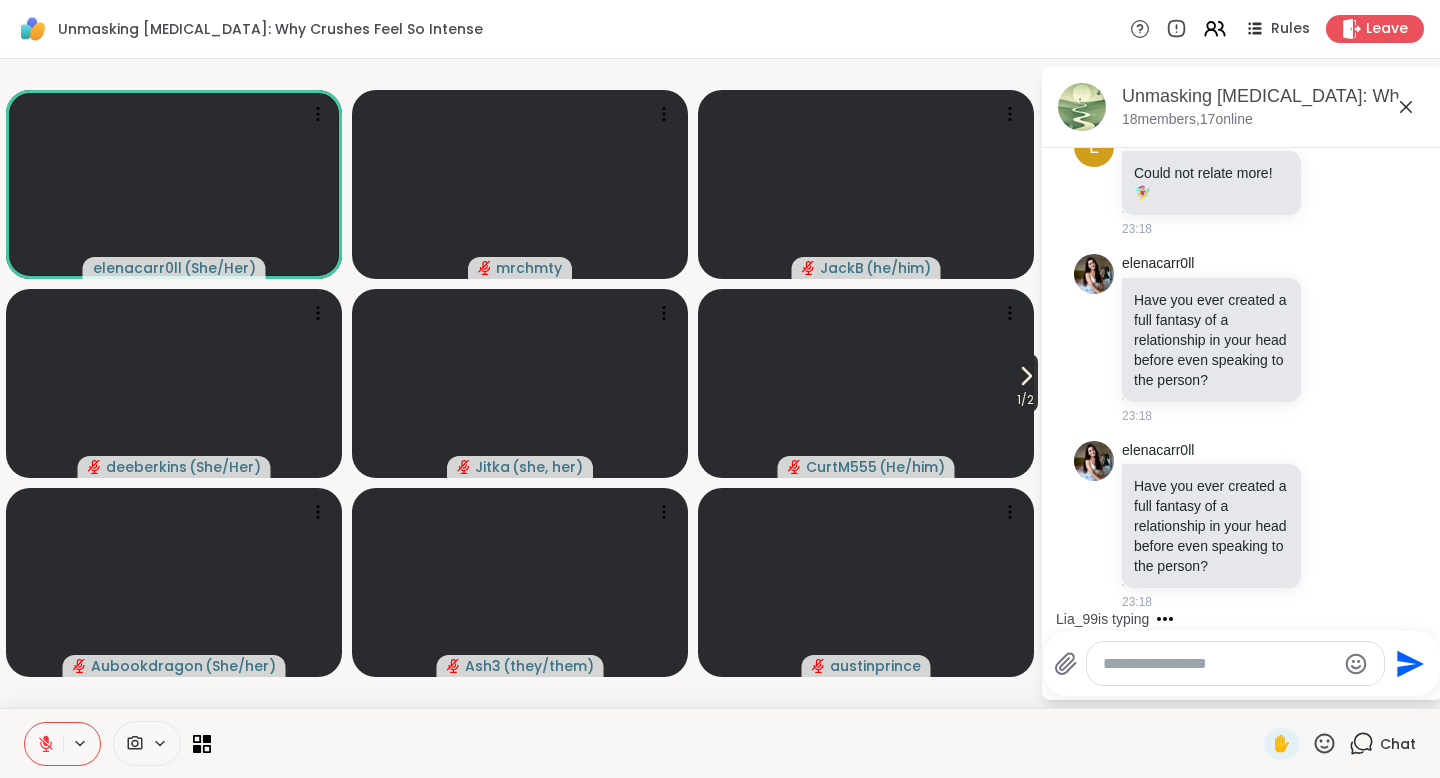 click 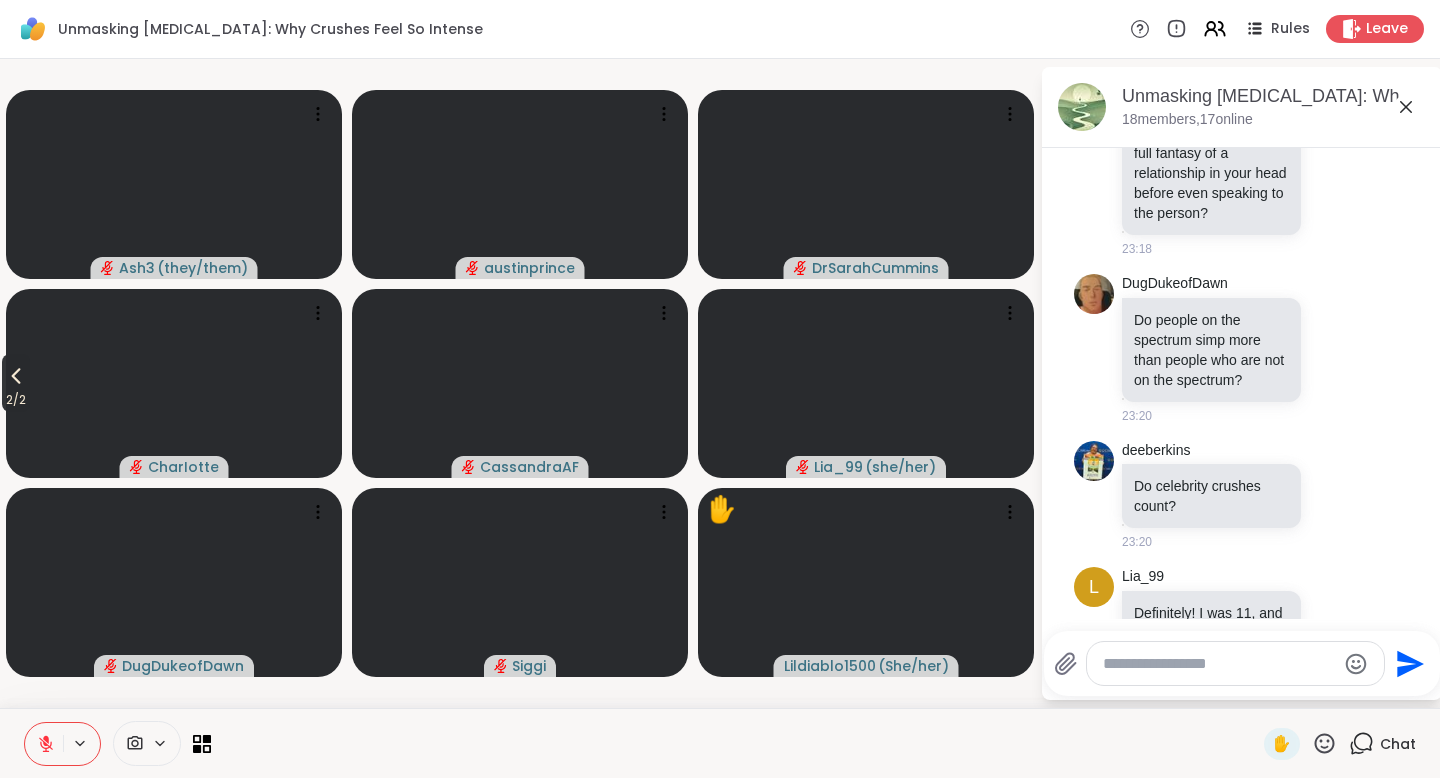 scroll, scrollTop: 3069, scrollLeft: 0, axis: vertical 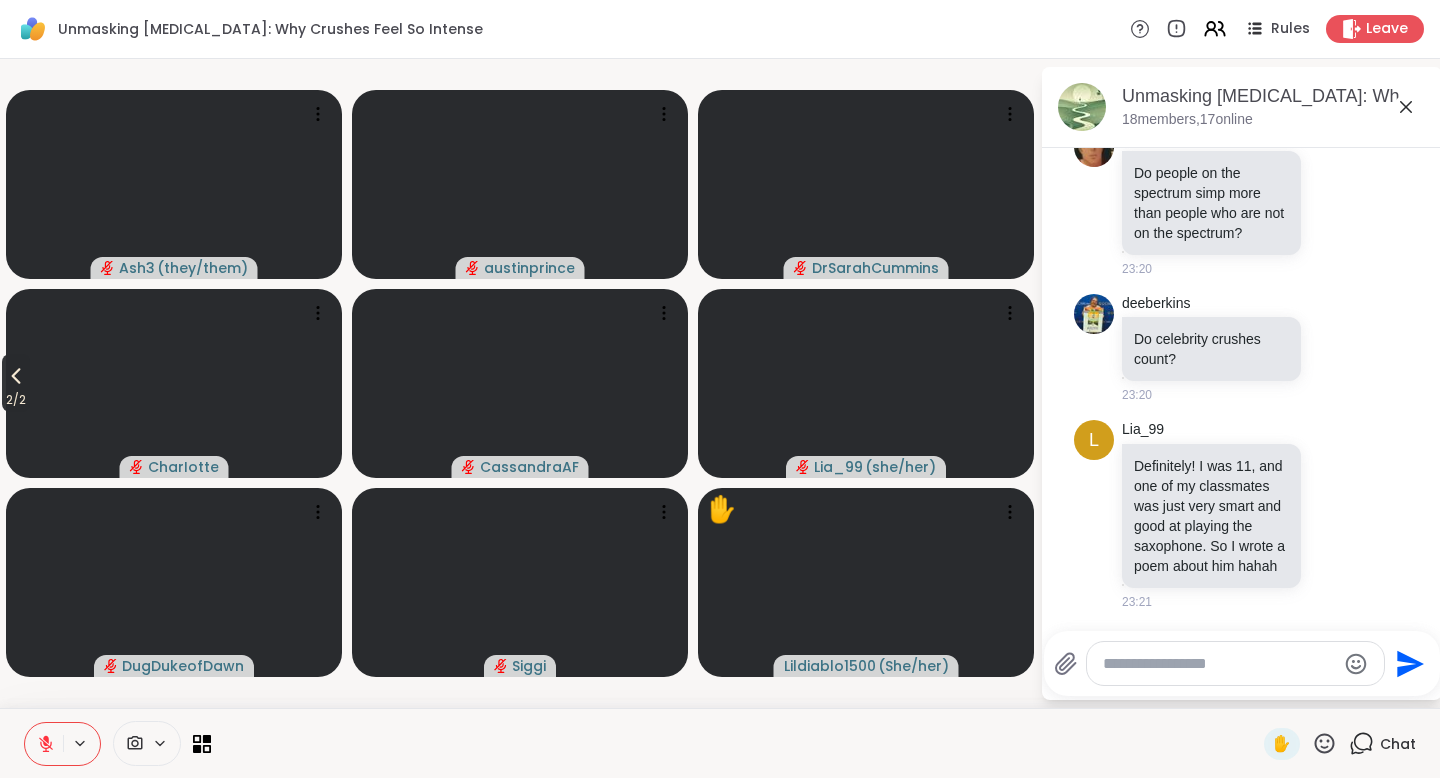 click 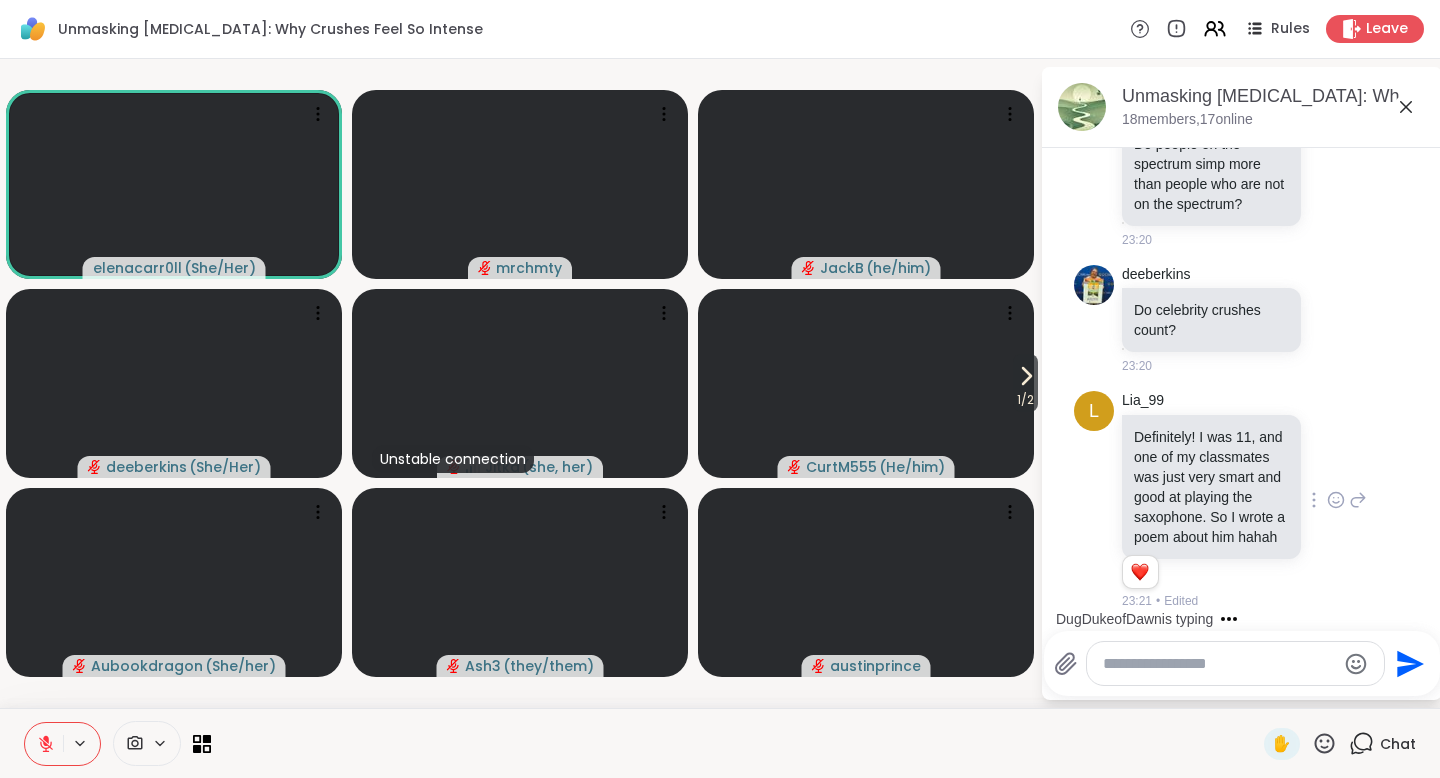 scroll, scrollTop: 3098, scrollLeft: 0, axis: vertical 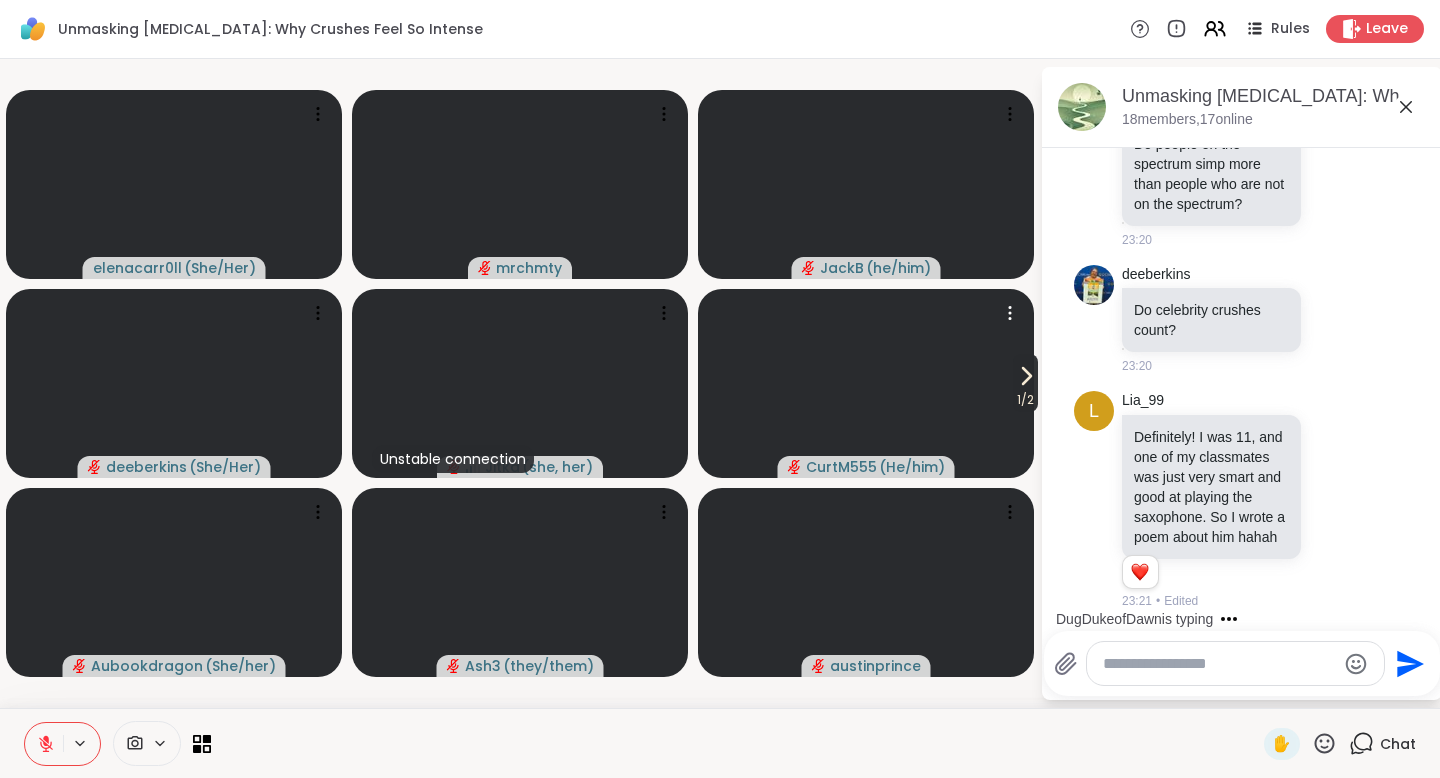 click 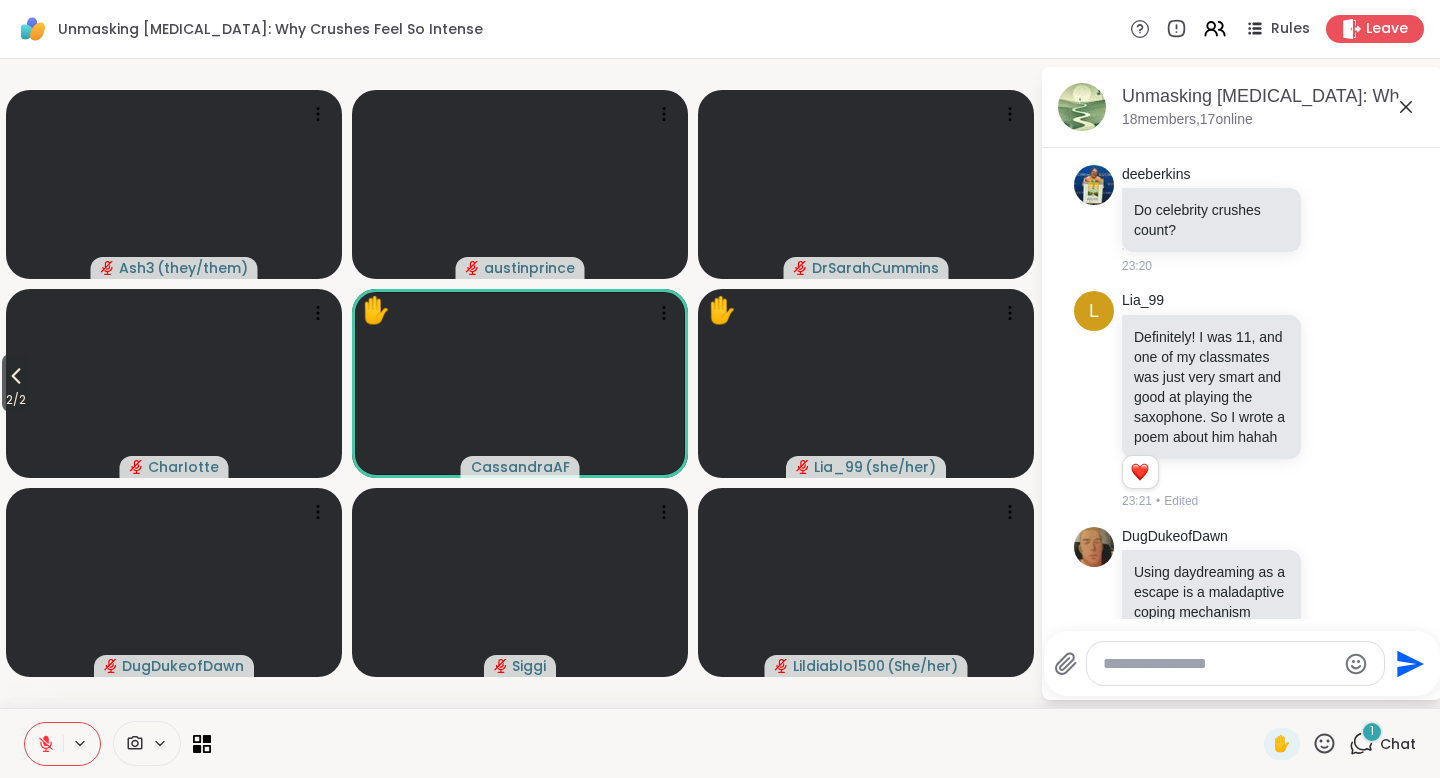 scroll, scrollTop: 3264, scrollLeft: 0, axis: vertical 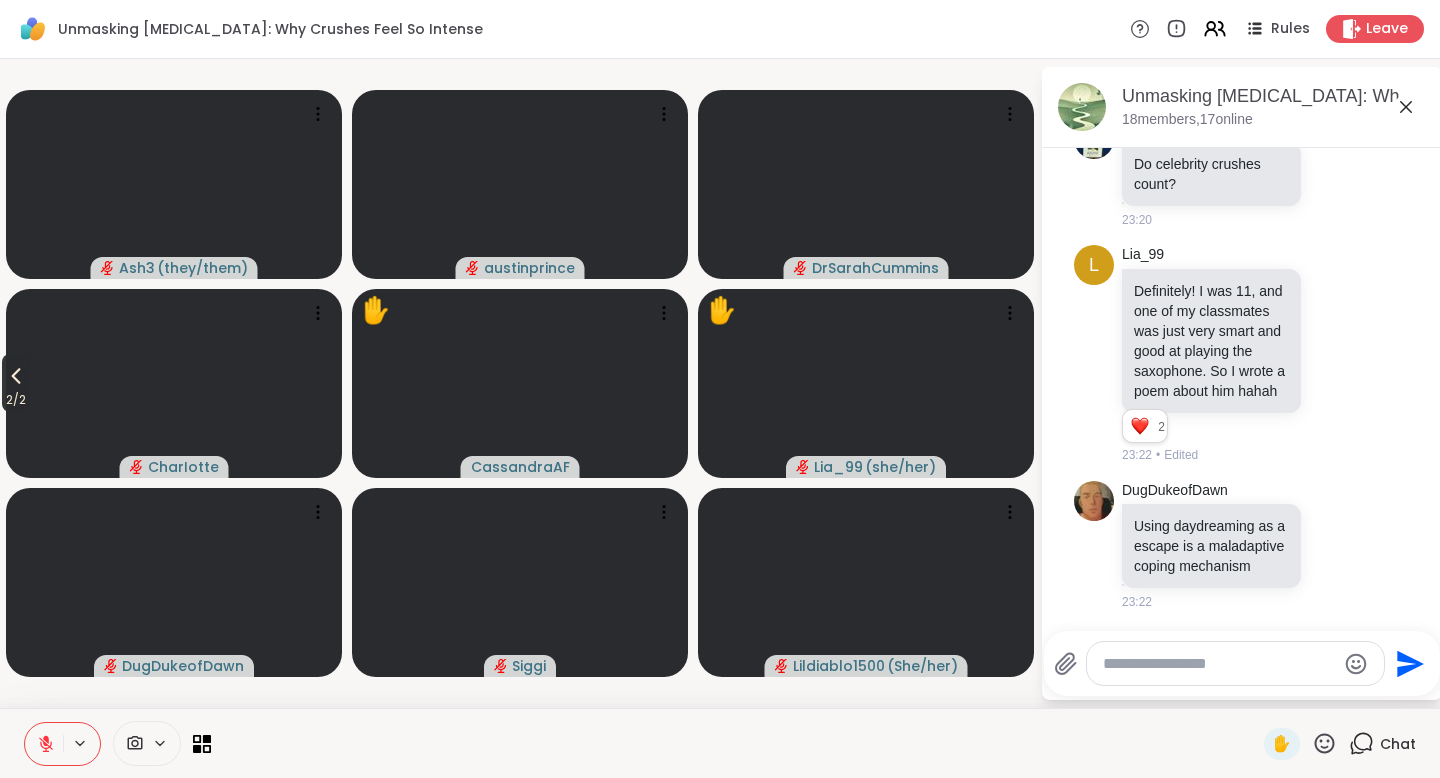 click 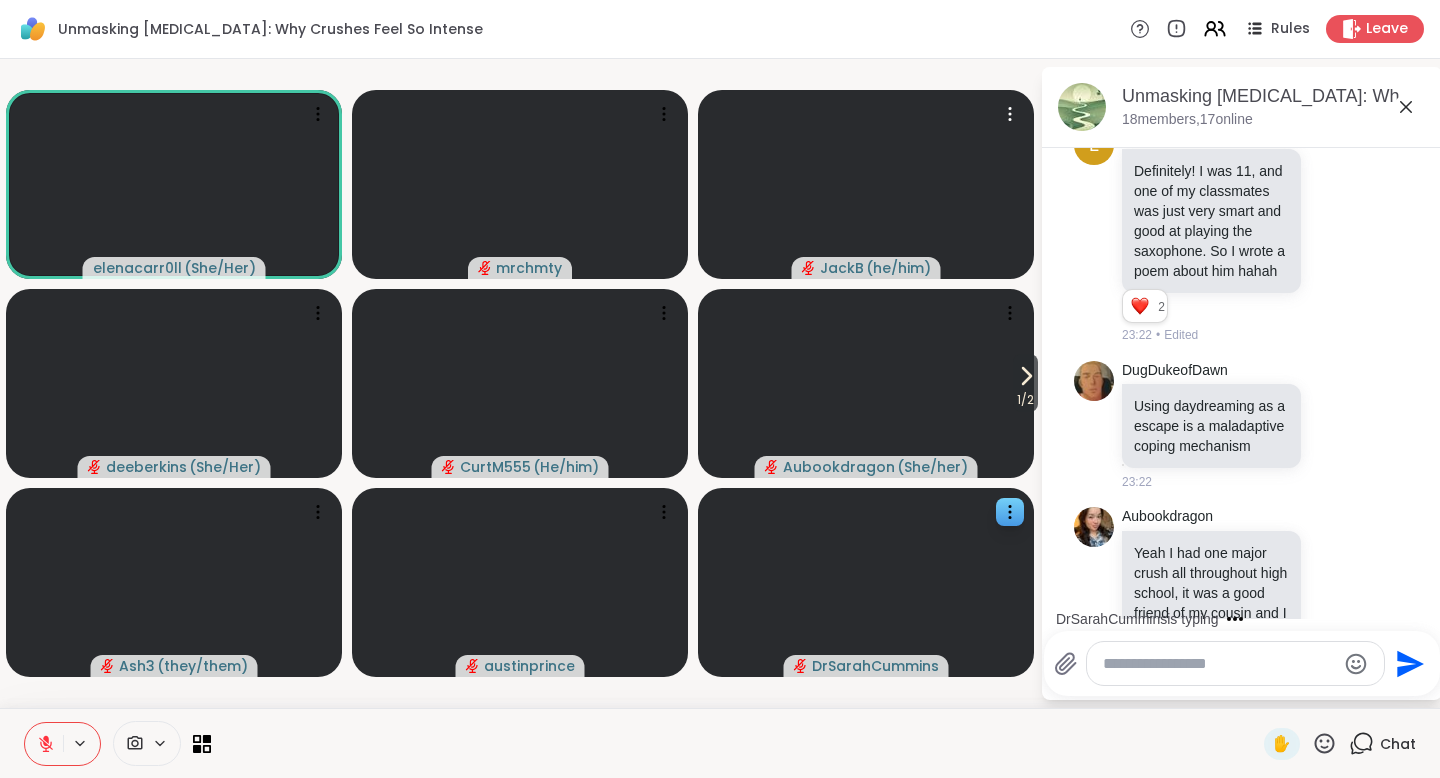 scroll, scrollTop: 3531, scrollLeft: 0, axis: vertical 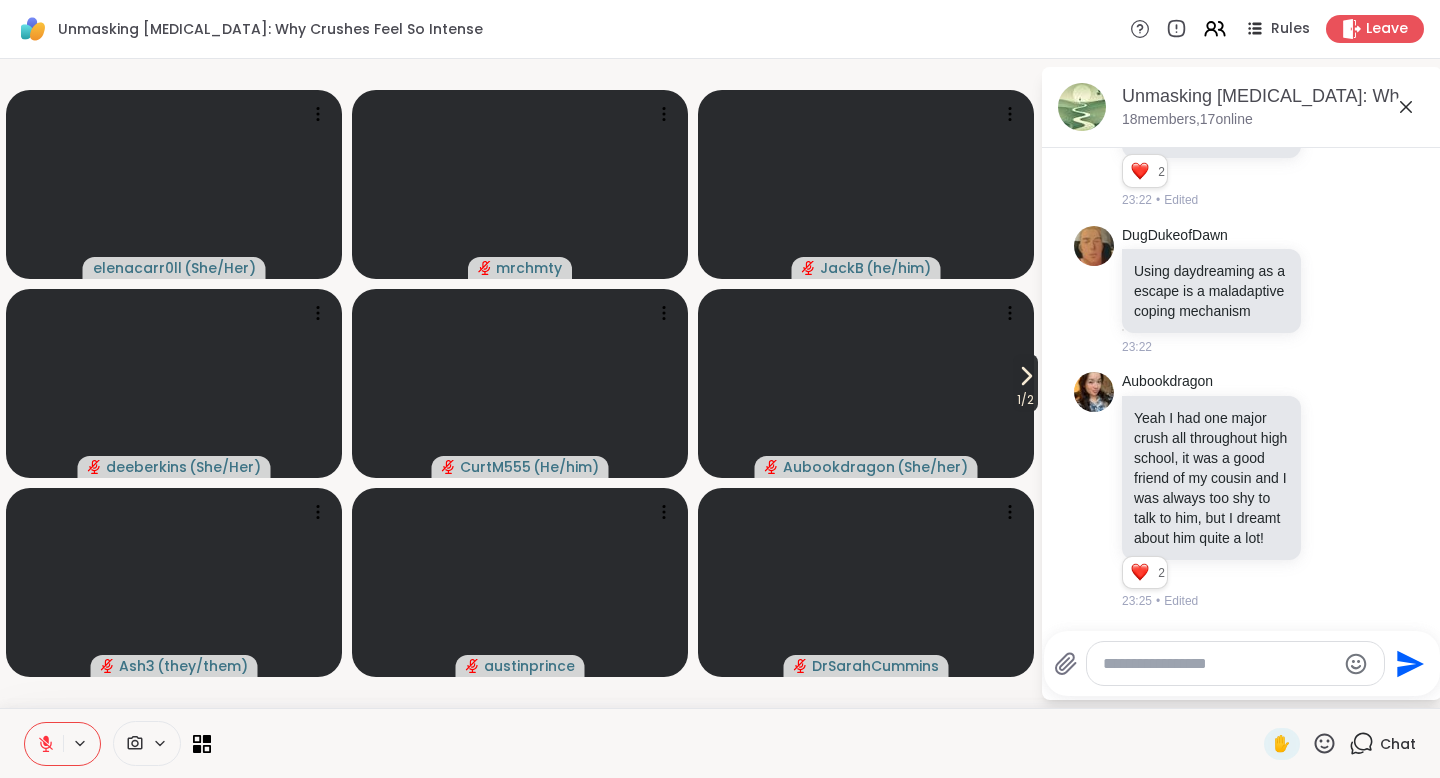 click 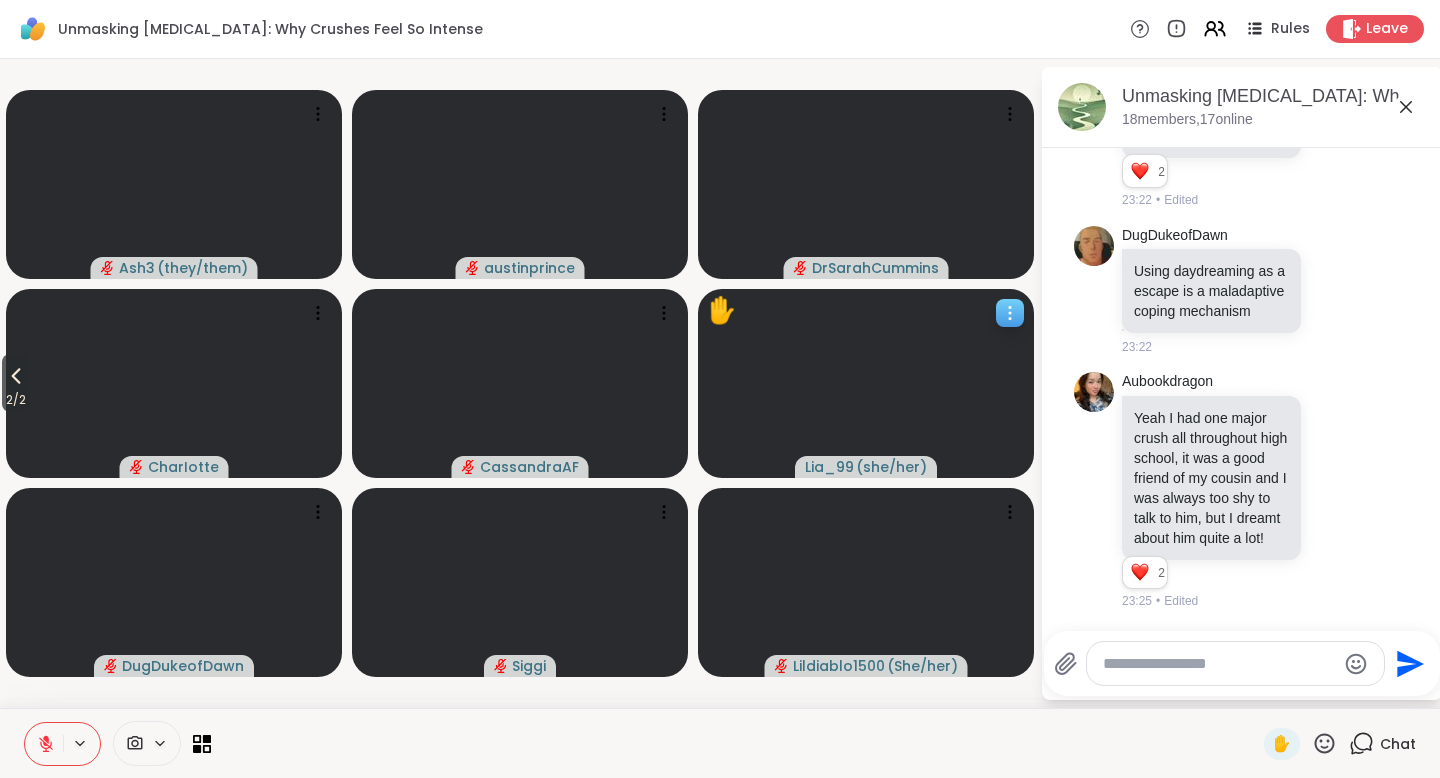 click 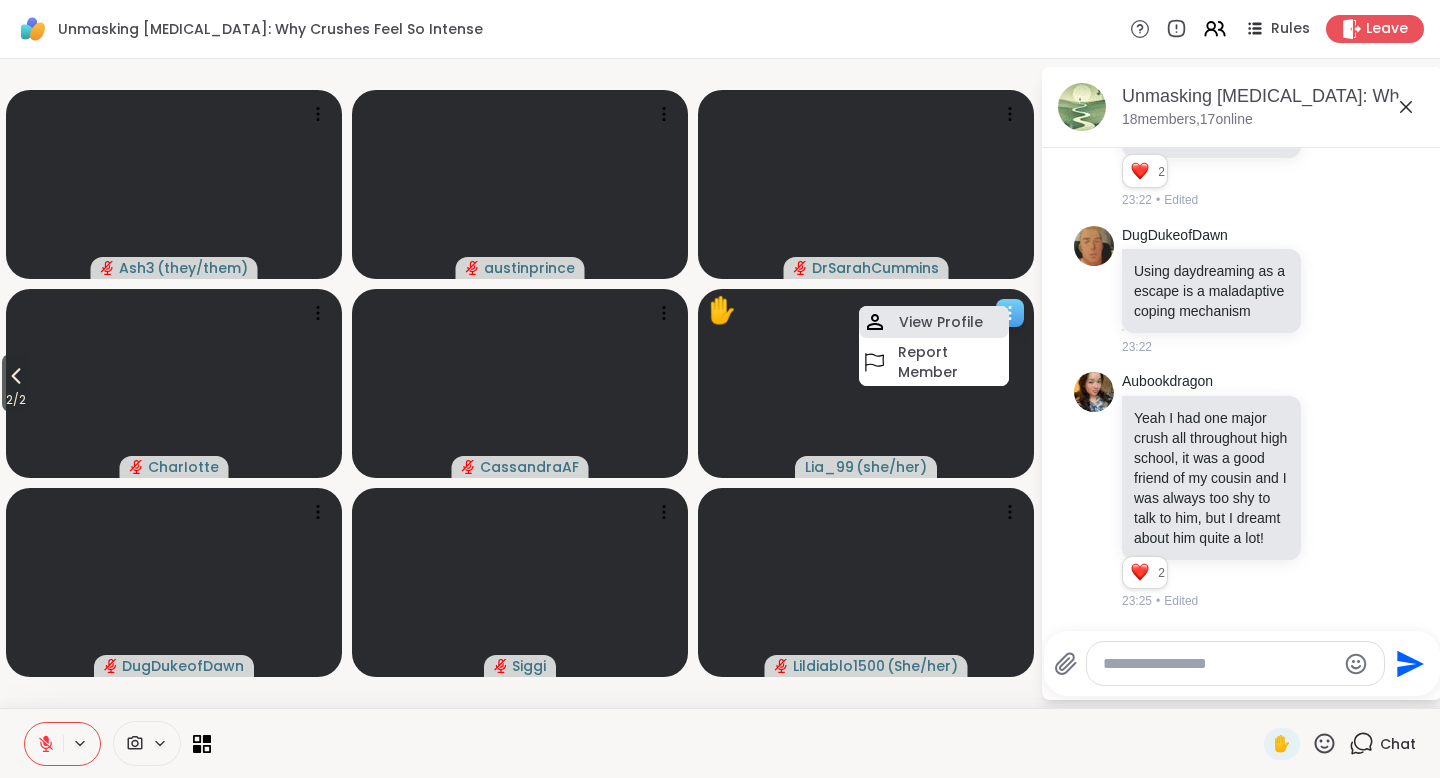 click on "View Profile" at bounding box center [941, 322] 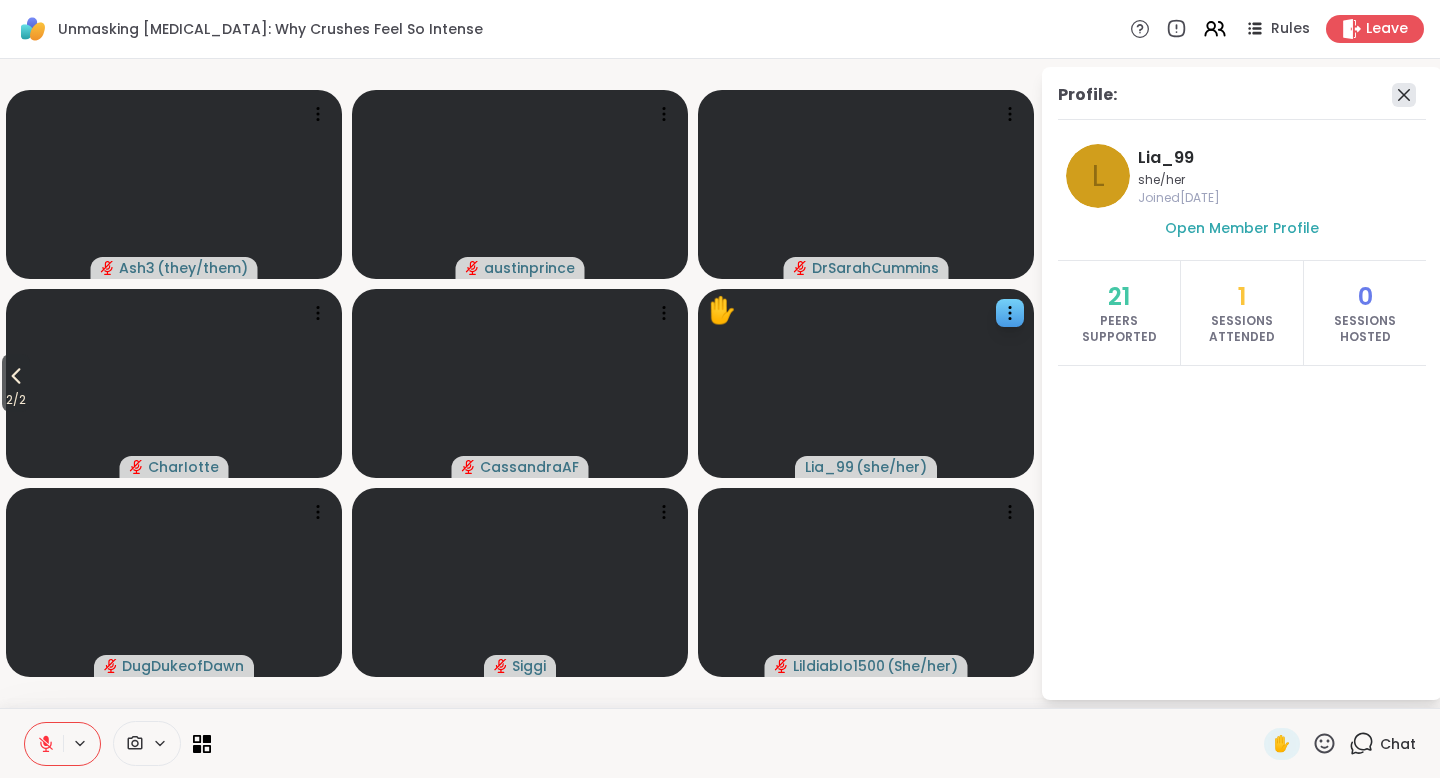 click 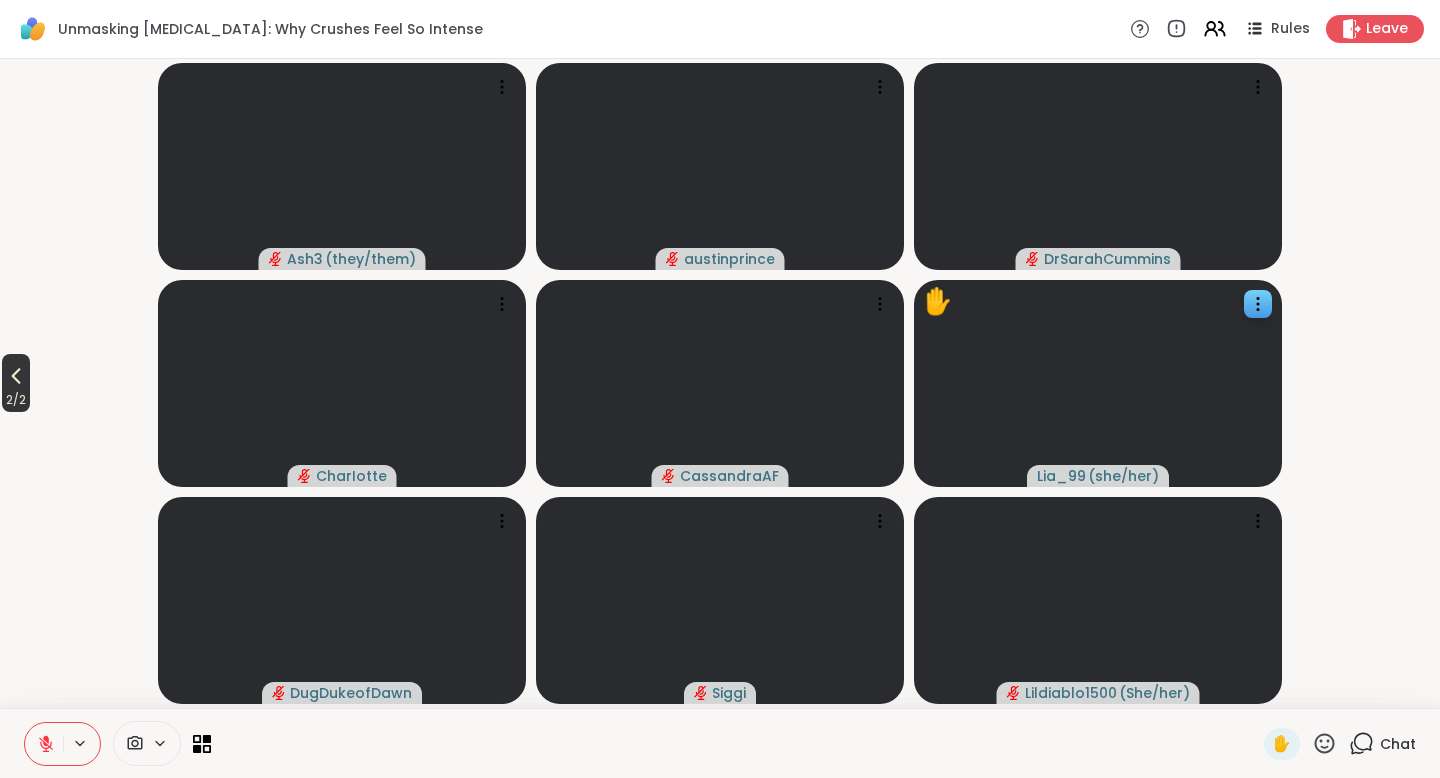 click 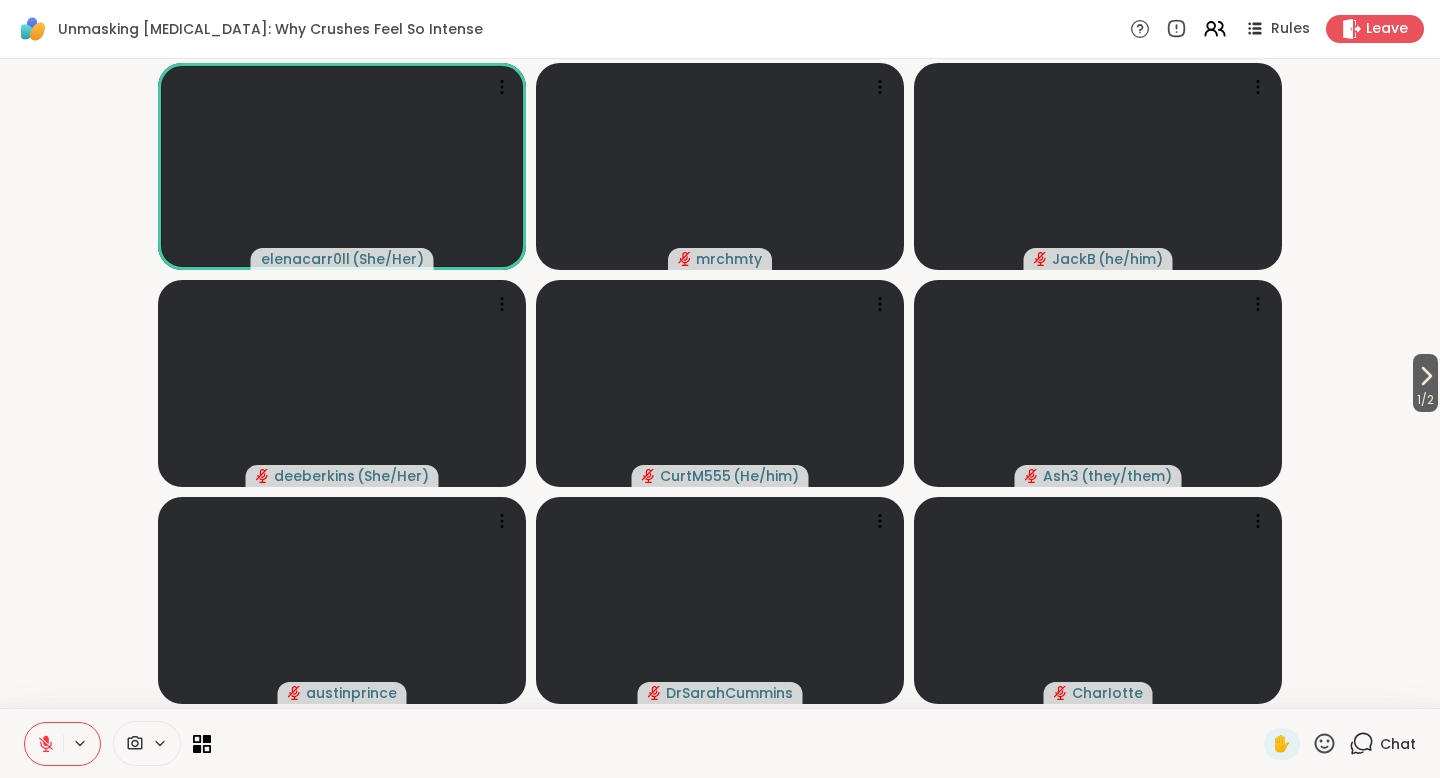 click 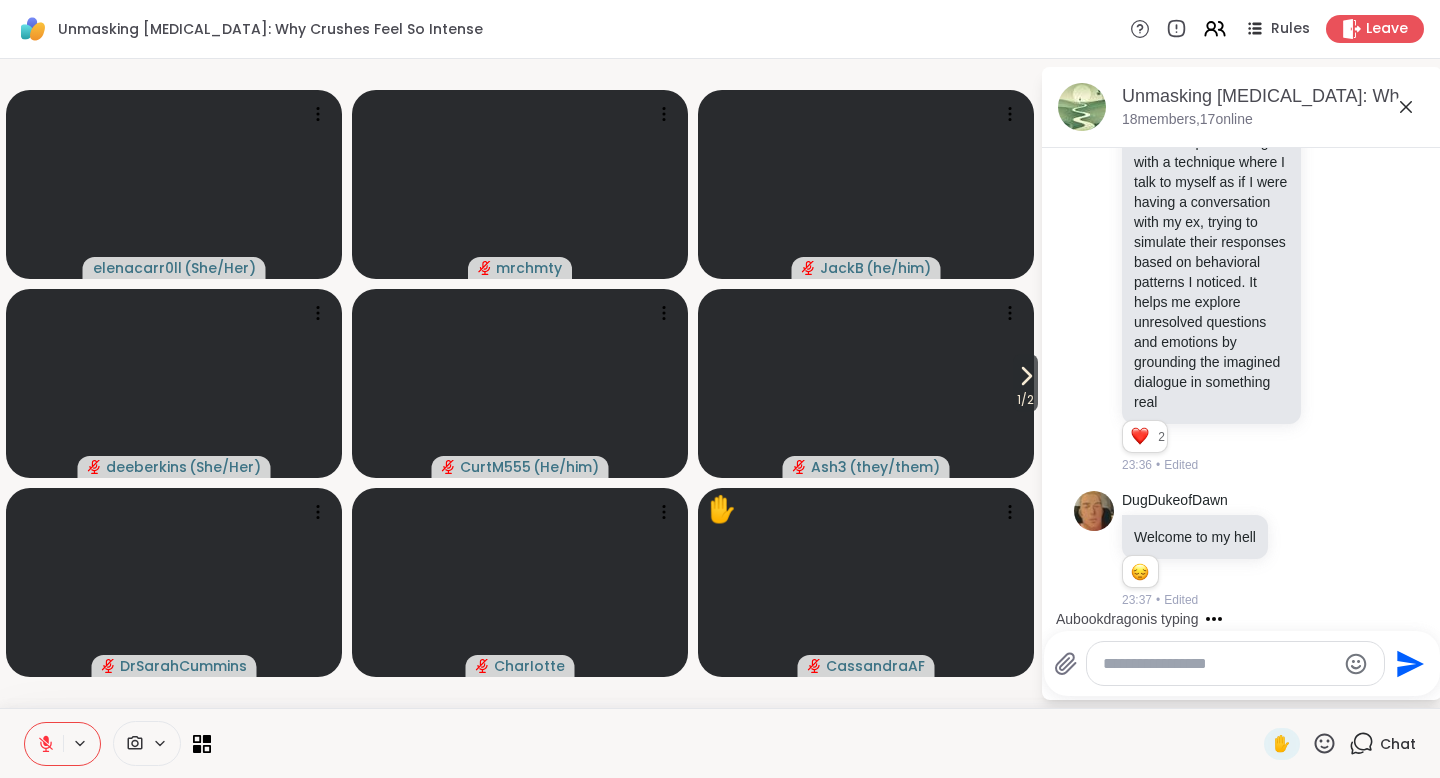scroll, scrollTop: 5766, scrollLeft: 0, axis: vertical 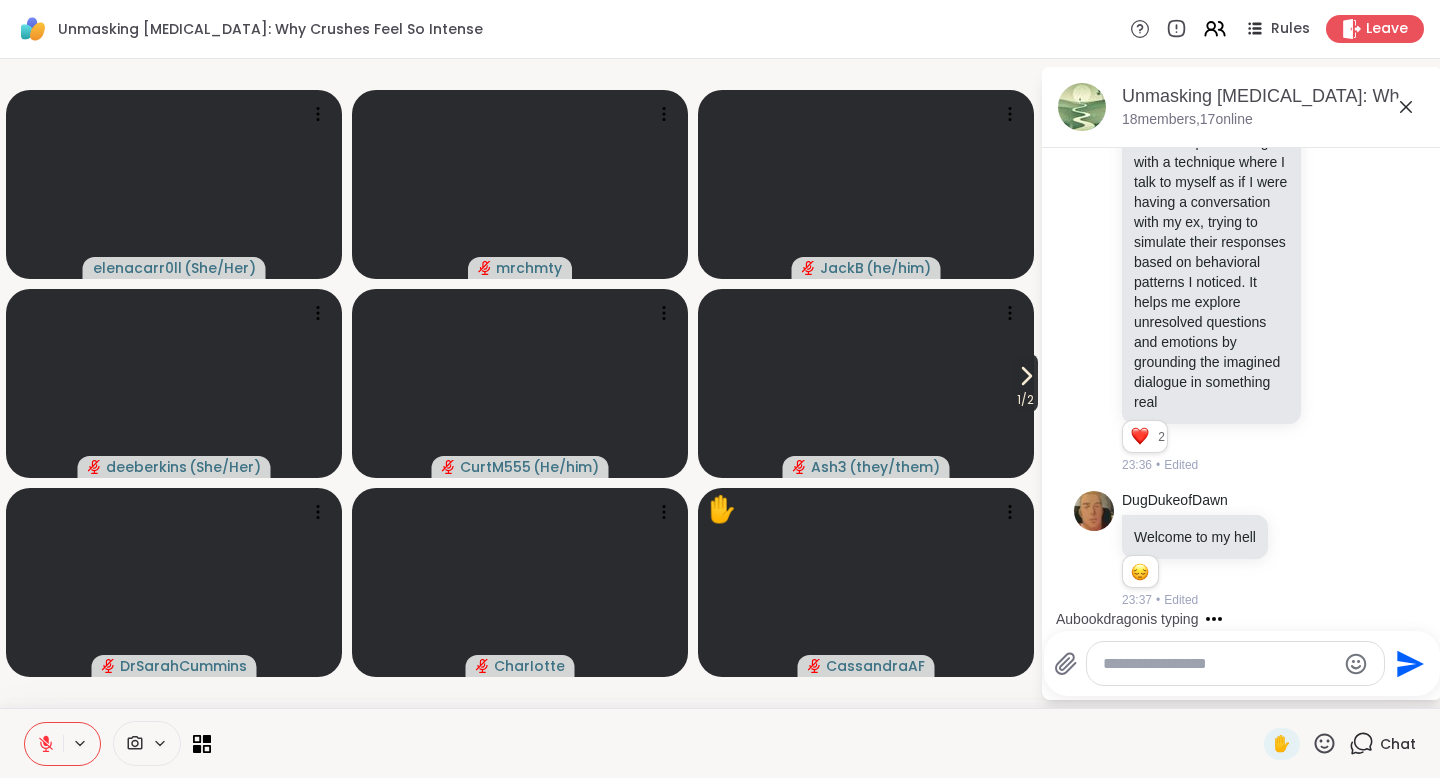 click 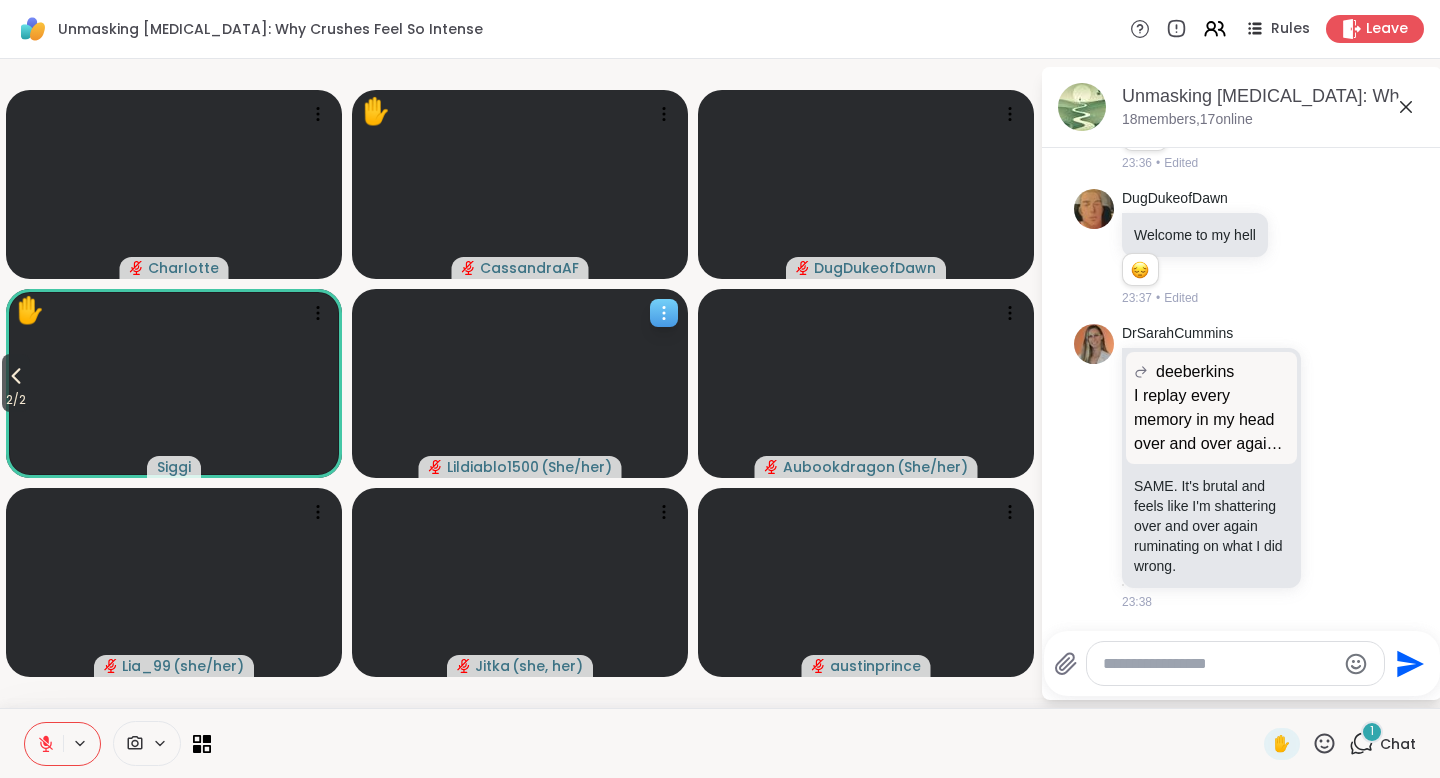 scroll, scrollTop: 6088, scrollLeft: 0, axis: vertical 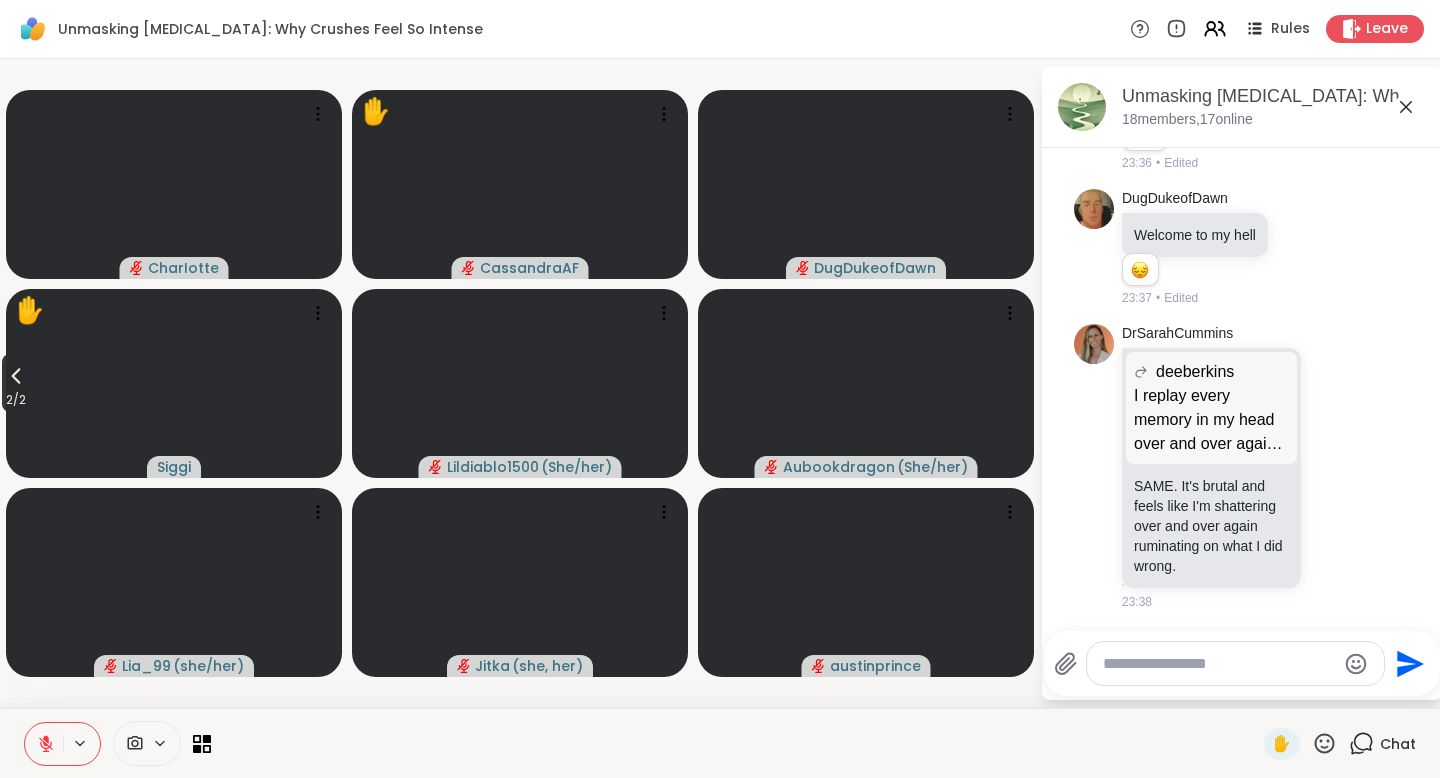 click 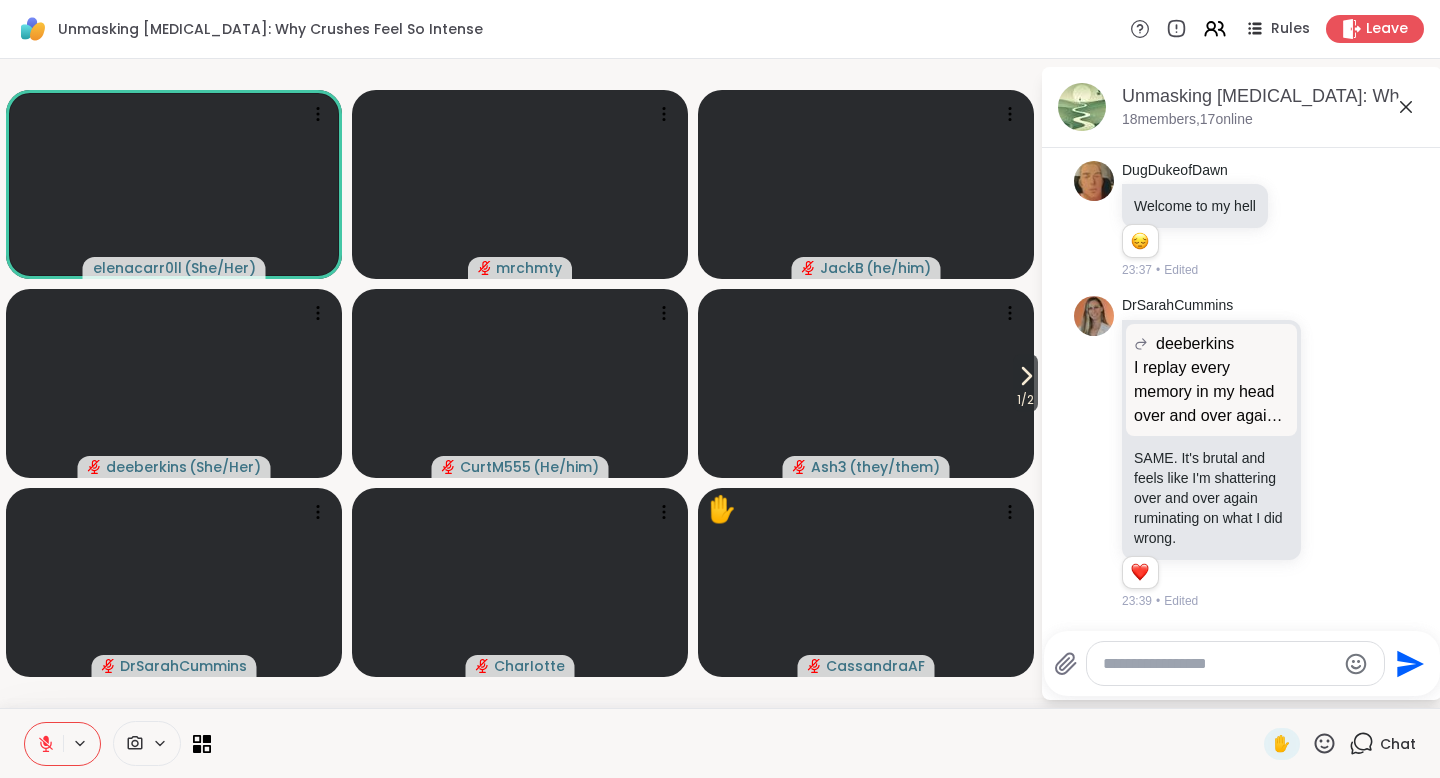 scroll, scrollTop: 6145, scrollLeft: 0, axis: vertical 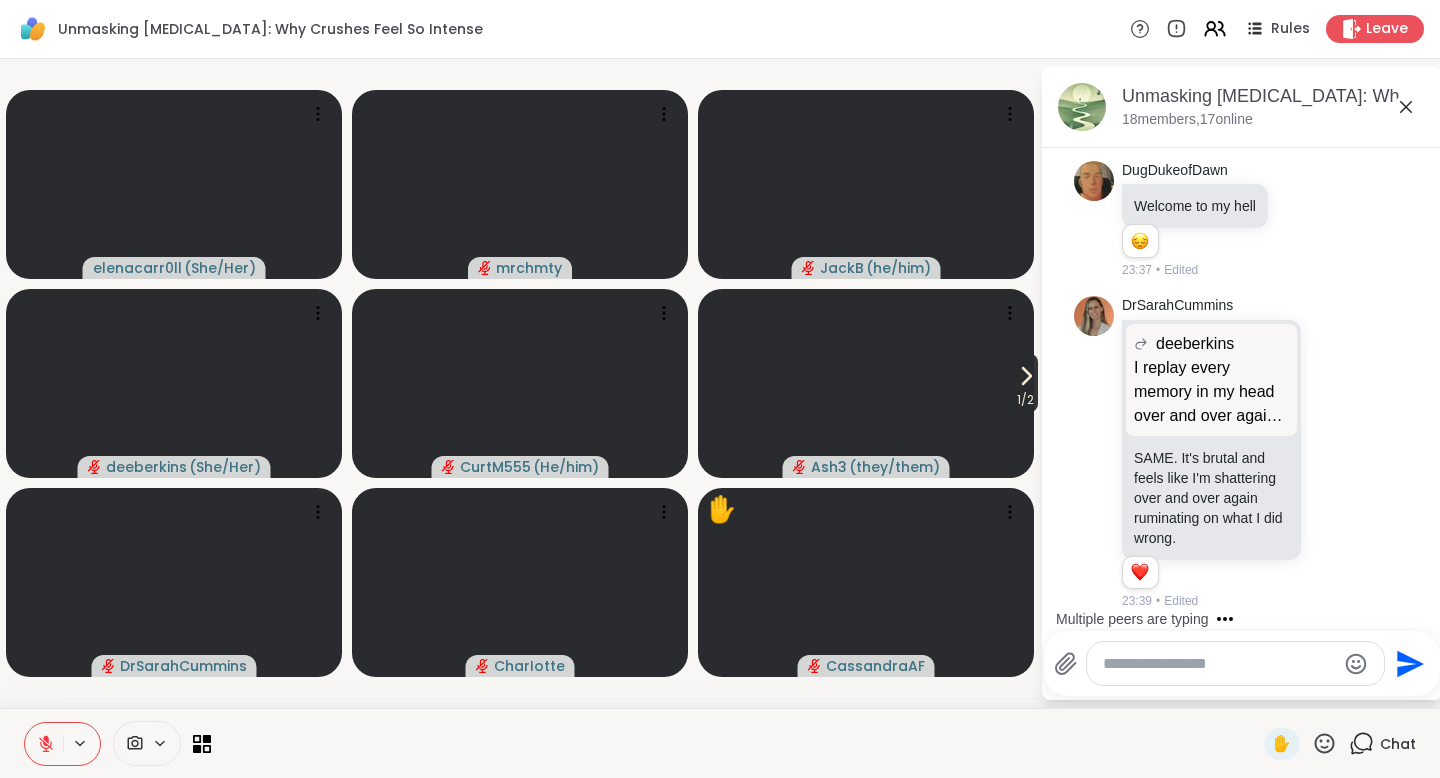 click 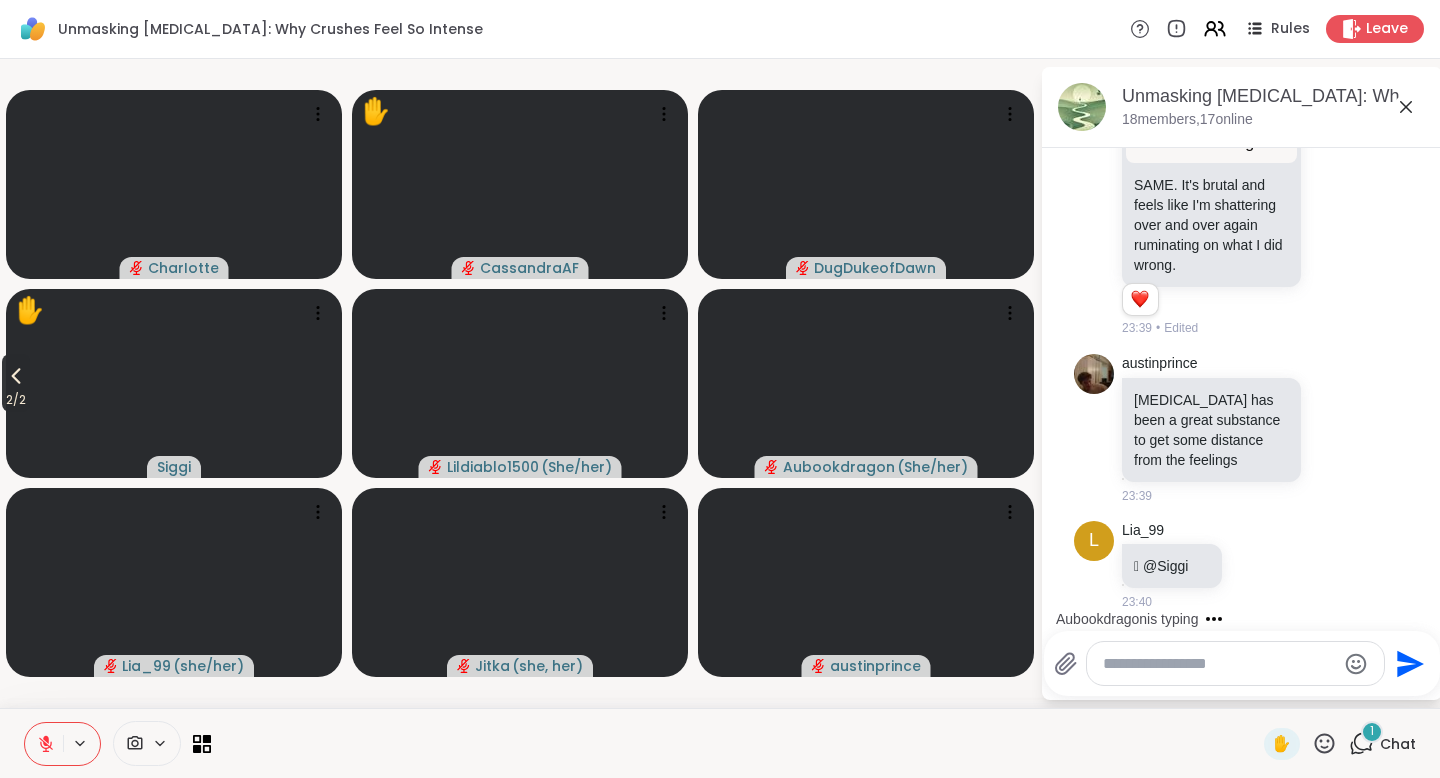 scroll, scrollTop: 6418, scrollLeft: 0, axis: vertical 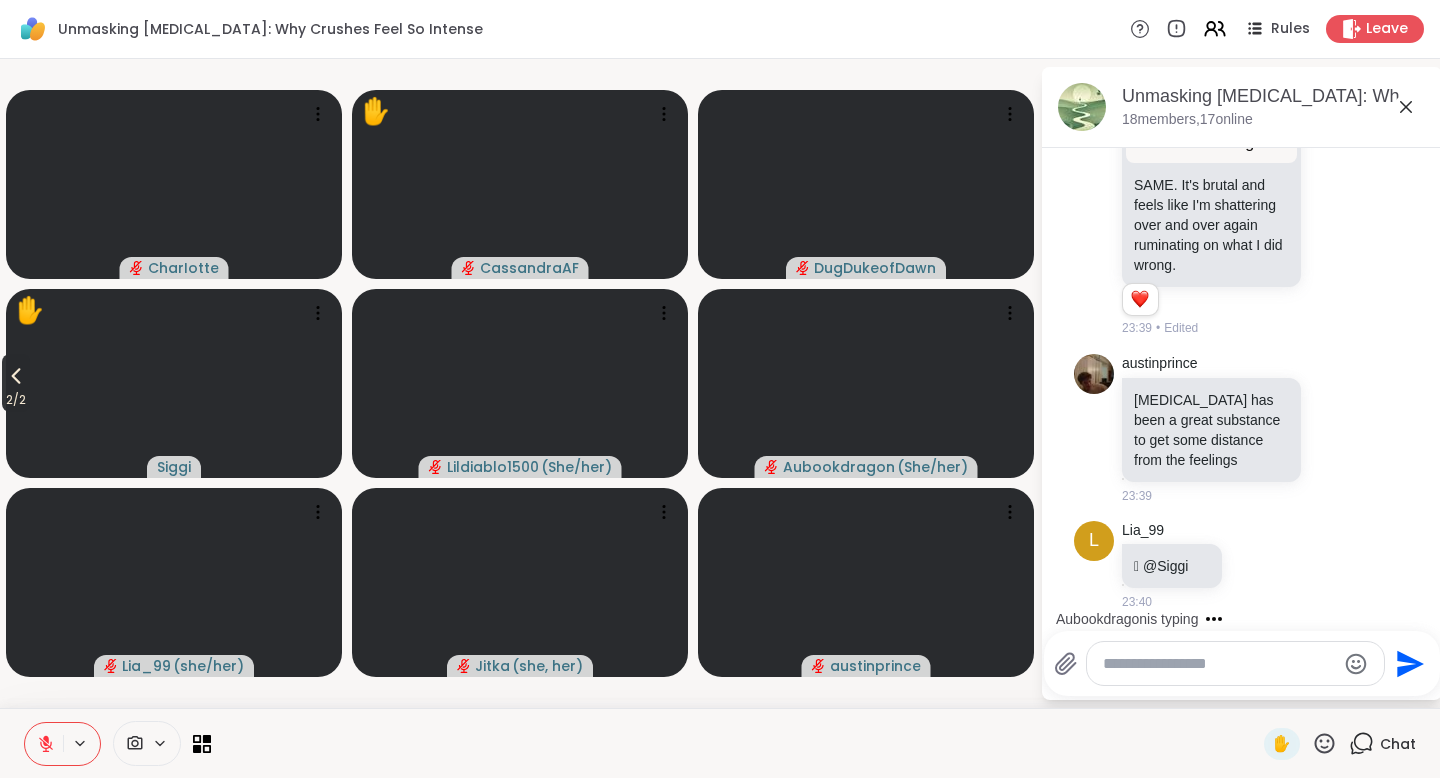 click 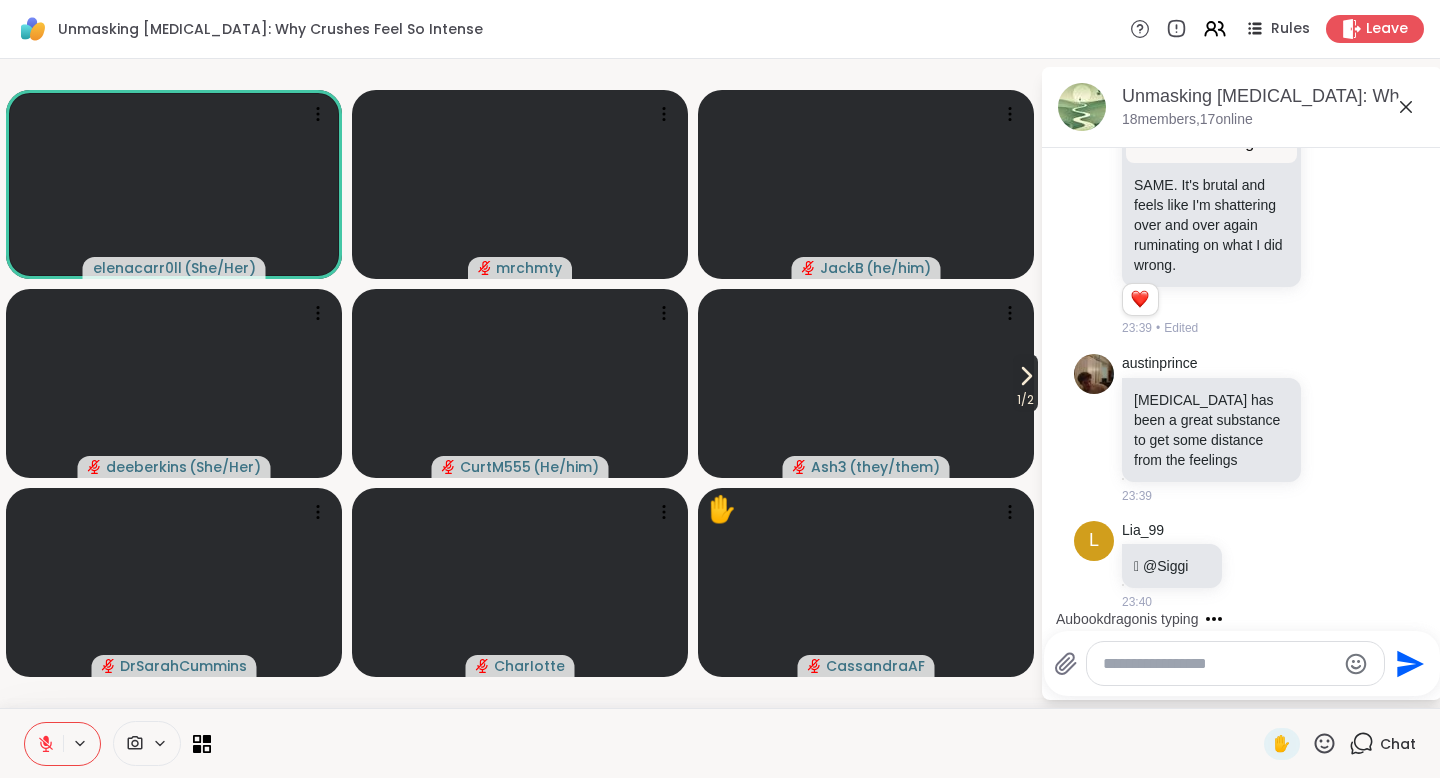 click 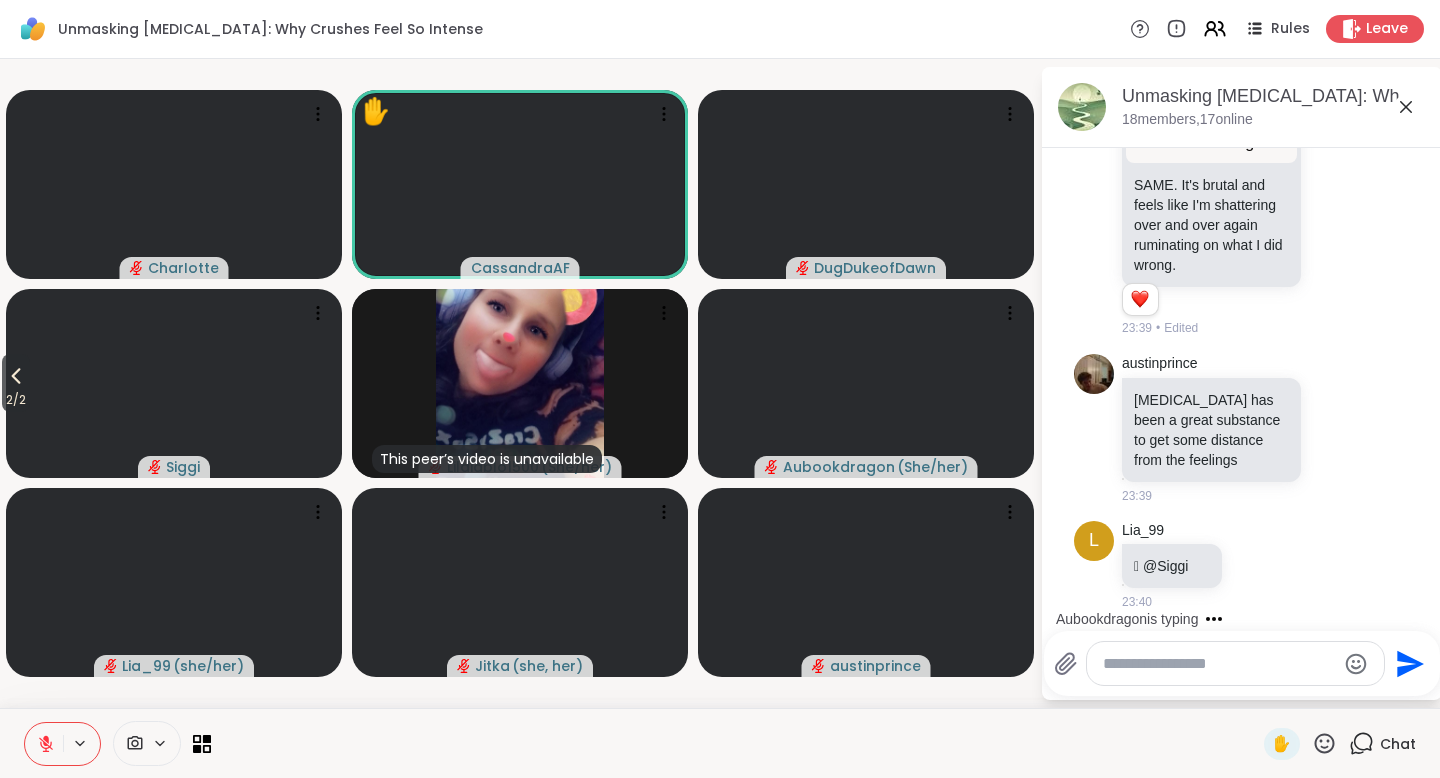 scroll, scrollTop: 6418, scrollLeft: 0, axis: vertical 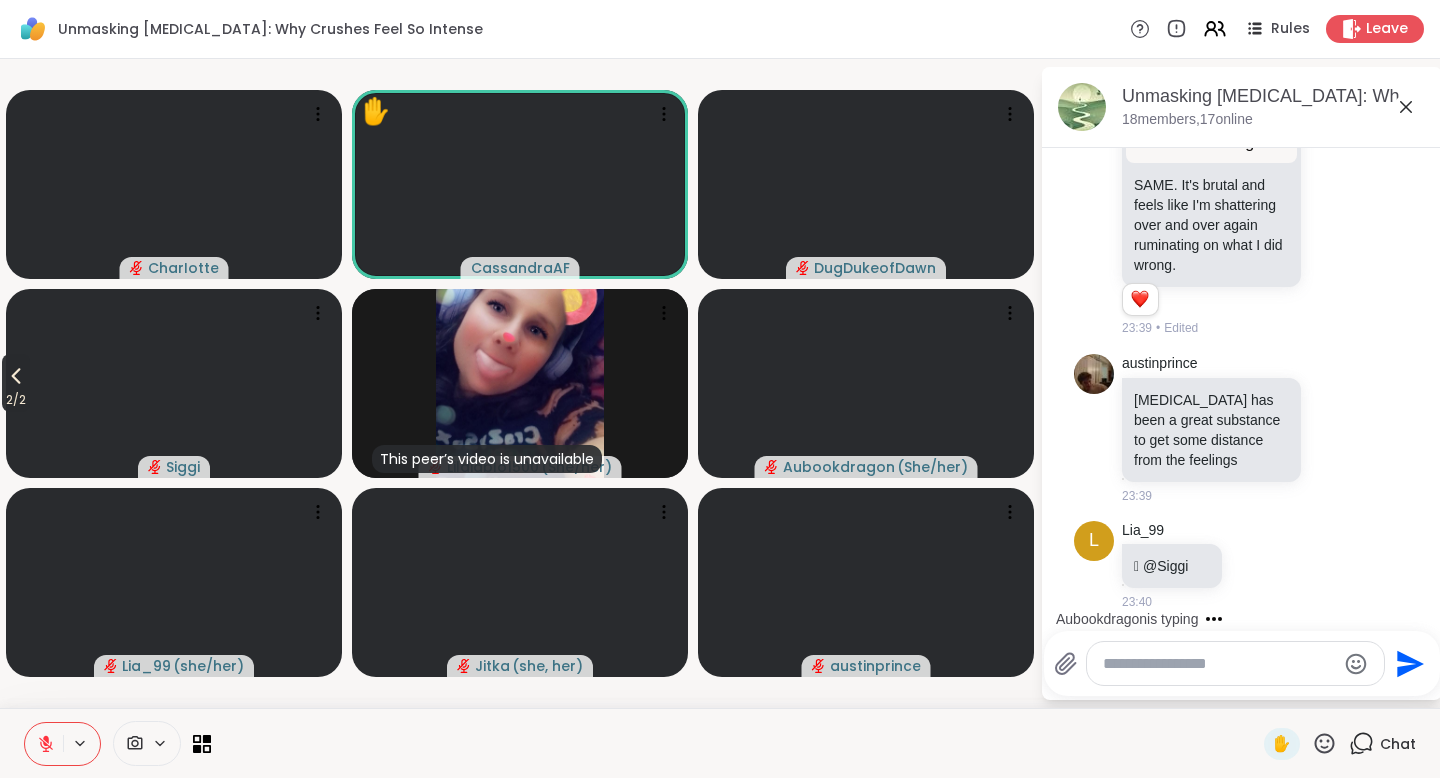 click on "2  /  2" at bounding box center [16, 400] 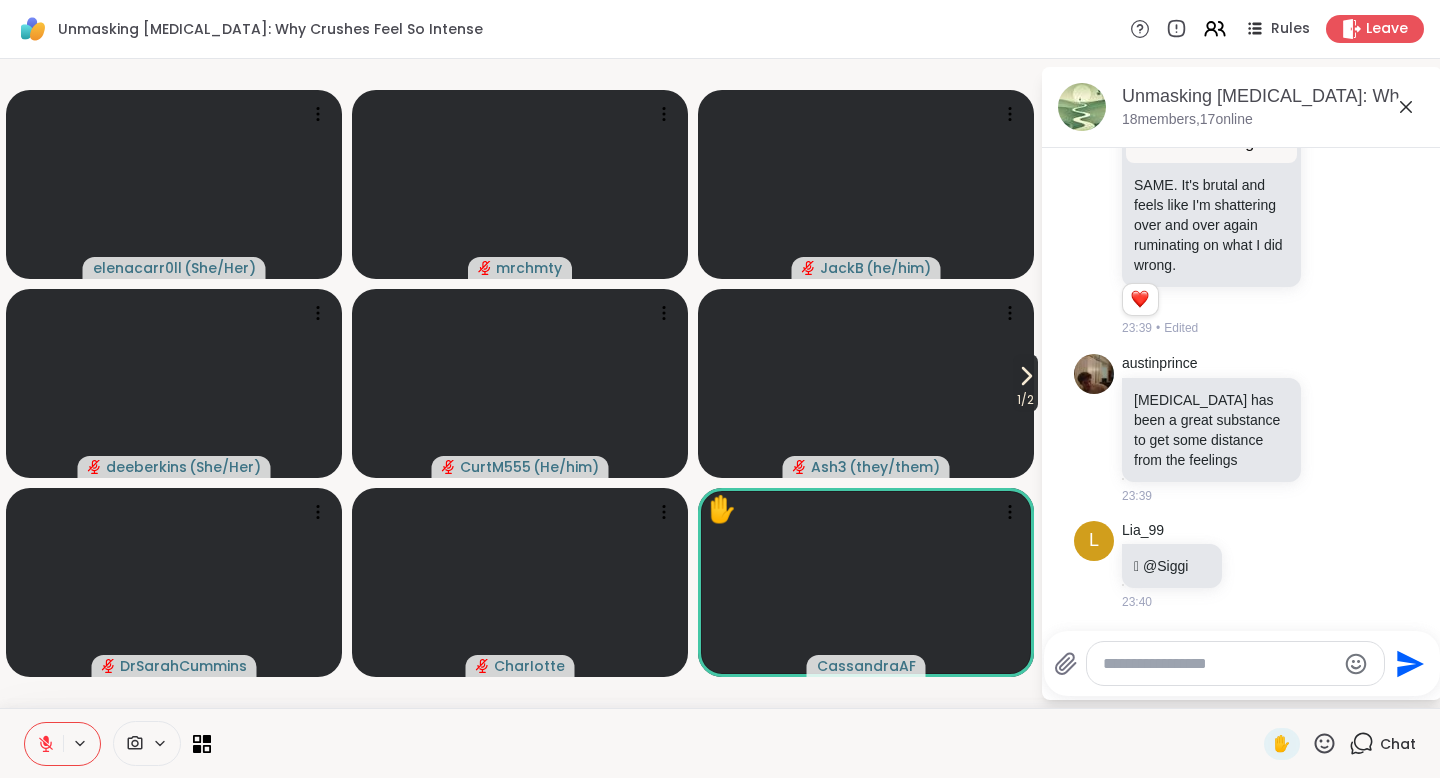 click 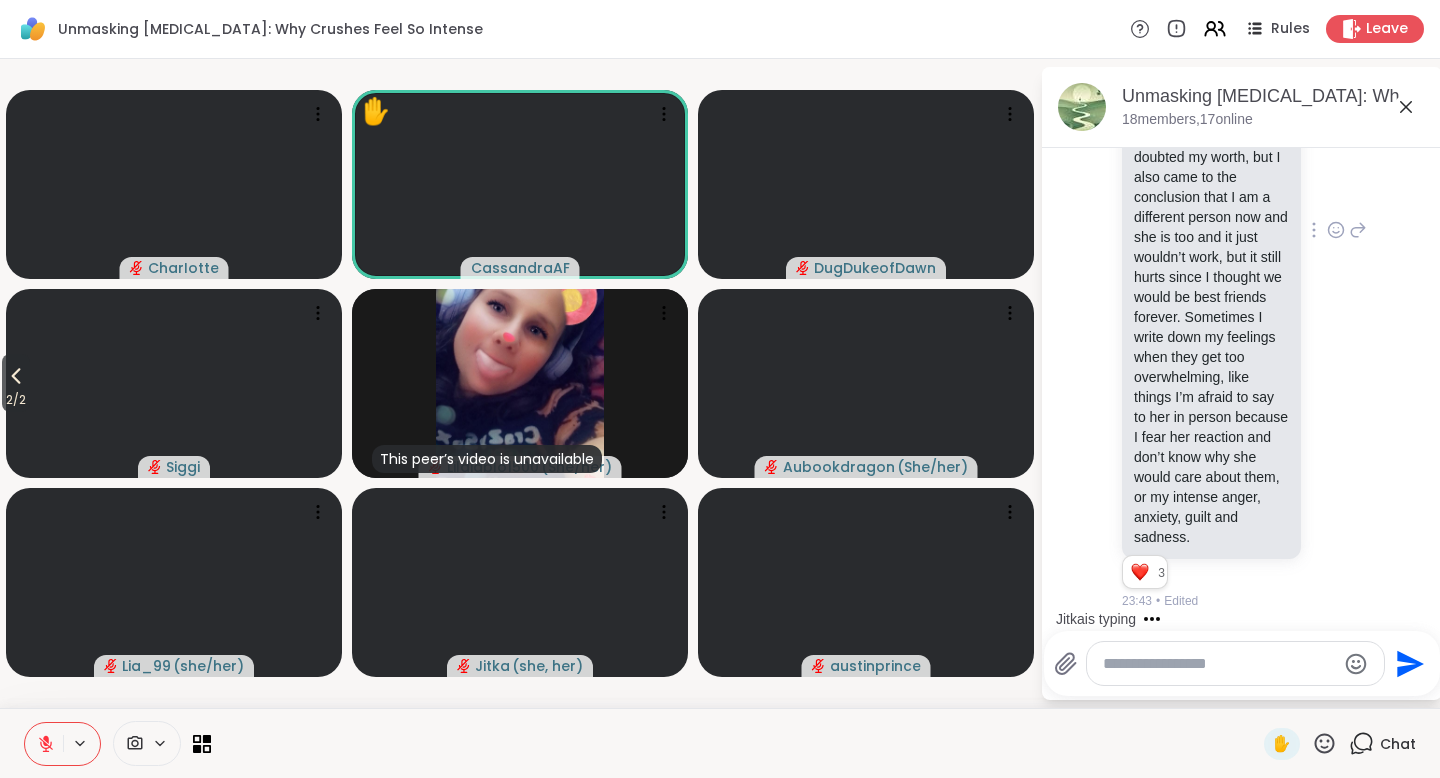 scroll, scrollTop: 7314, scrollLeft: 0, axis: vertical 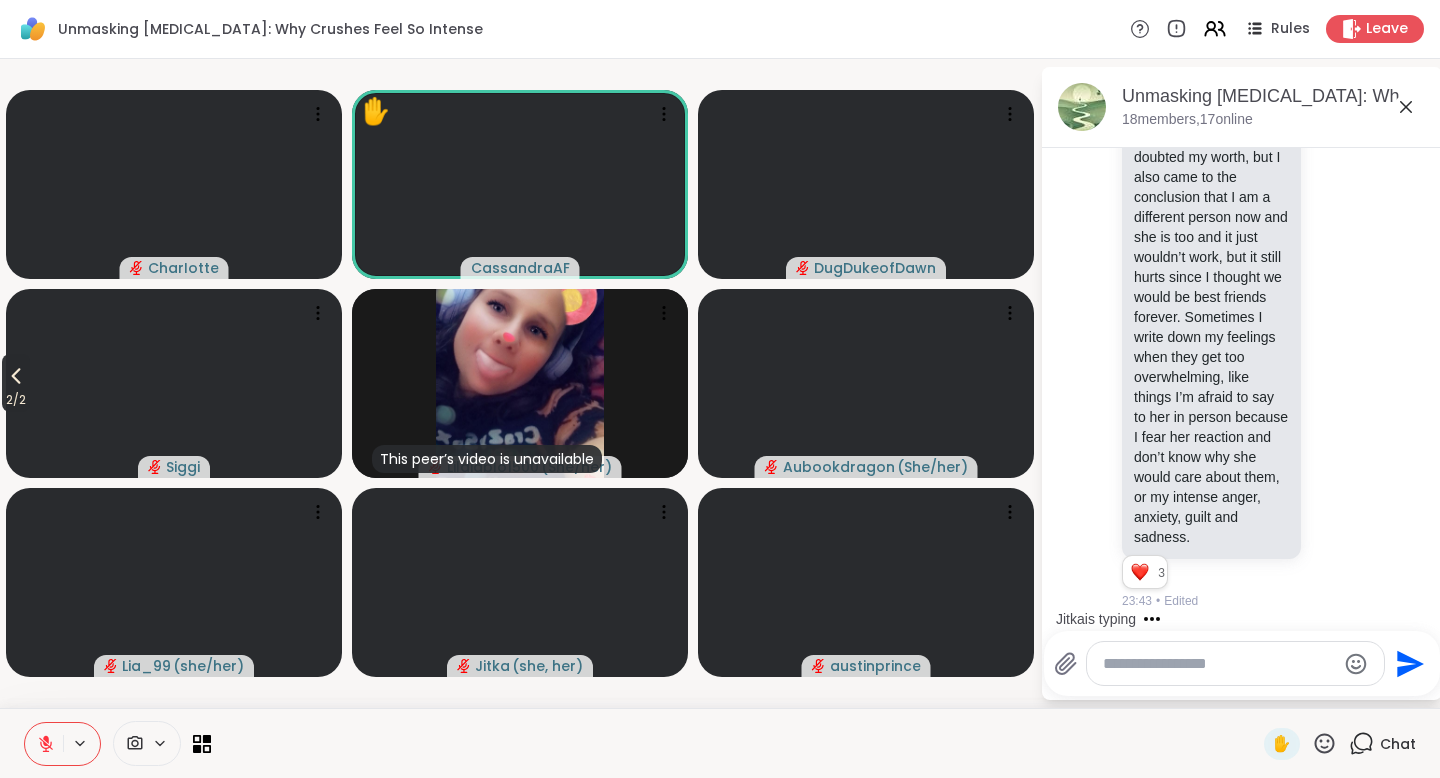 click 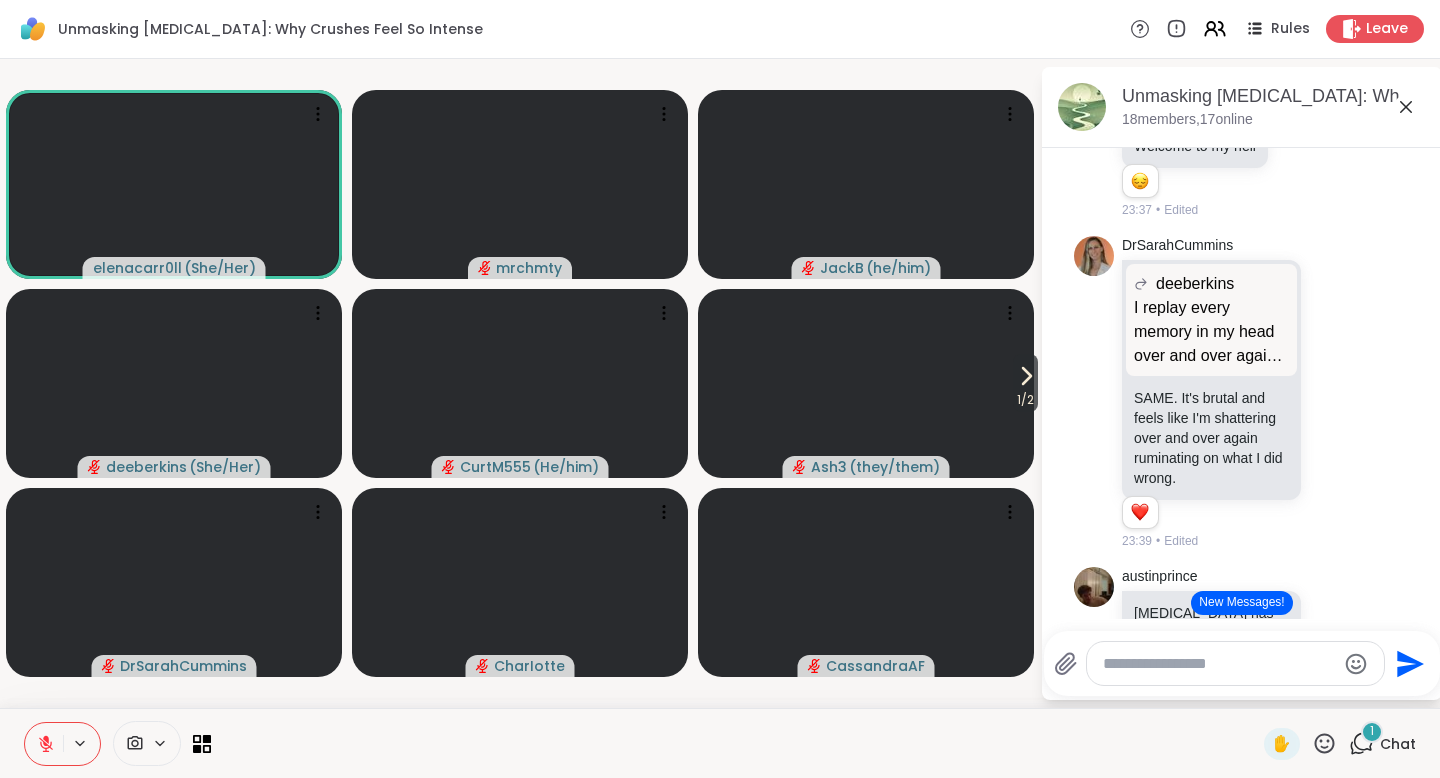 scroll, scrollTop: 5838, scrollLeft: 0, axis: vertical 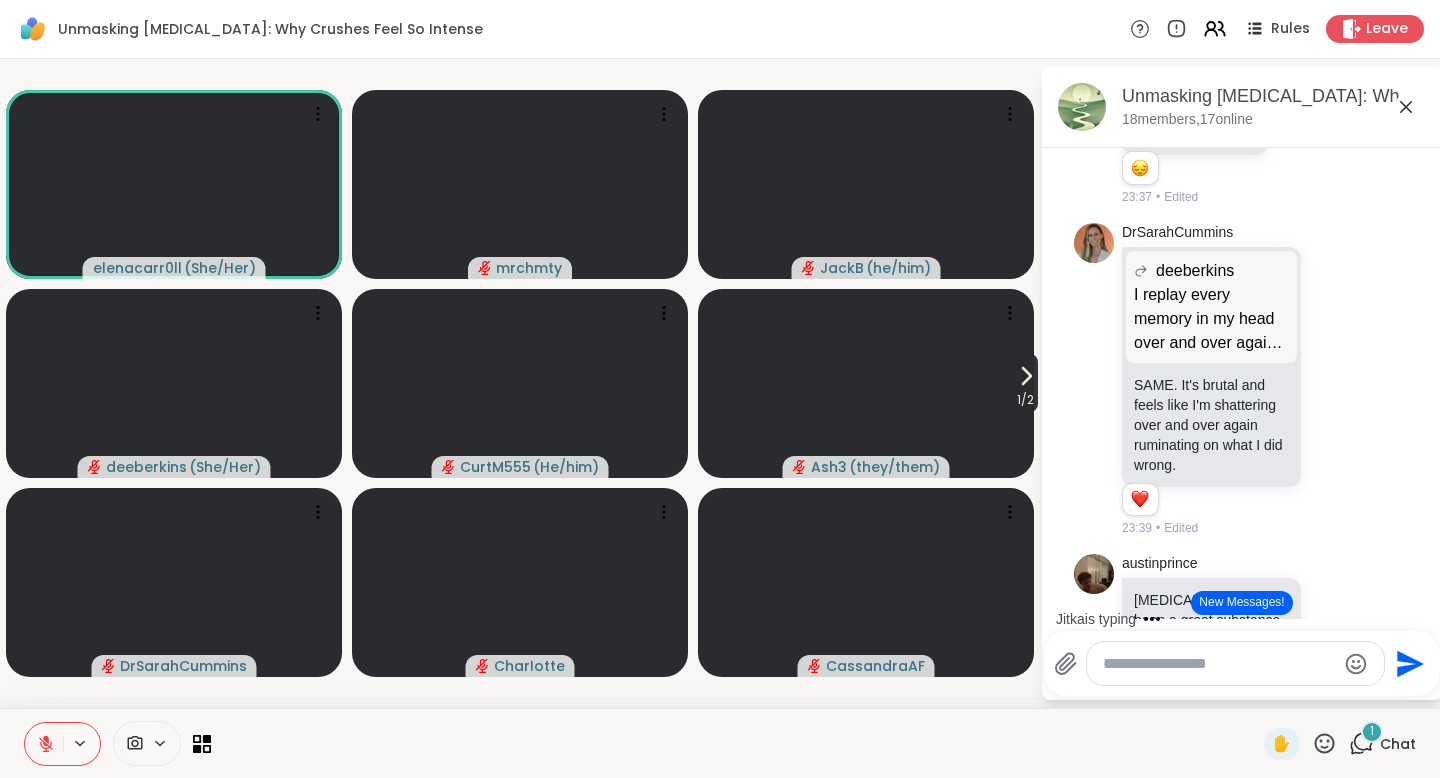 click on "1  /  2" at bounding box center (1025, 400) 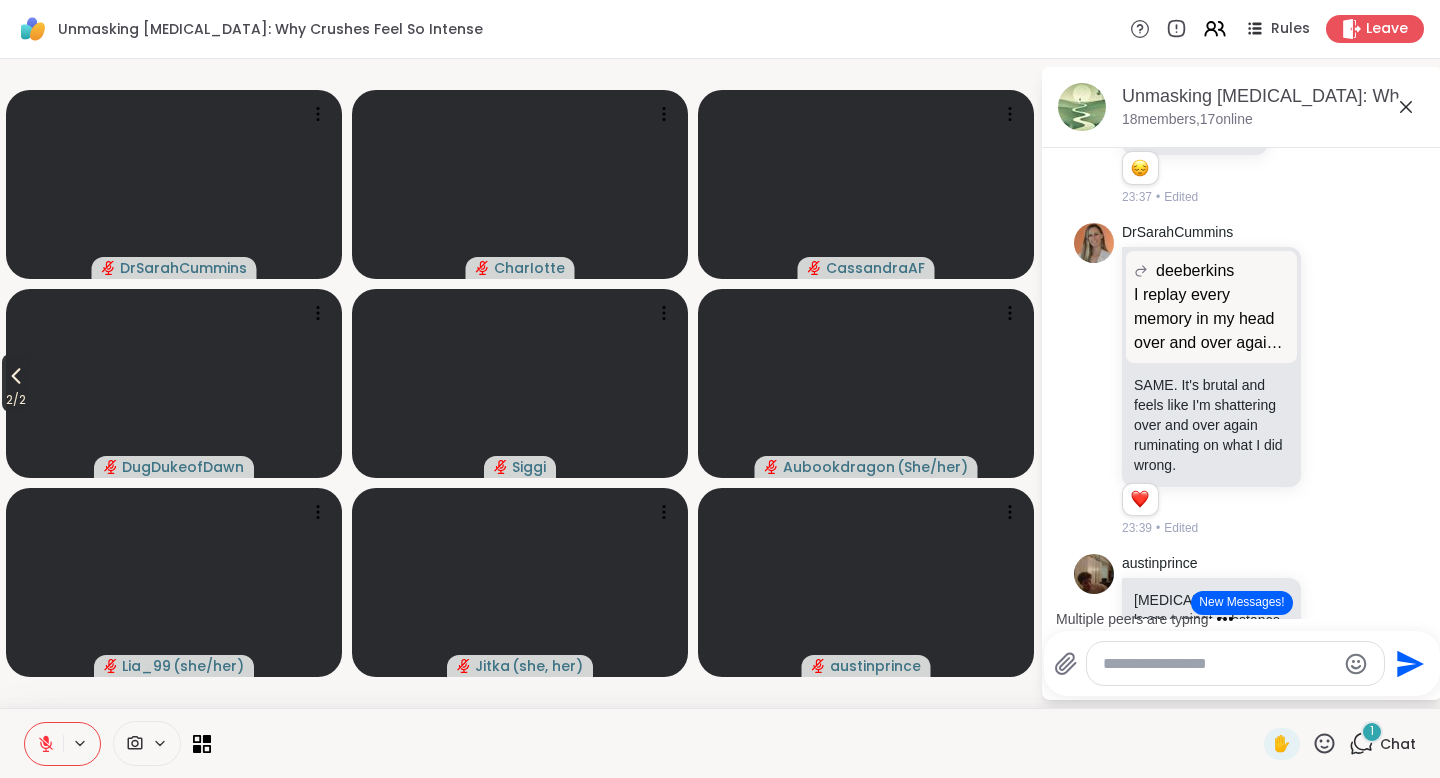 click on "2  /  2" at bounding box center [16, 400] 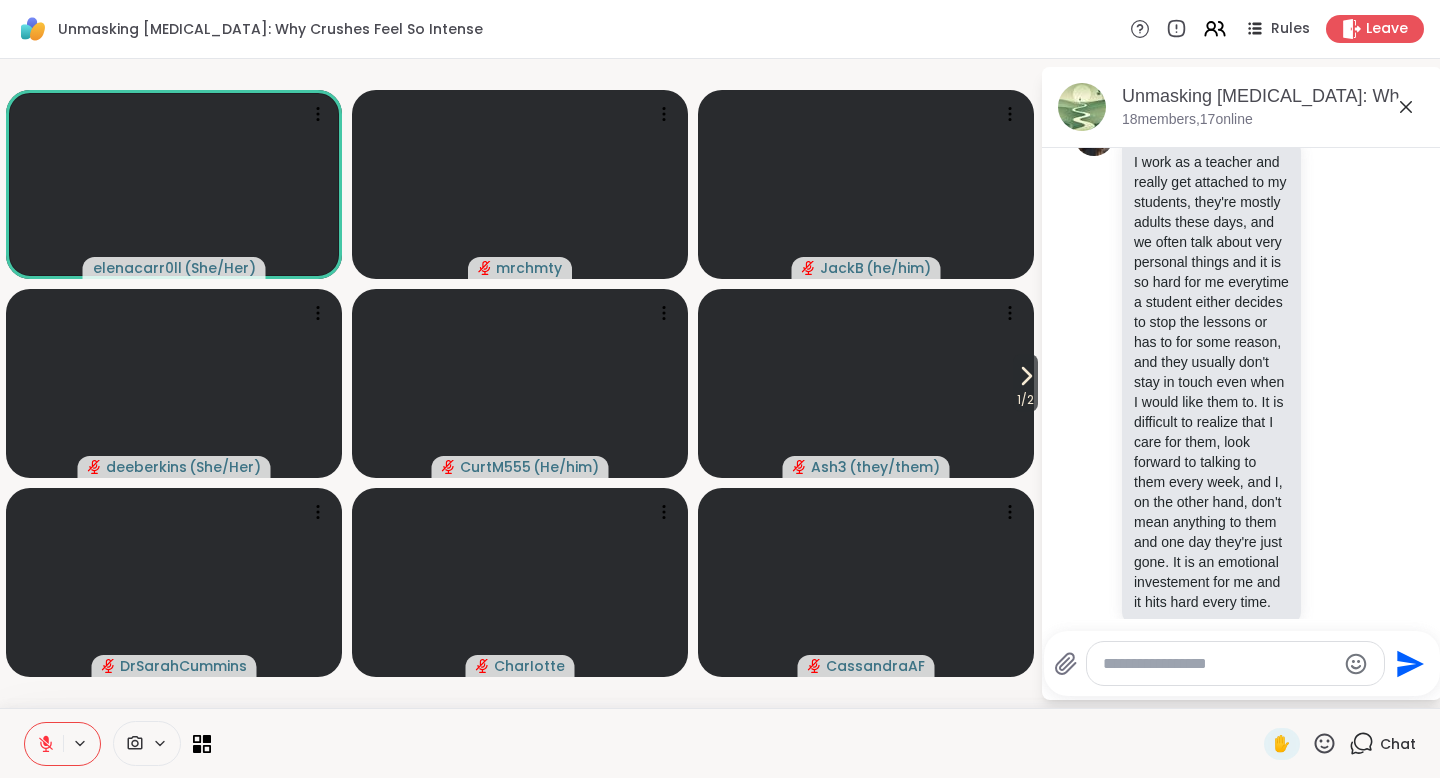scroll, scrollTop: 8050, scrollLeft: 0, axis: vertical 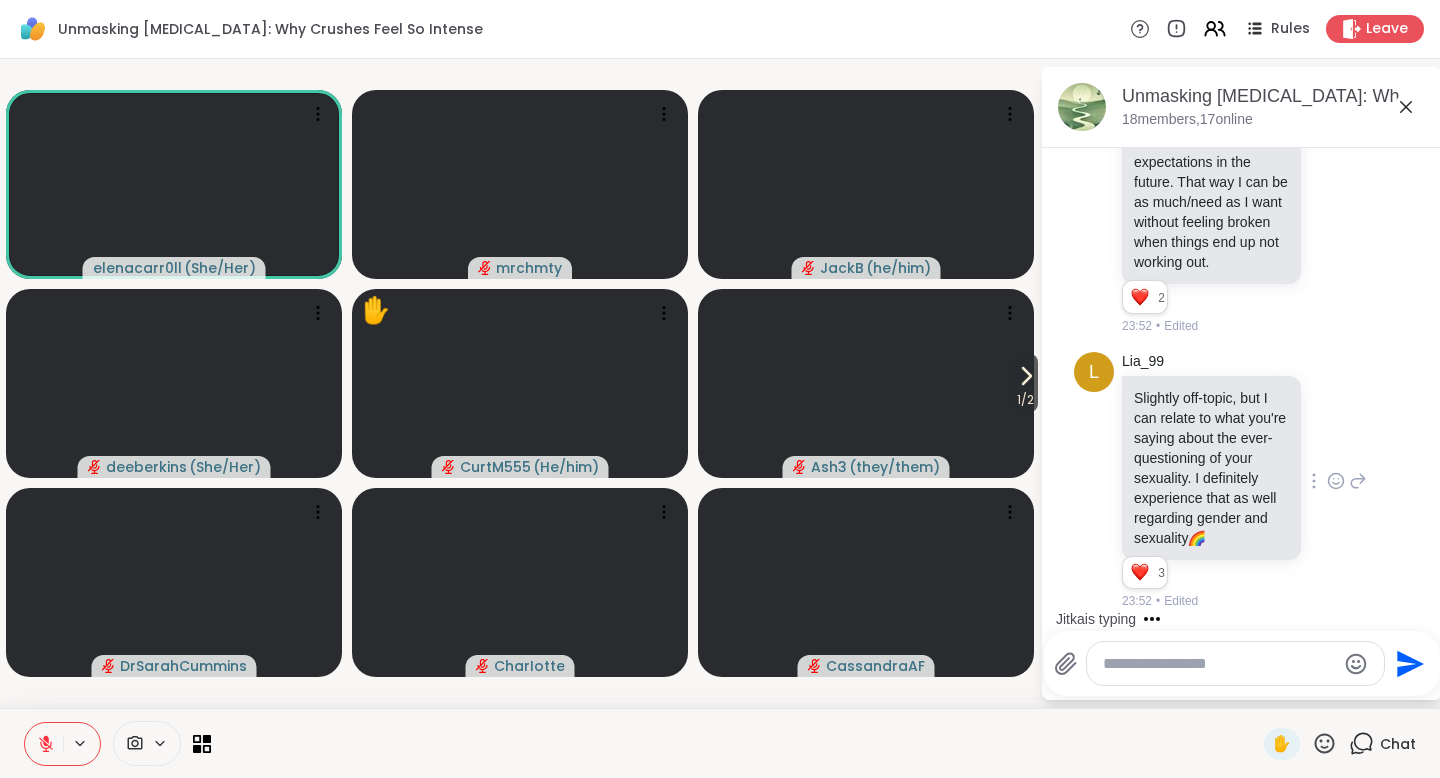 drag, startPoint x: 1420, startPoint y: 611, endPoint x: 1246, endPoint y: 449, distance: 237.73935 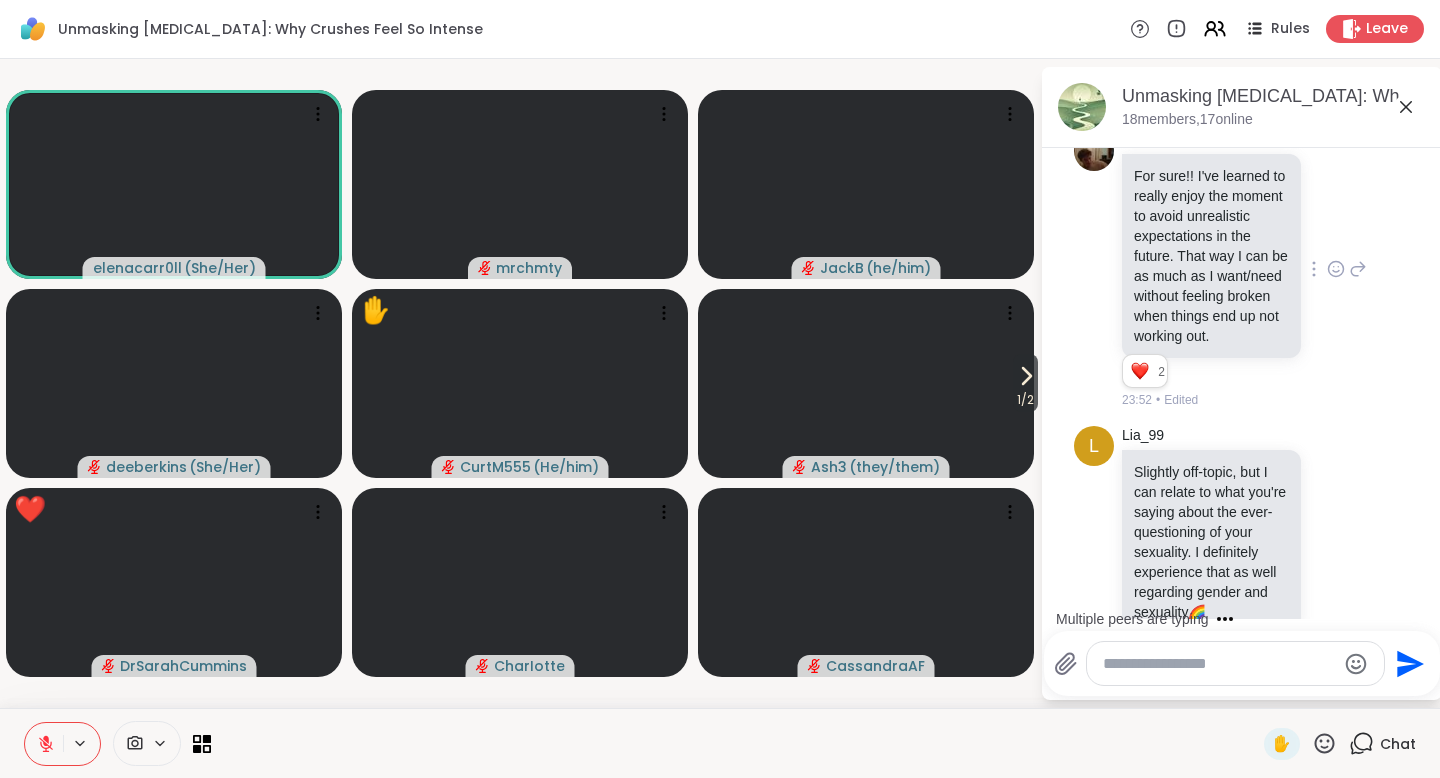 scroll, scrollTop: 10250, scrollLeft: 0, axis: vertical 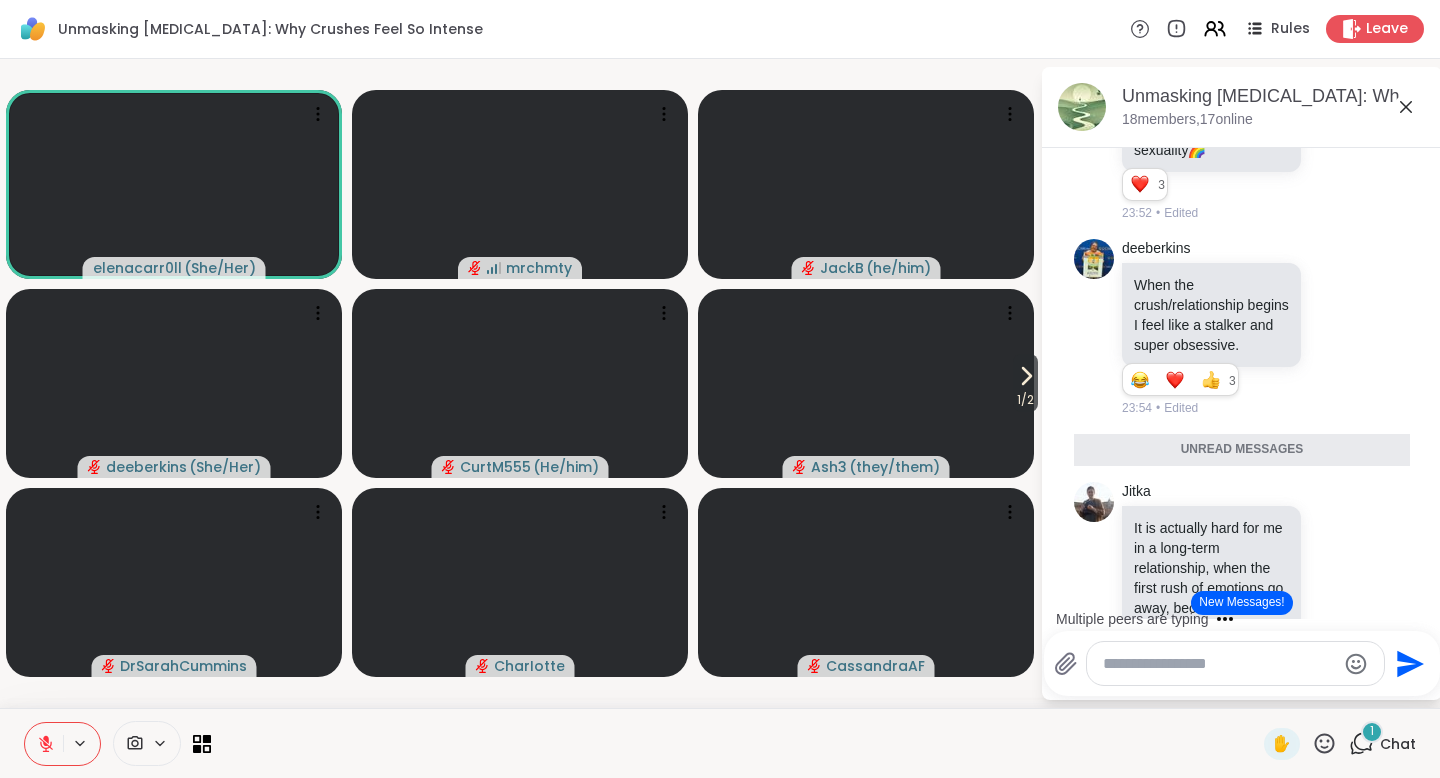 click on "New Messages!" at bounding box center (1241, 603) 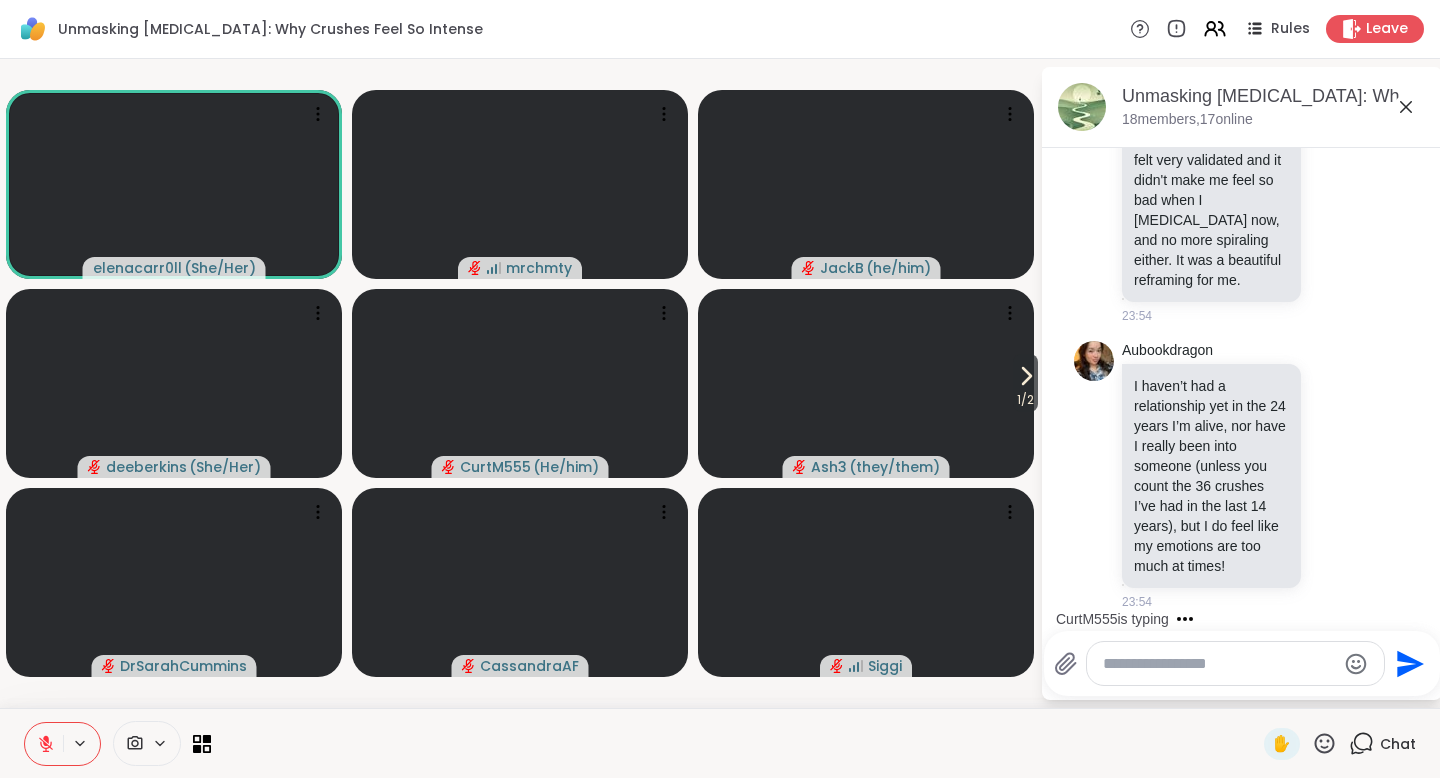 scroll, scrollTop: 11223, scrollLeft: 0, axis: vertical 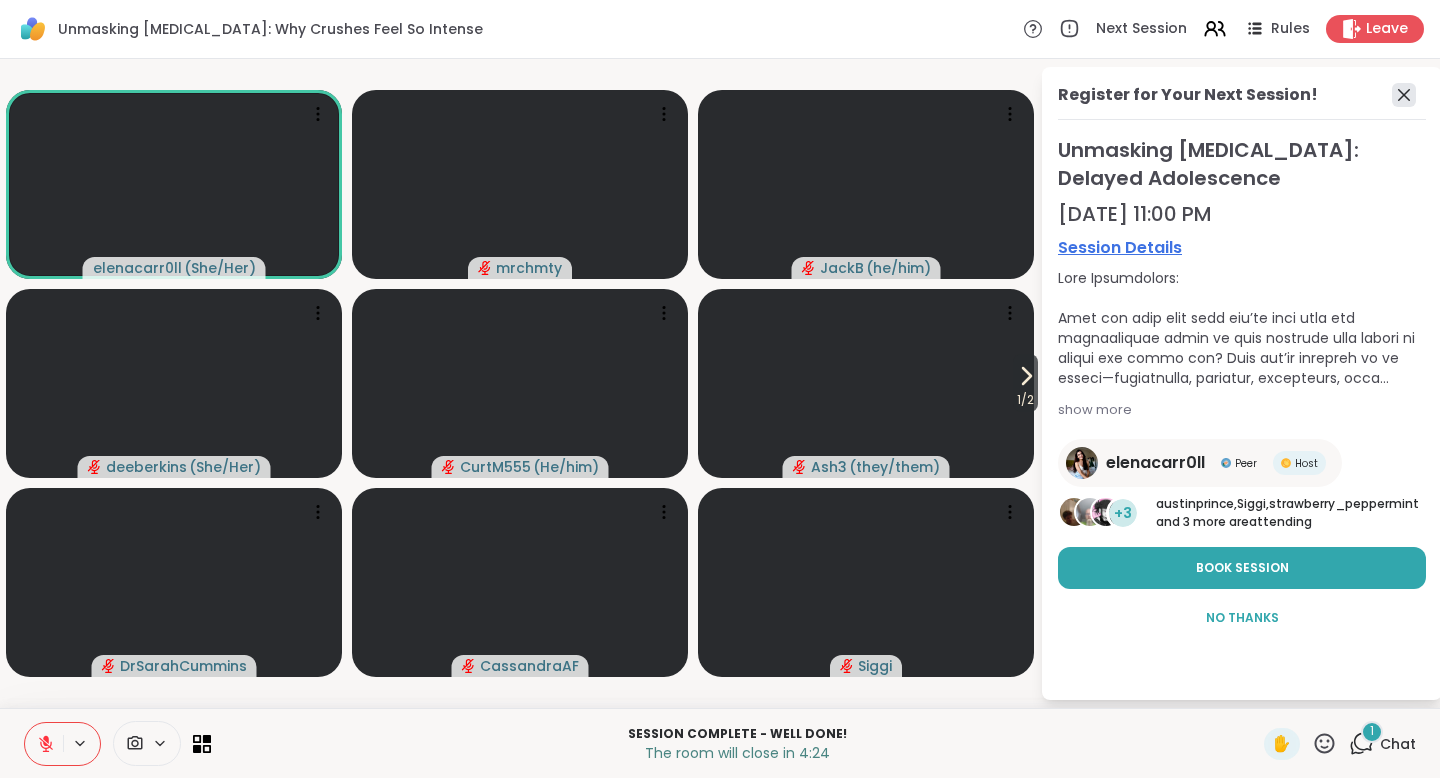 click 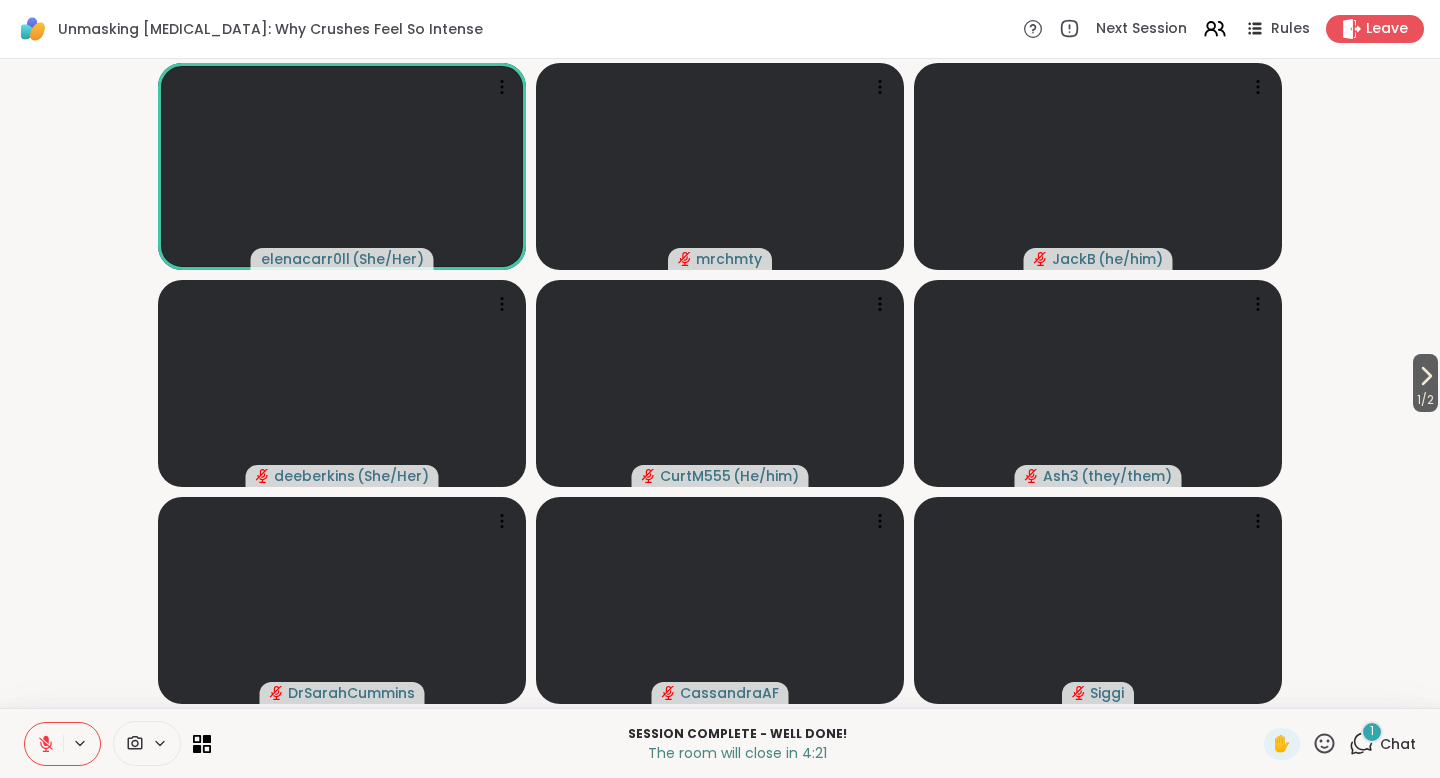 click on "1" at bounding box center (1372, 732) 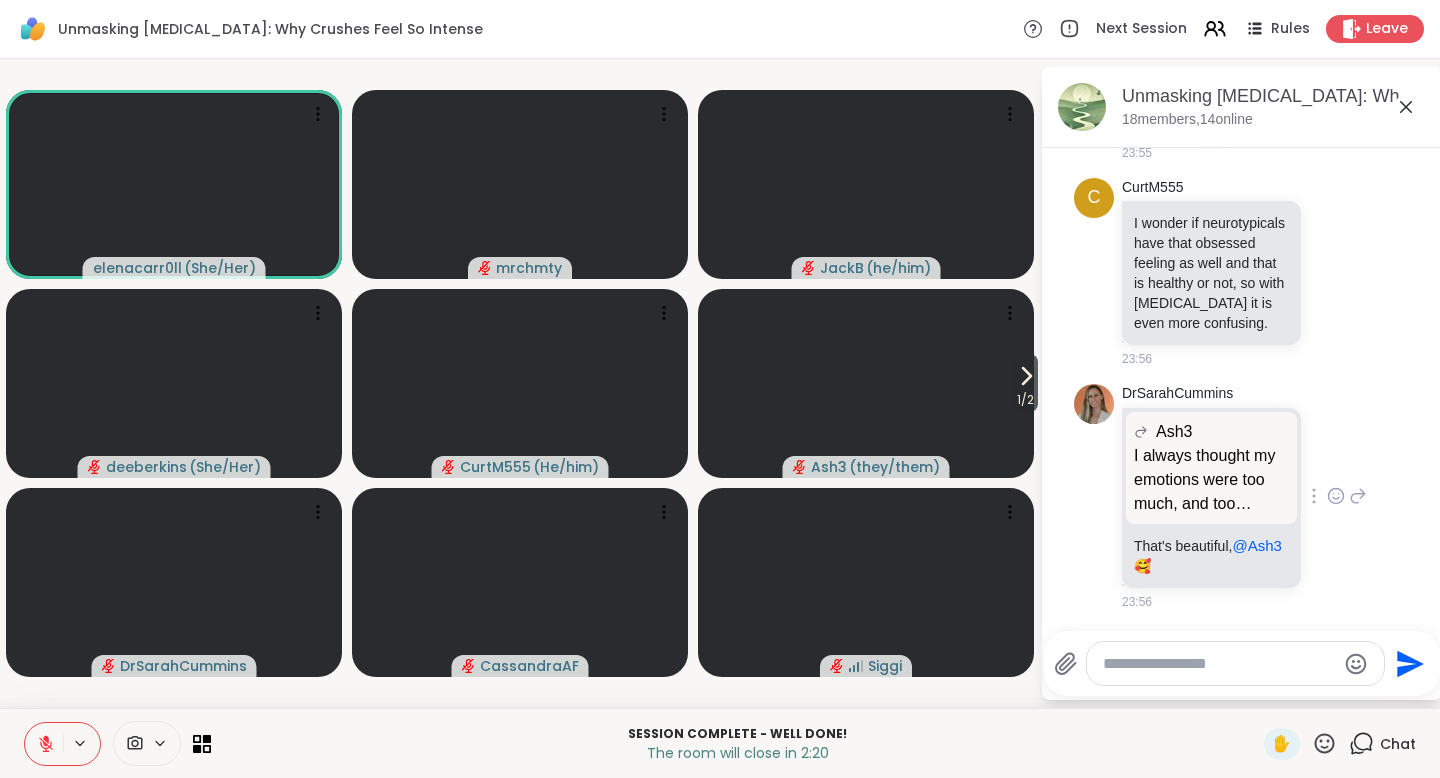 scroll, scrollTop: 13036, scrollLeft: 0, axis: vertical 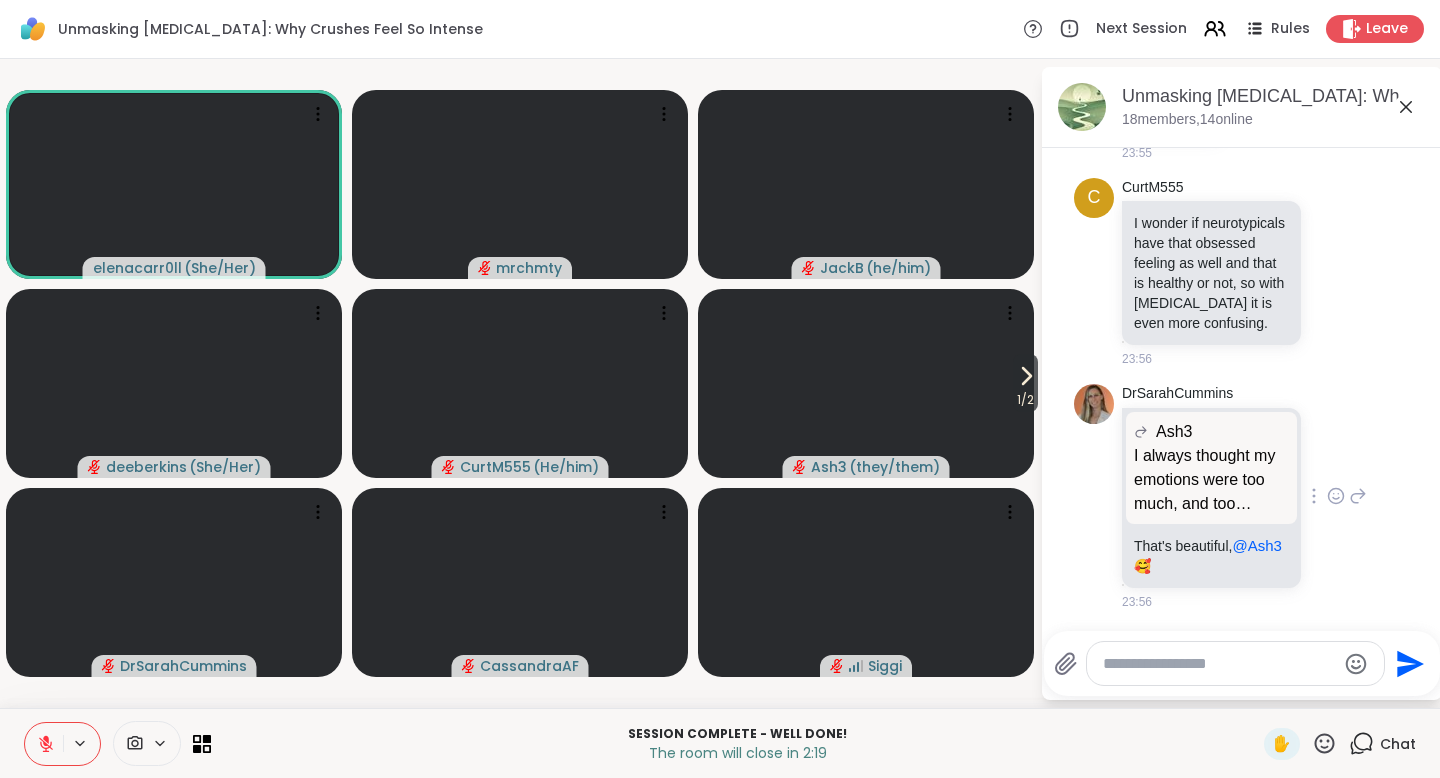 click on "I always thought my emotions were too much, and too intense, too deep, and pretty much all the time. My spouse would tell me that at first, he would be flustered that I get so hyperfocused on something...but he came to the silver lining rather quickly that when I focus on something, I give them all my focus and attention and that person/thing becomes my focal point of attention and it makes him feel like a million bucks, like nothing else exists (and in my brain, it's SO true). I soooo appreciated him telling me that because of how healing it felt. I actually felt very validated and it didn't make me feel so bad when I [MEDICAL_DATA] now, and no more spiraling either. It was a beautiful reframing for me." at bounding box center [1211, 480] 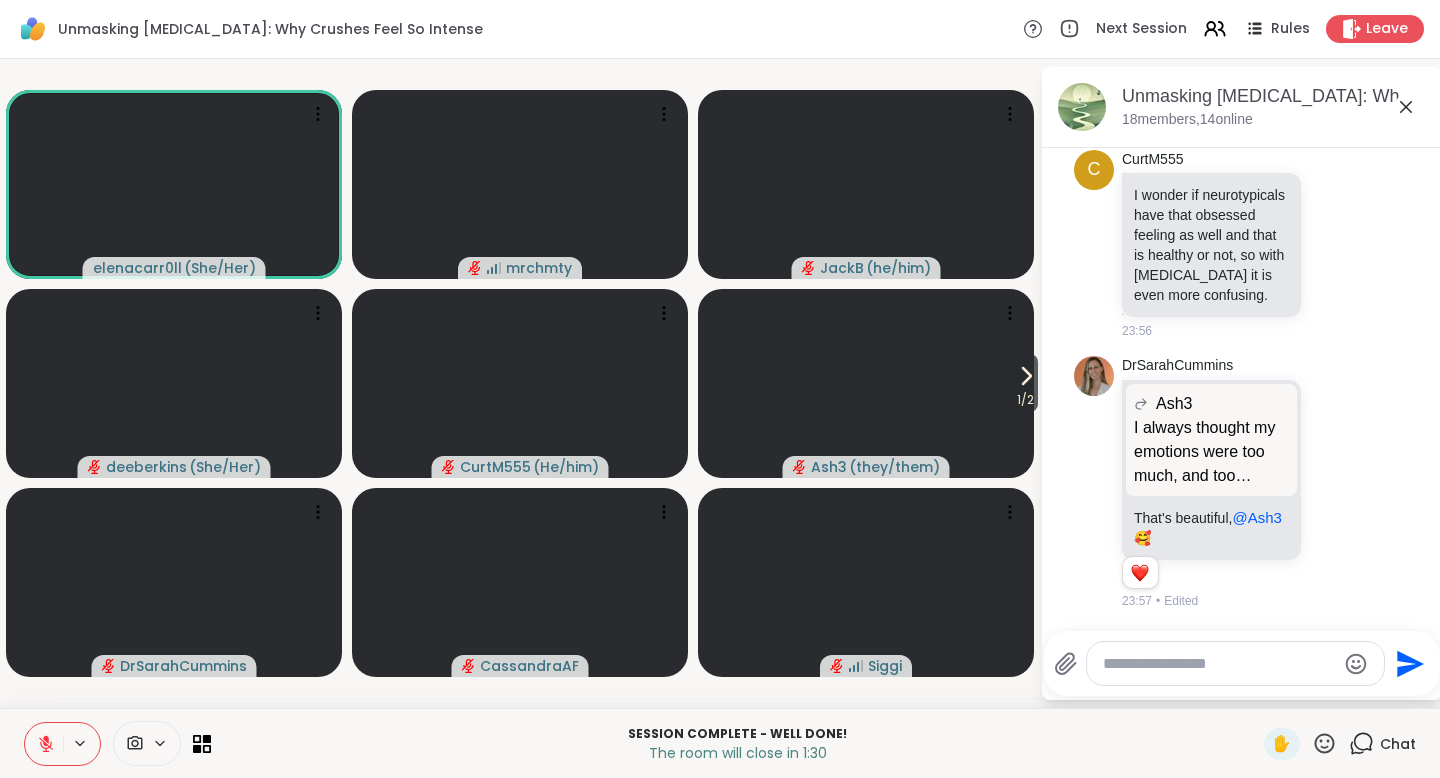 scroll, scrollTop: 12414, scrollLeft: 0, axis: vertical 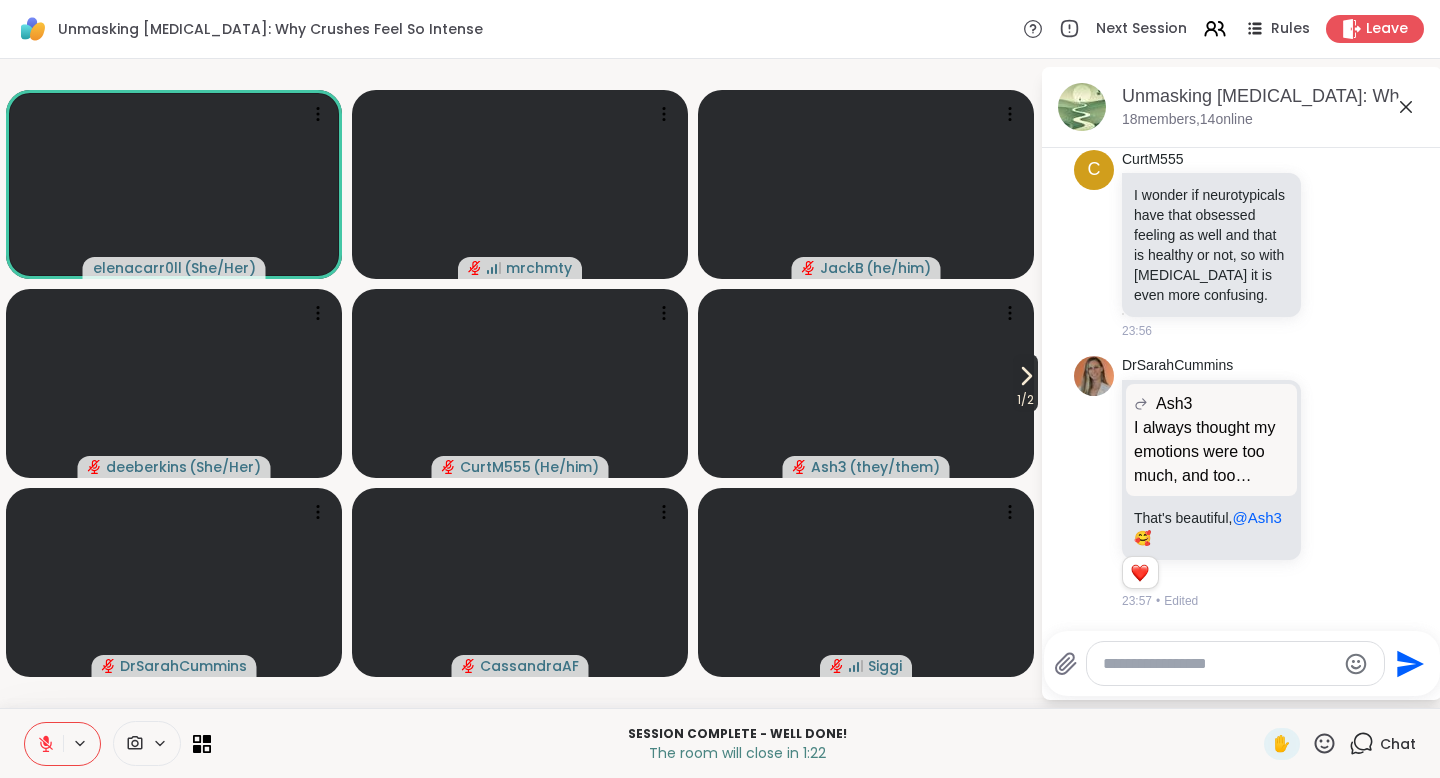 click 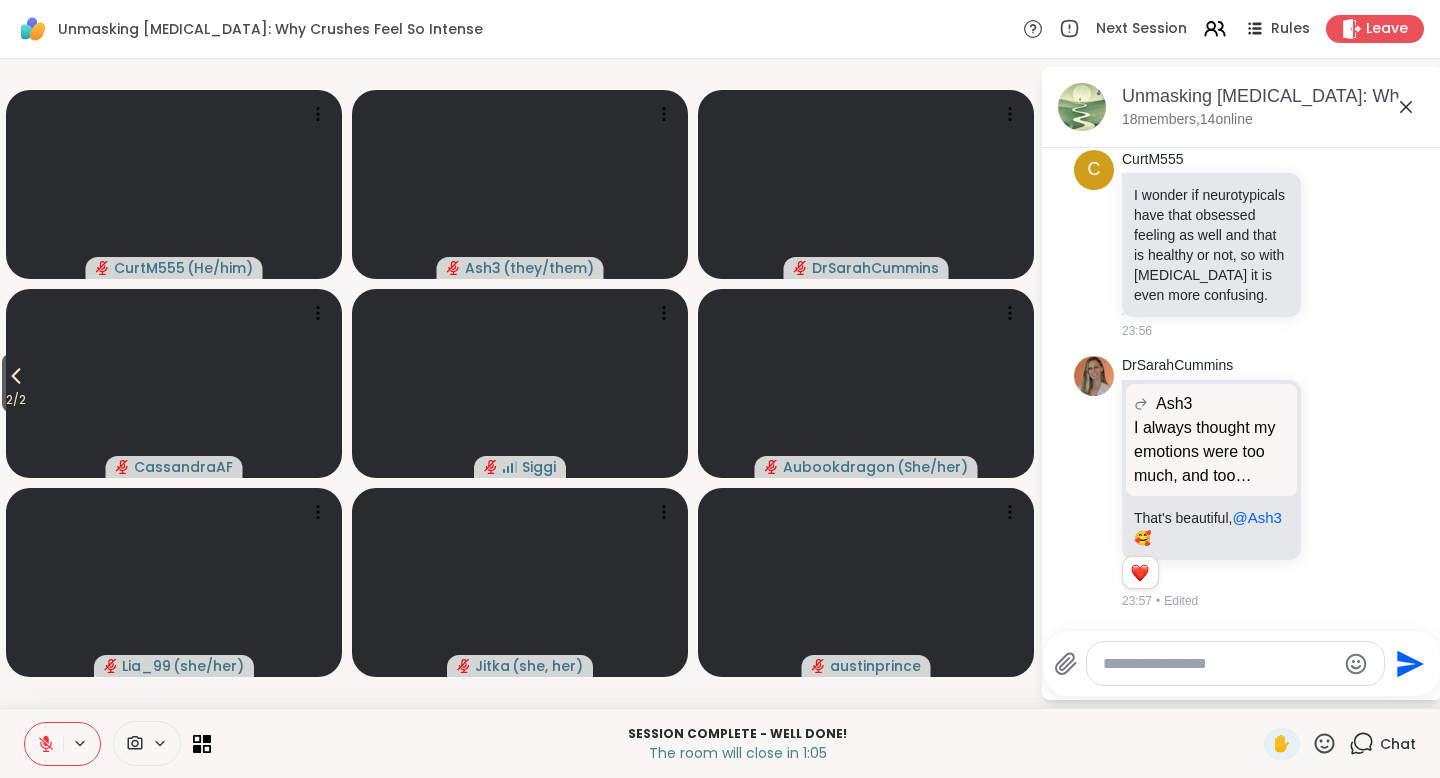 scroll, scrollTop: 13107, scrollLeft: 0, axis: vertical 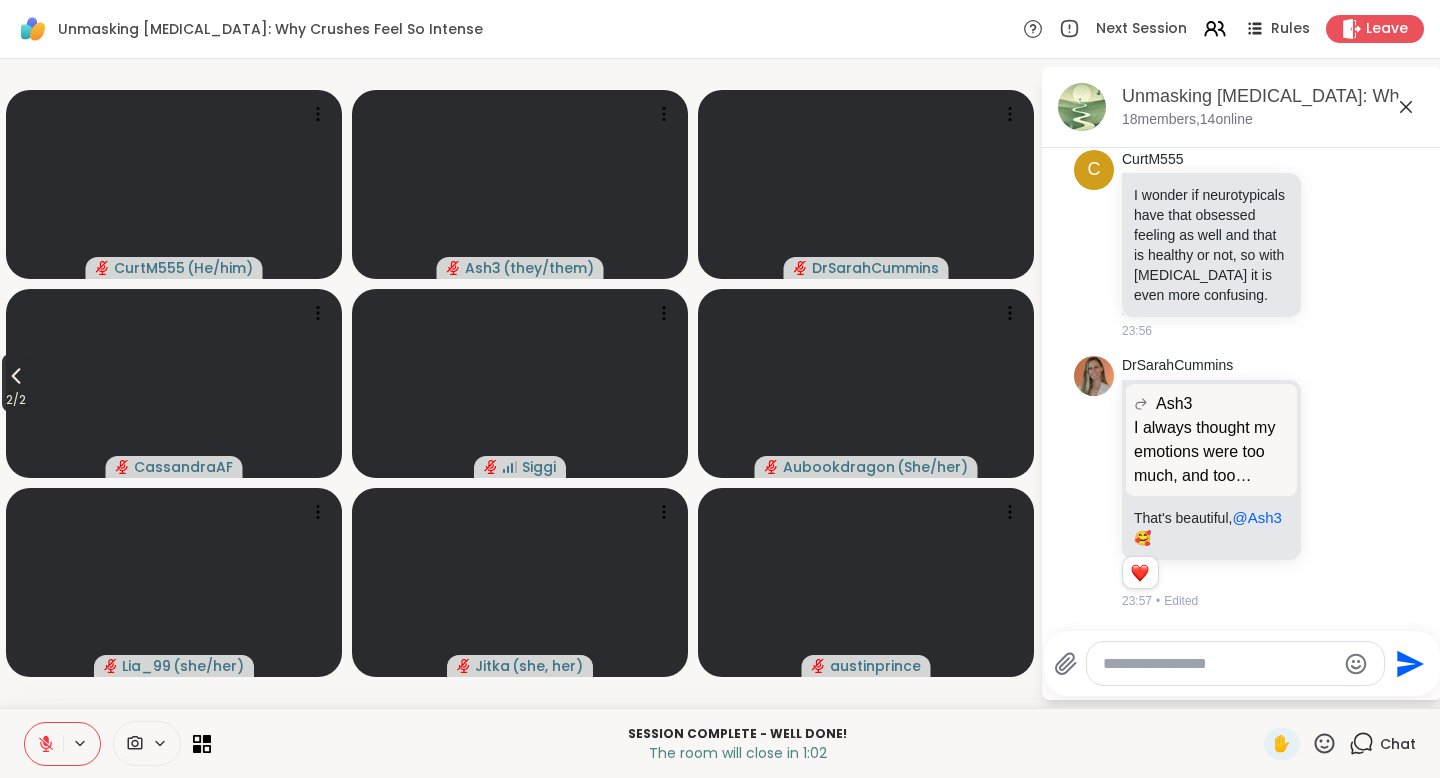 click 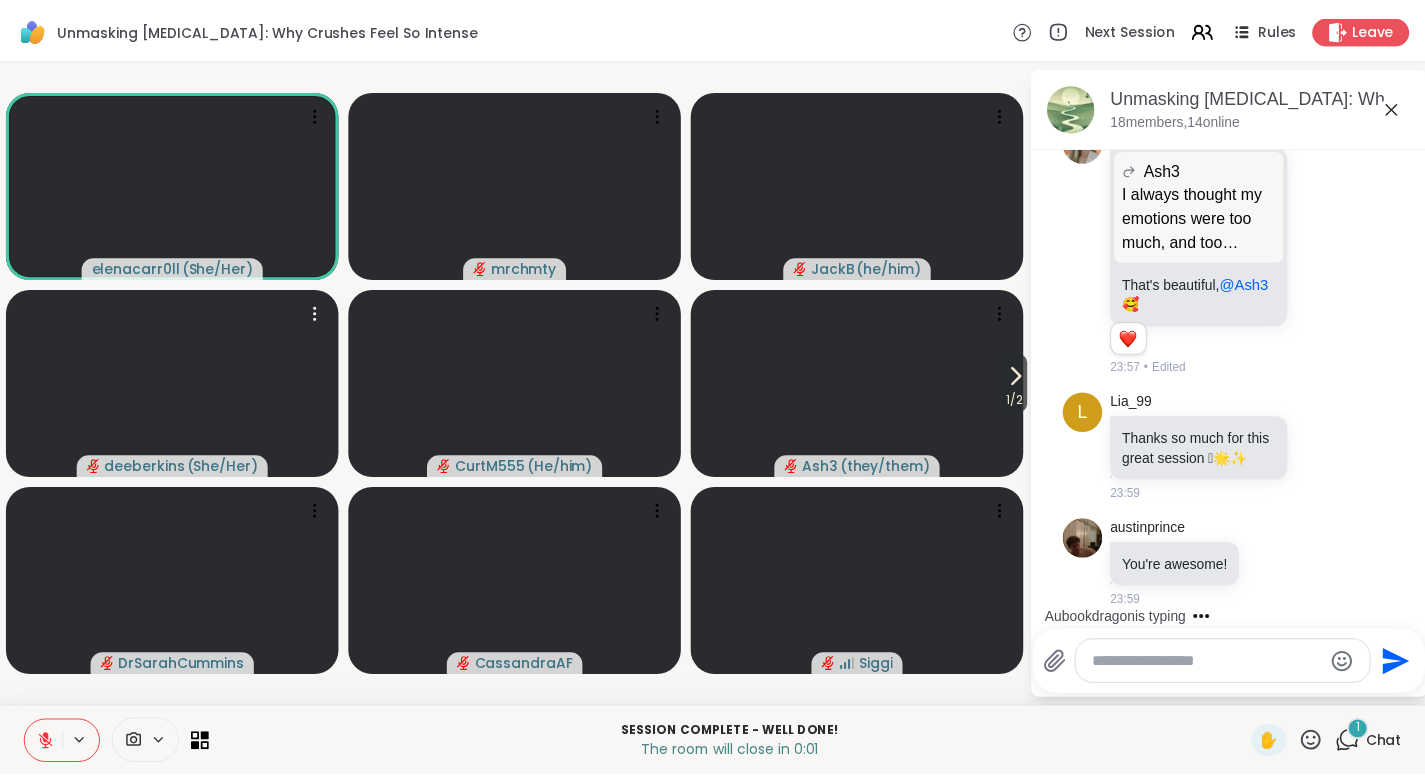 scroll, scrollTop: 13361, scrollLeft: 0, axis: vertical 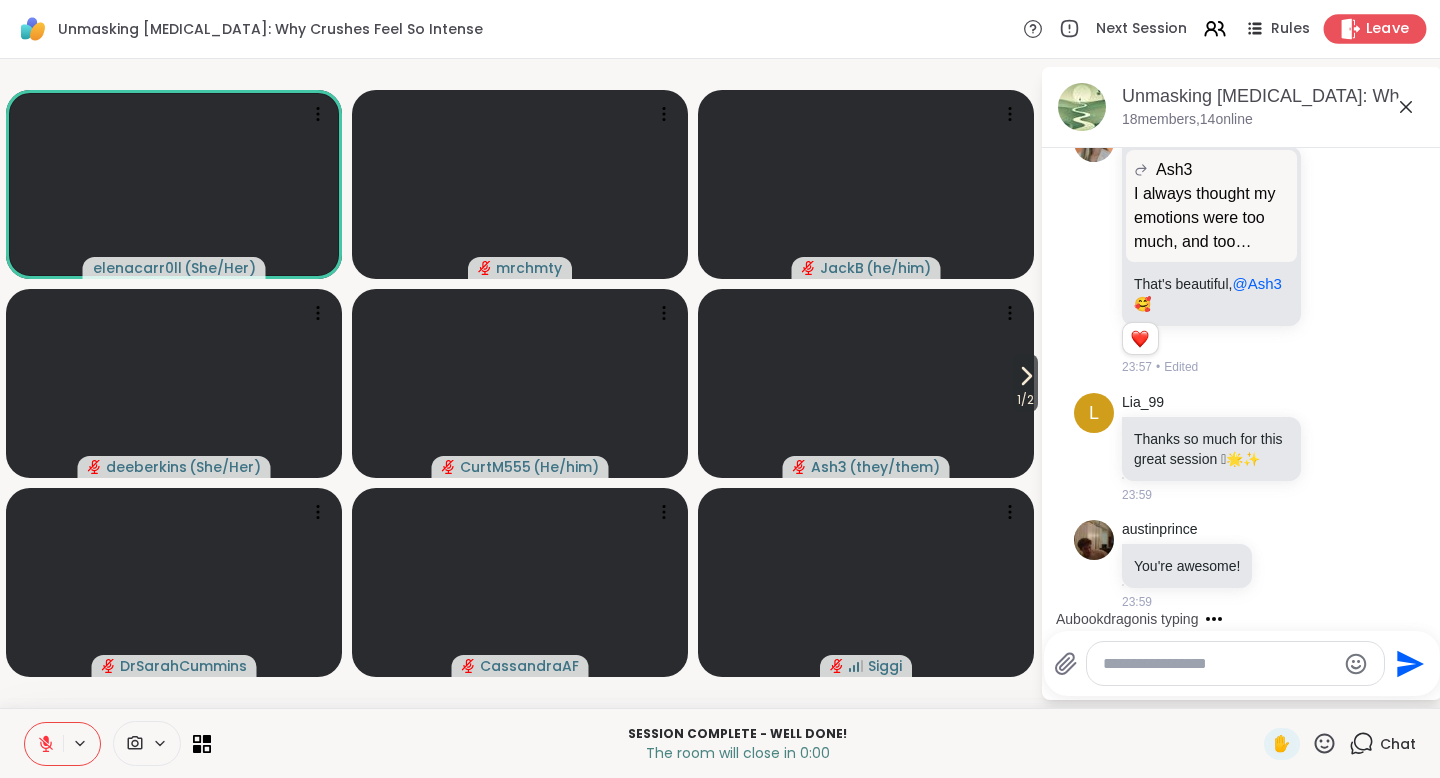 click on "Leave" at bounding box center [1388, 29] 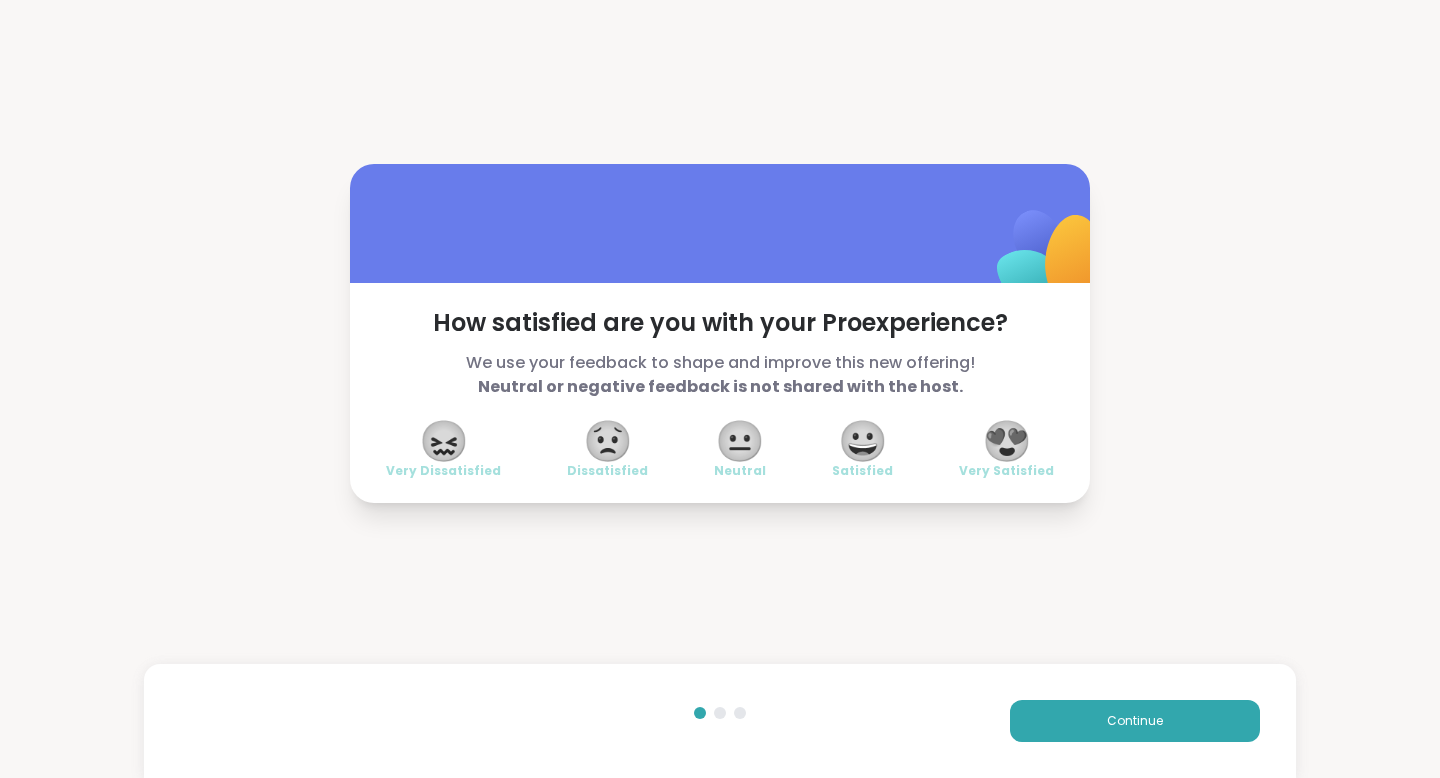 click on "😍" at bounding box center (1007, 441) 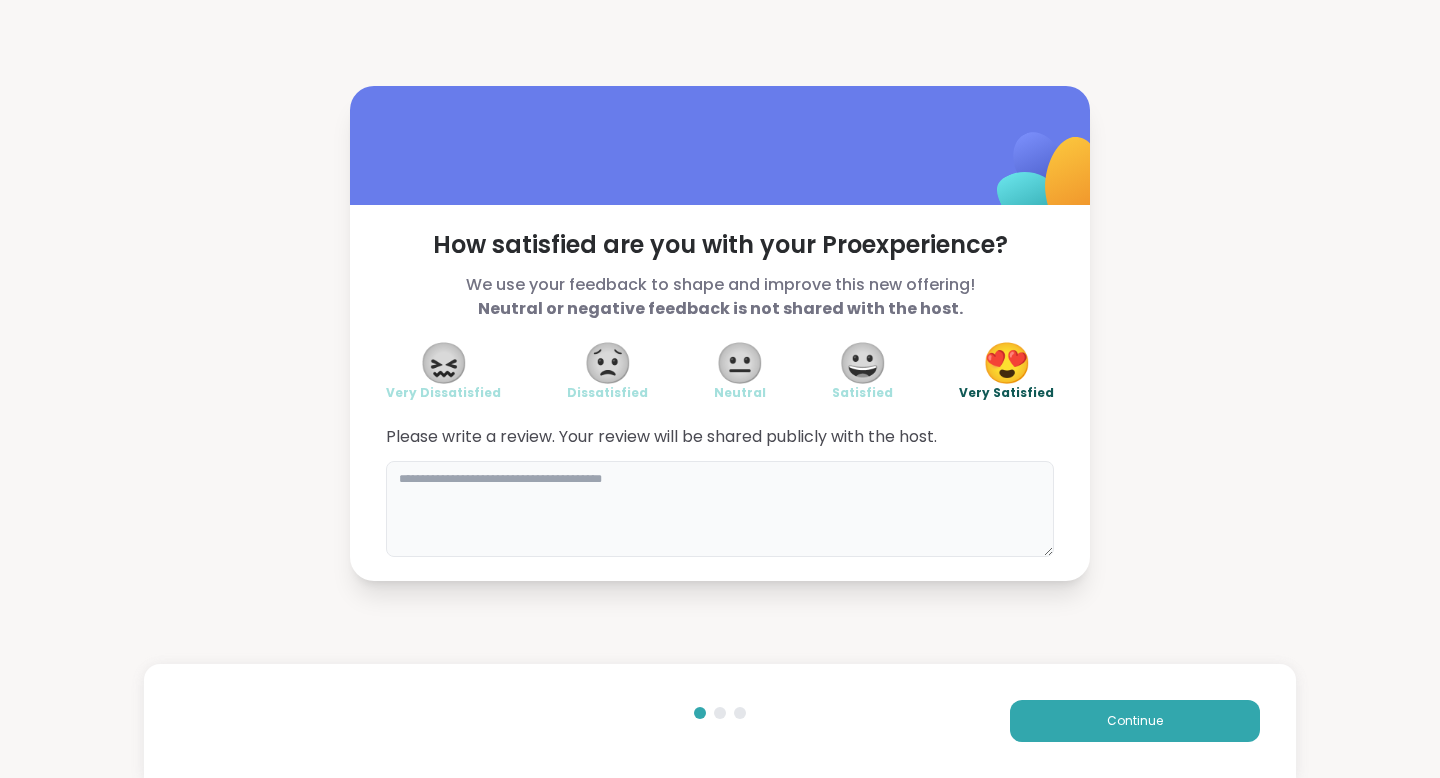 click at bounding box center (720, 509) 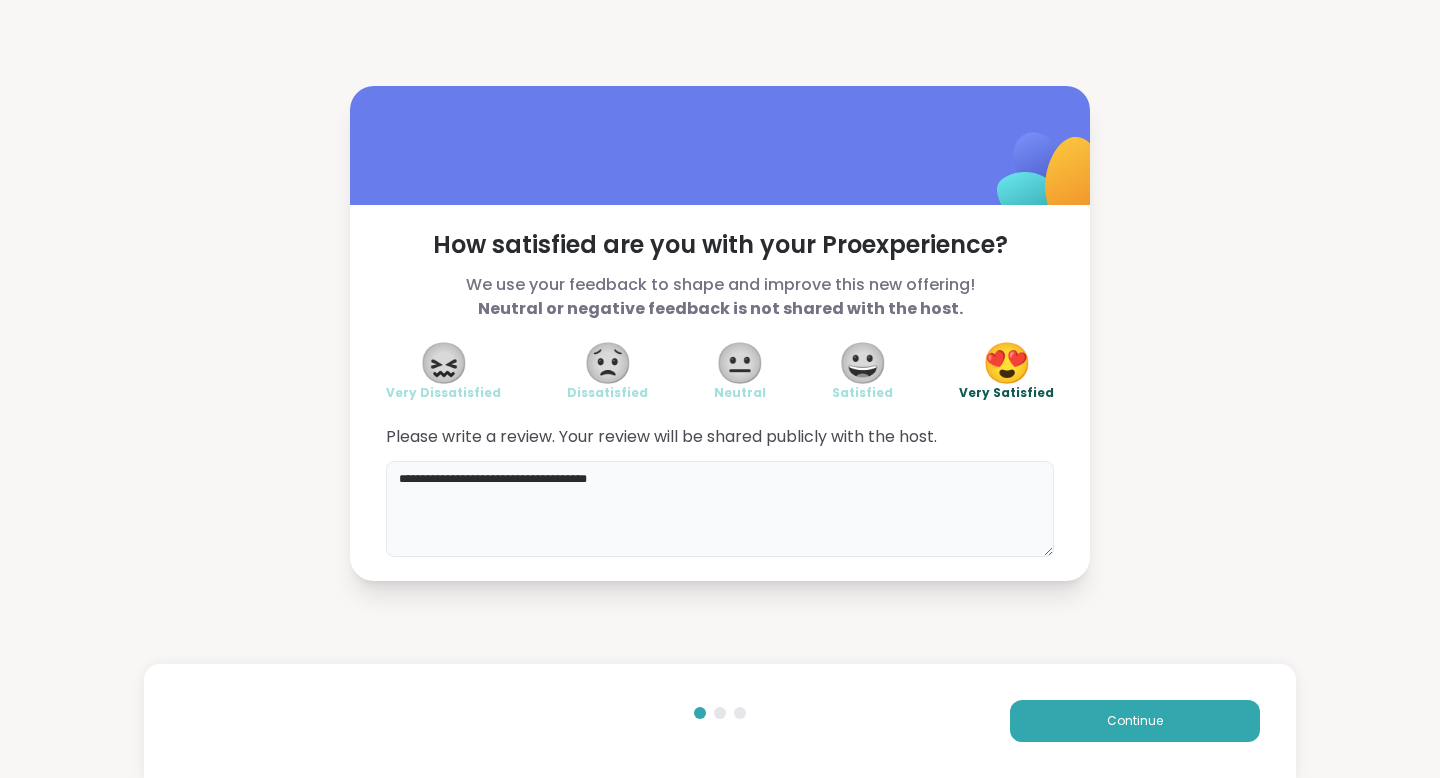 click on "**********" at bounding box center (720, 509) 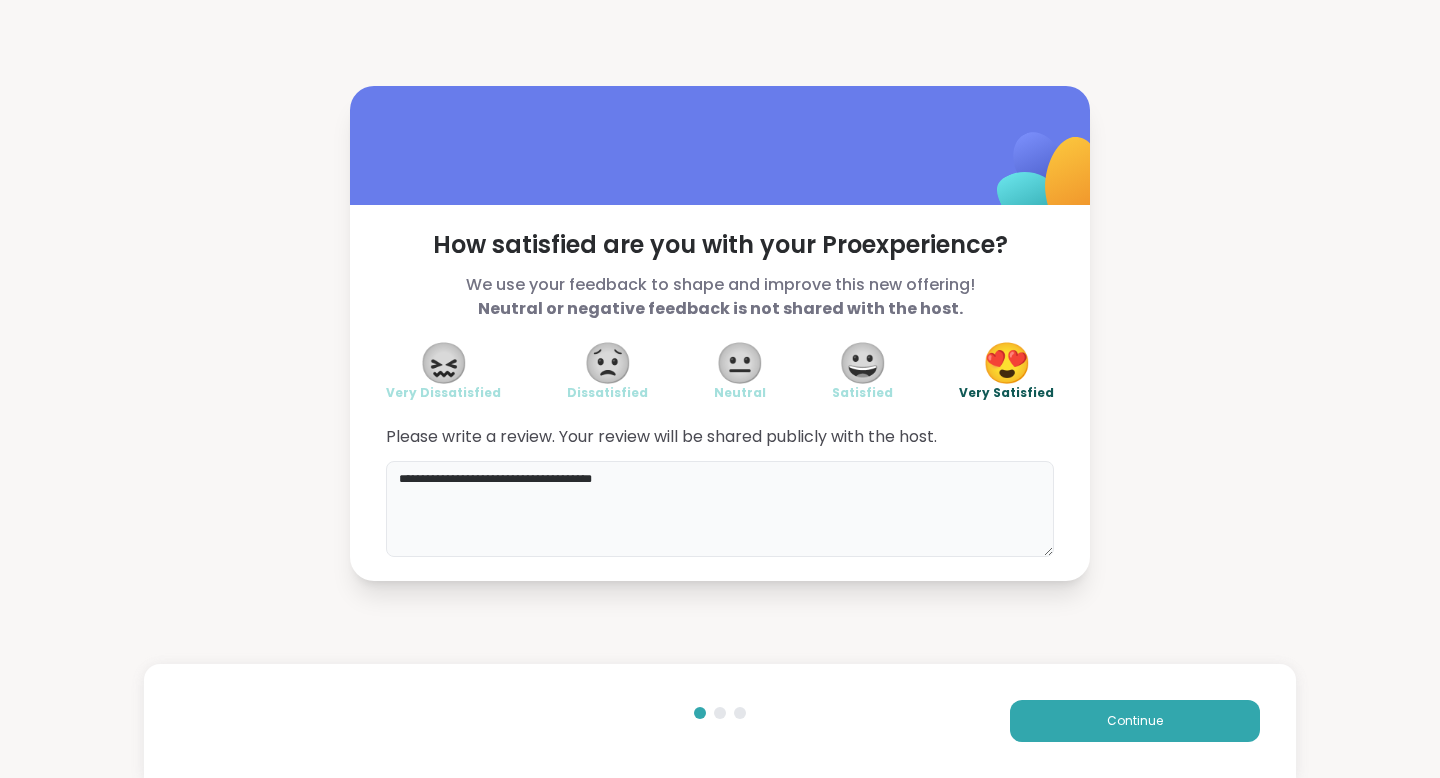 click on "**********" at bounding box center (720, 509) 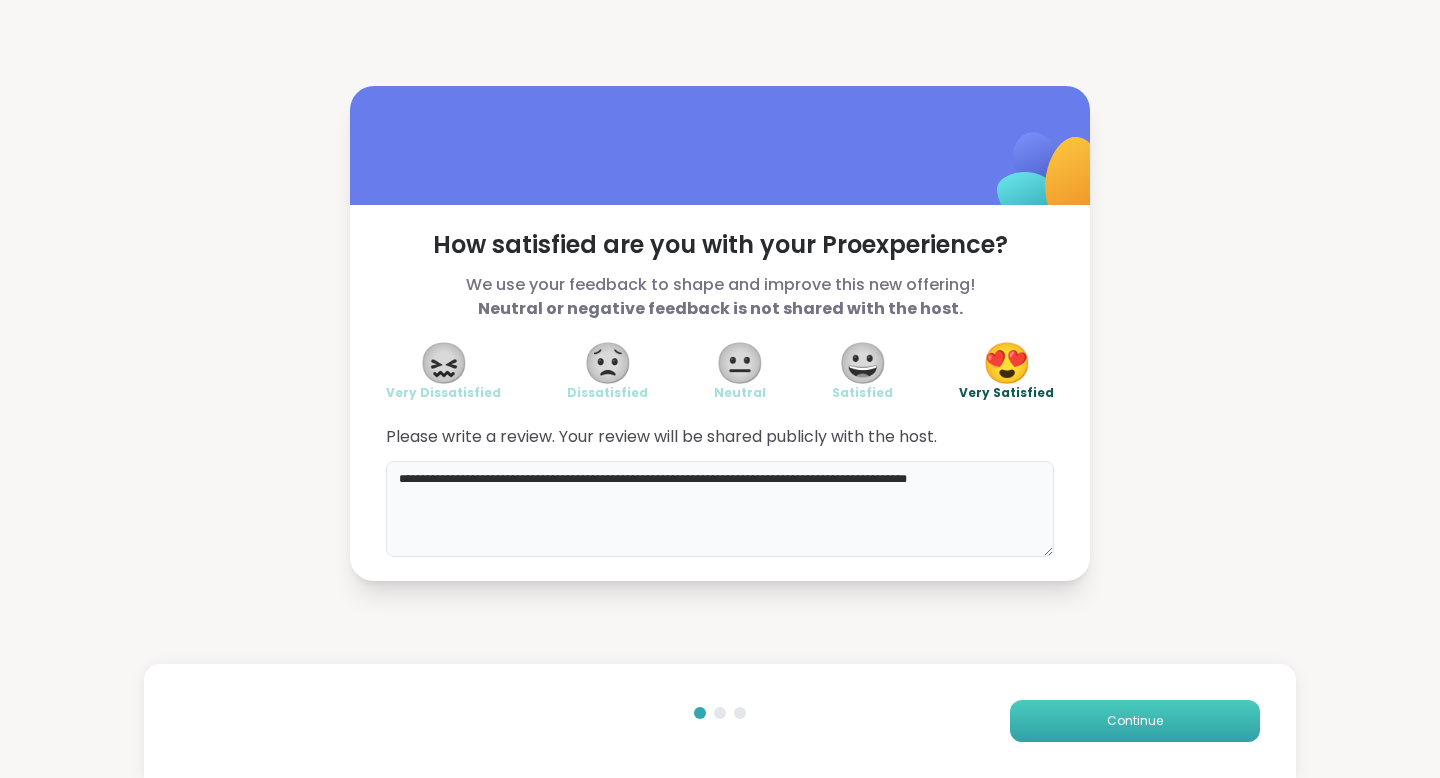 type on "**********" 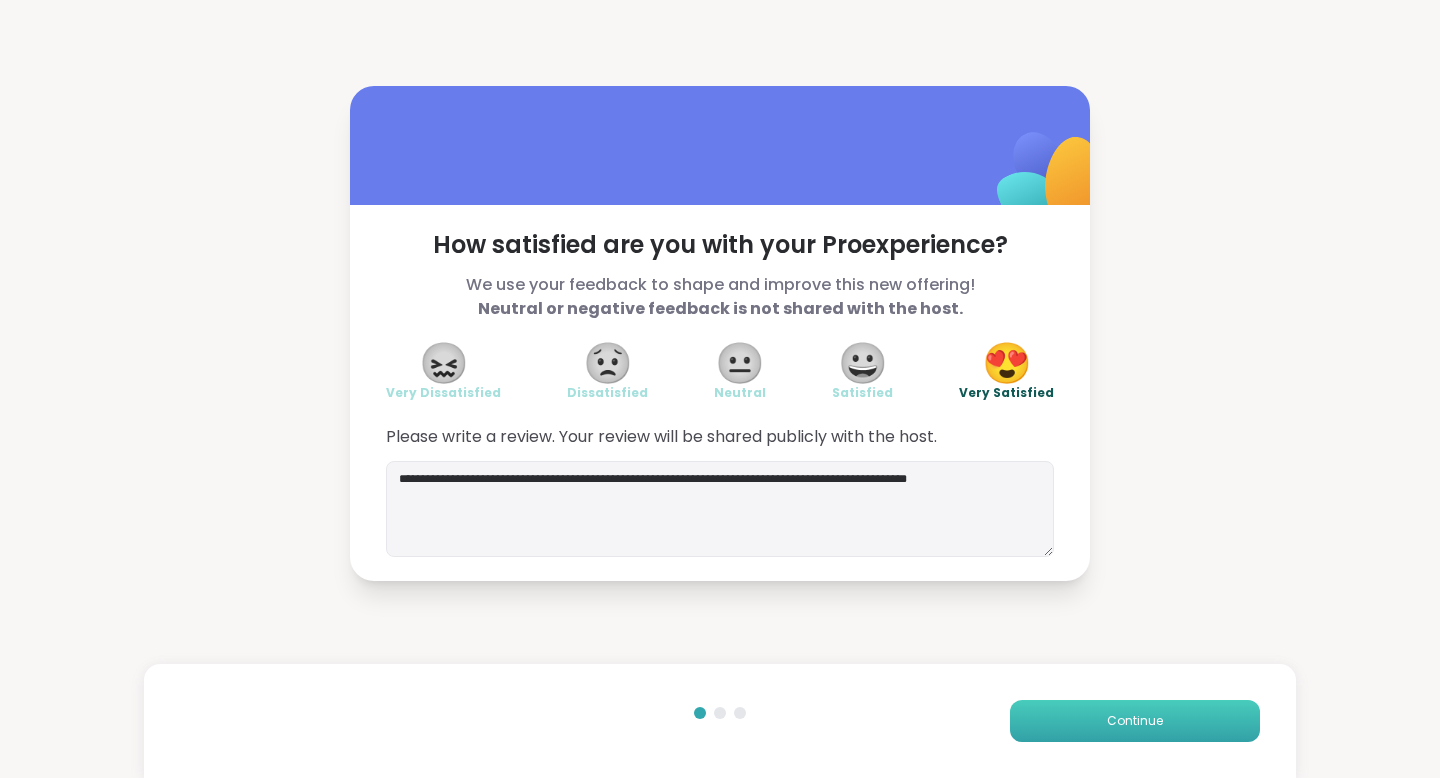 click on "Continue" at bounding box center (1135, 721) 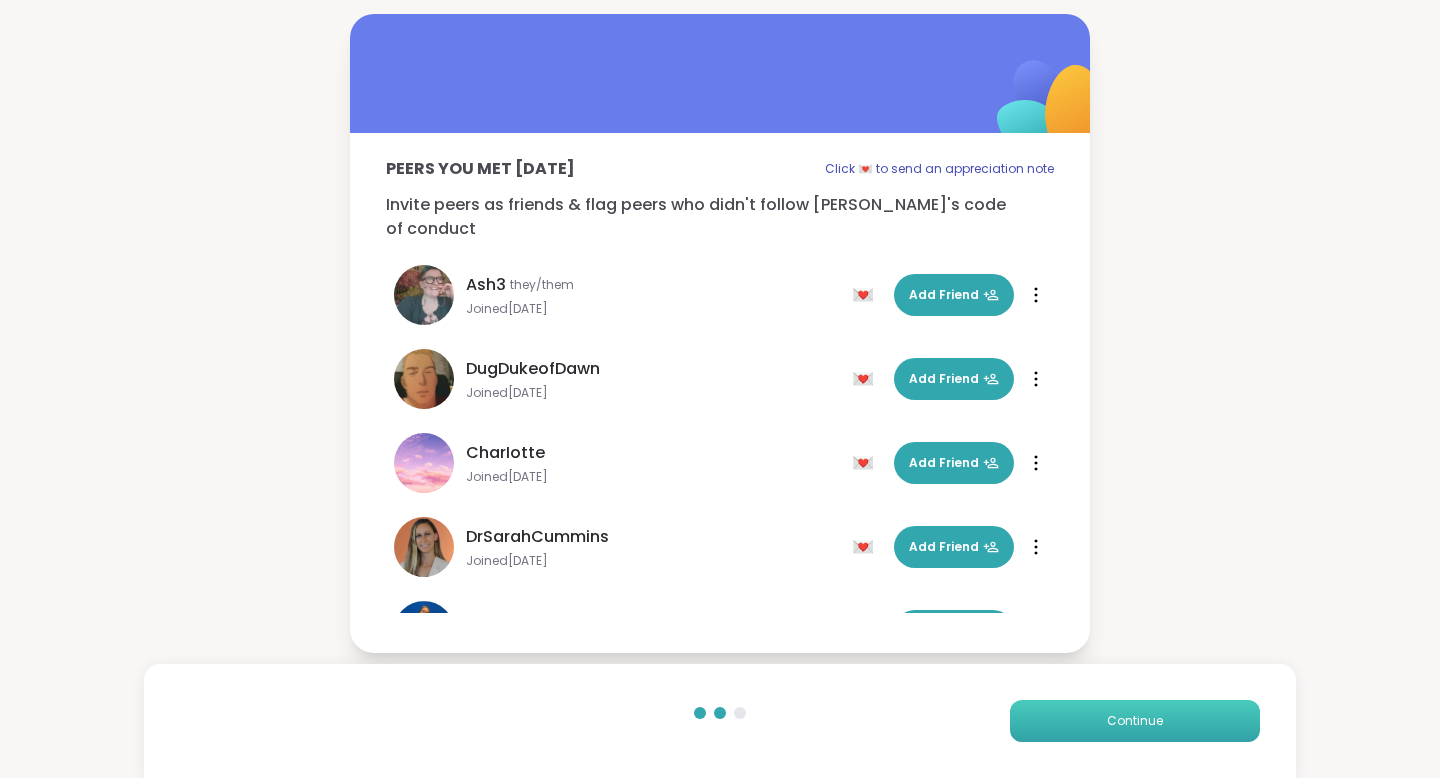 click on "Continue" at bounding box center (1135, 721) 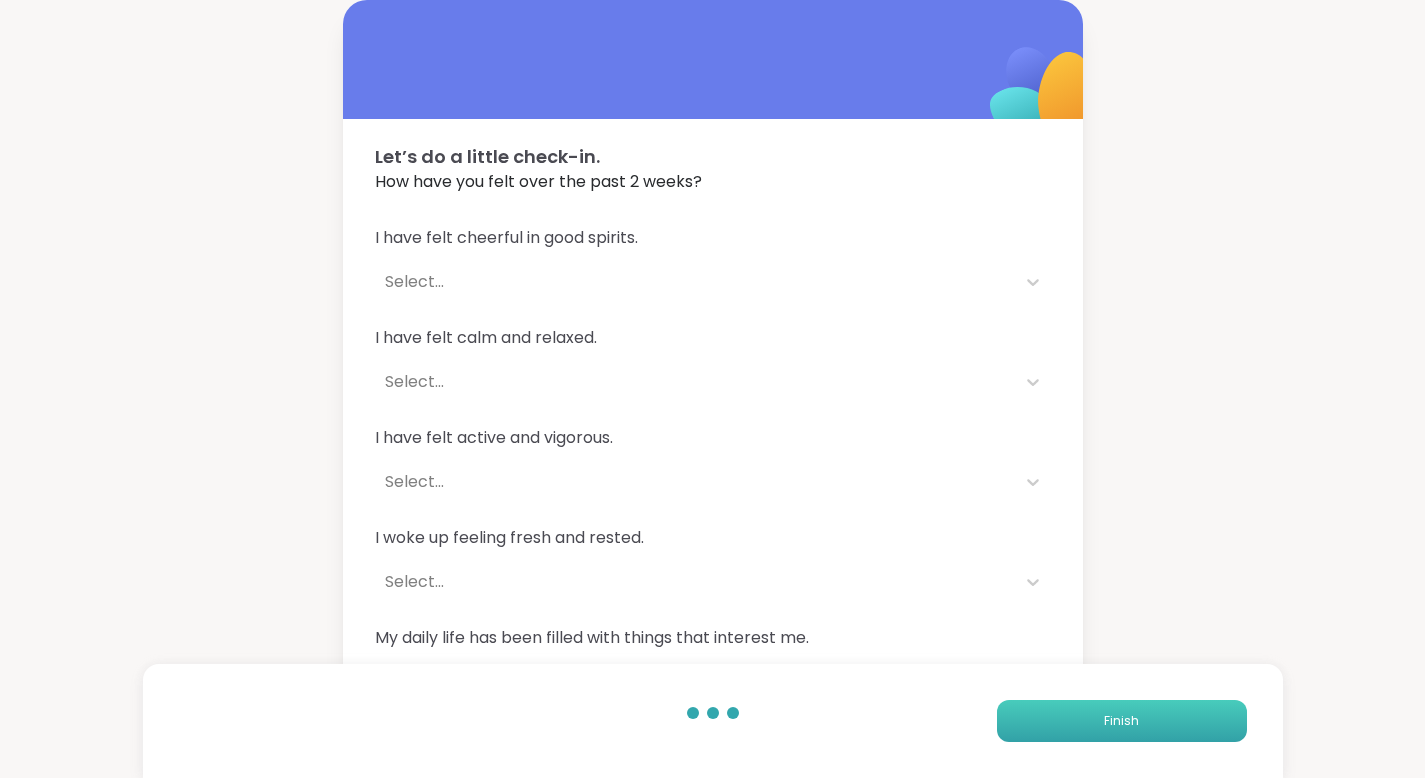 click on "Finish" at bounding box center (1121, 721) 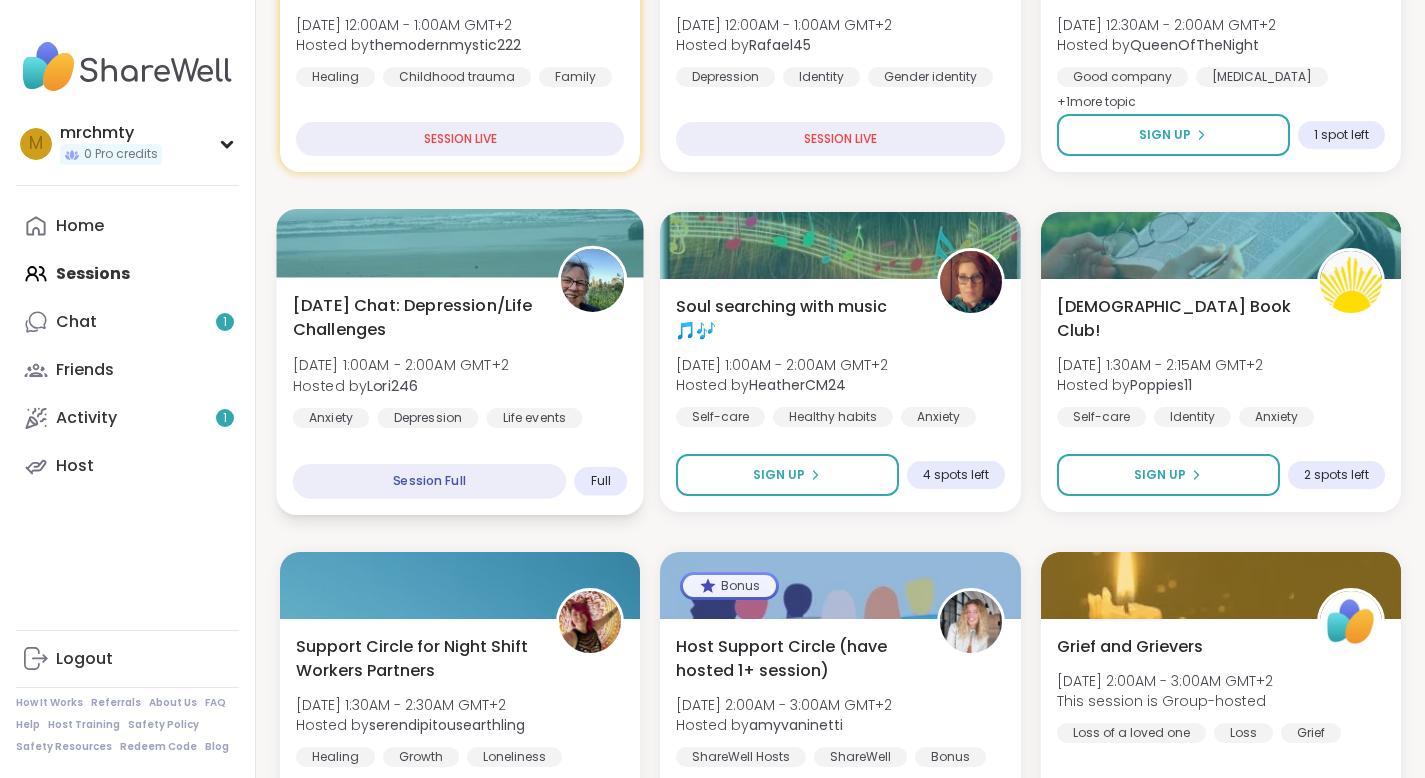 scroll, scrollTop: 0, scrollLeft: 0, axis: both 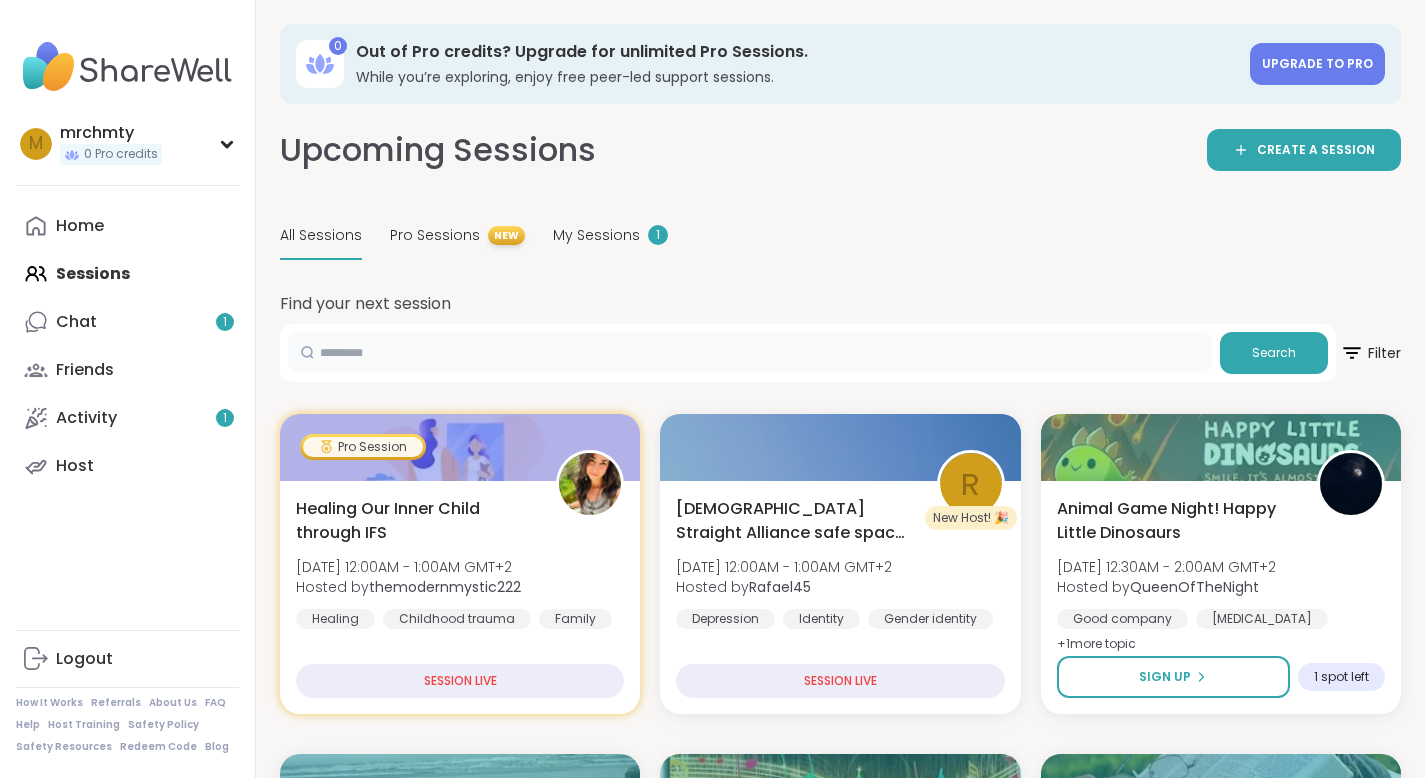 click at bounding box center [750, 352] 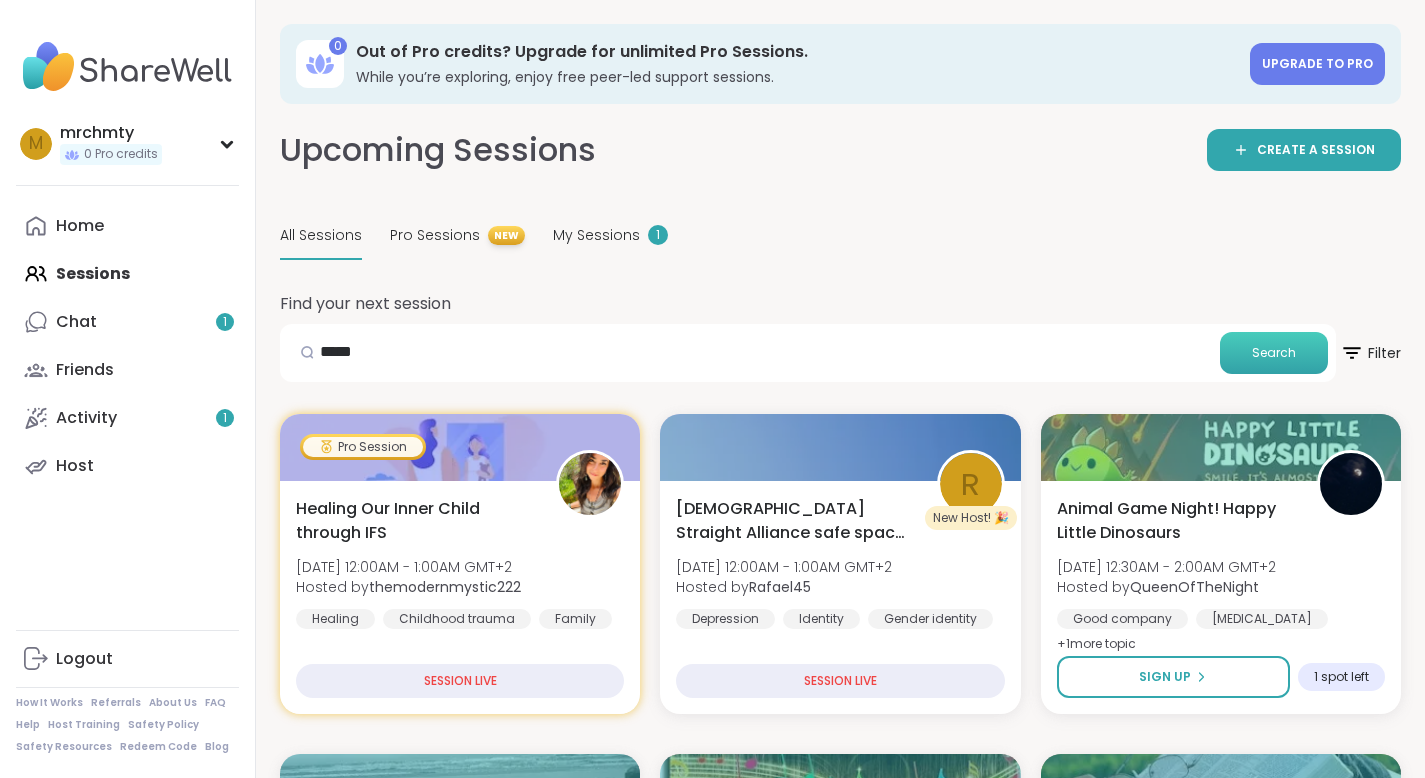 click on "Search" at bounding box center (1274, 353) 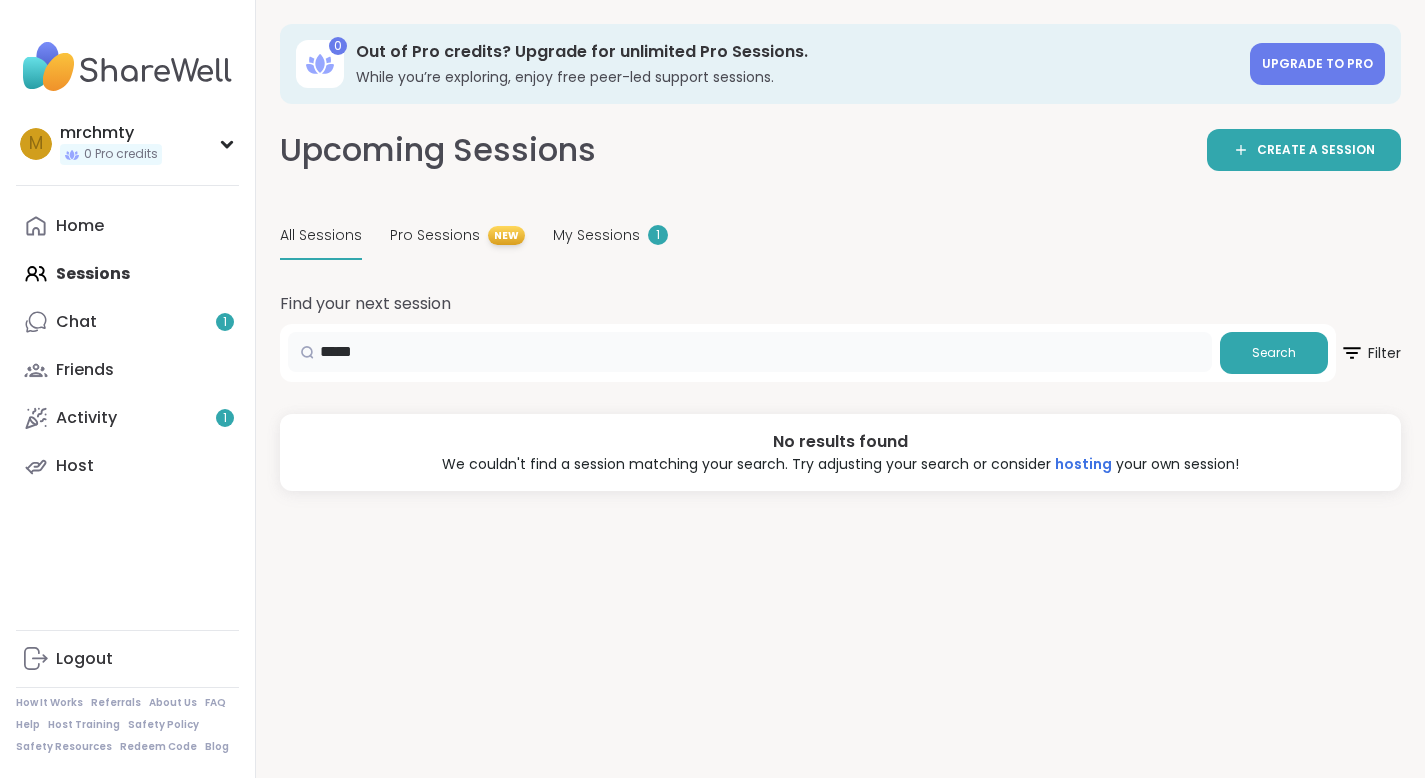 click on "*****" at bounding box center [750, 352] 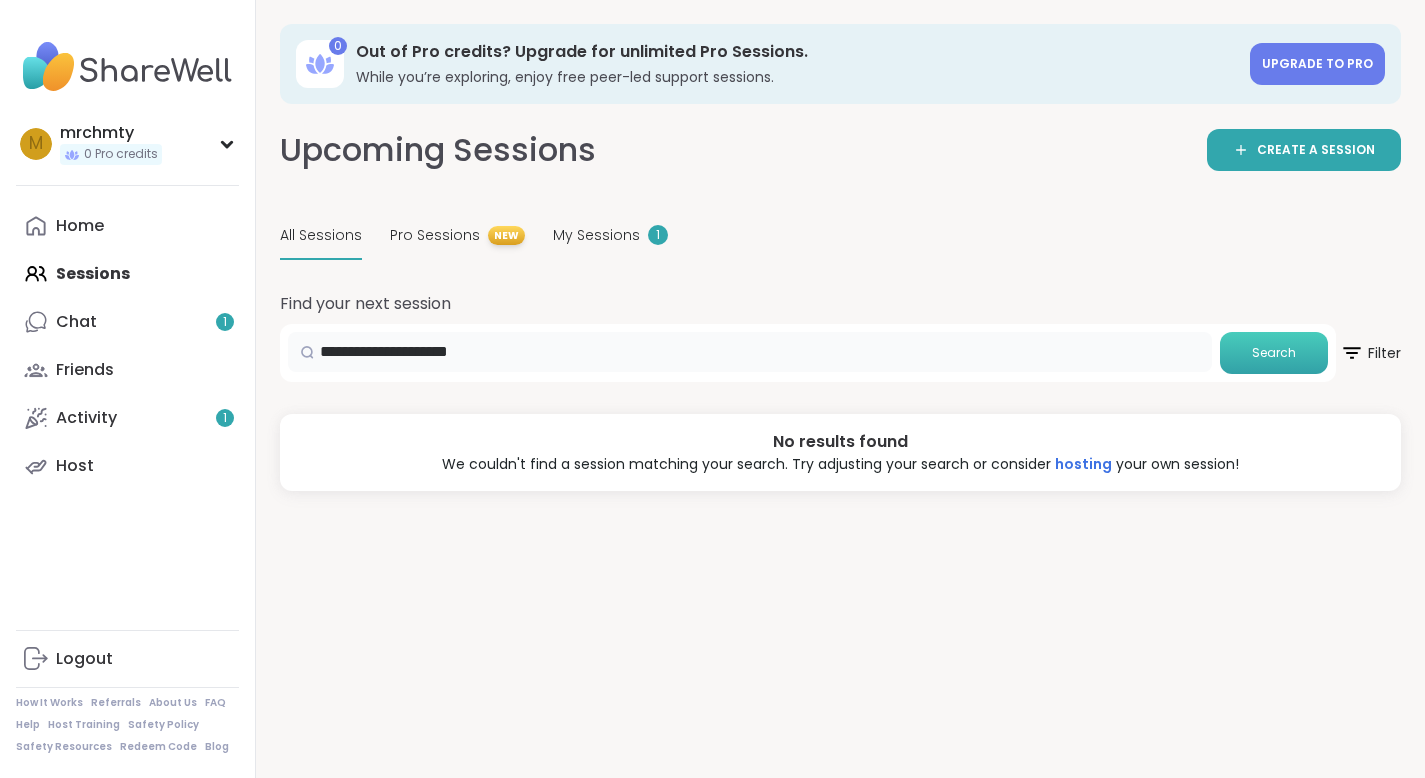 type on "**********" 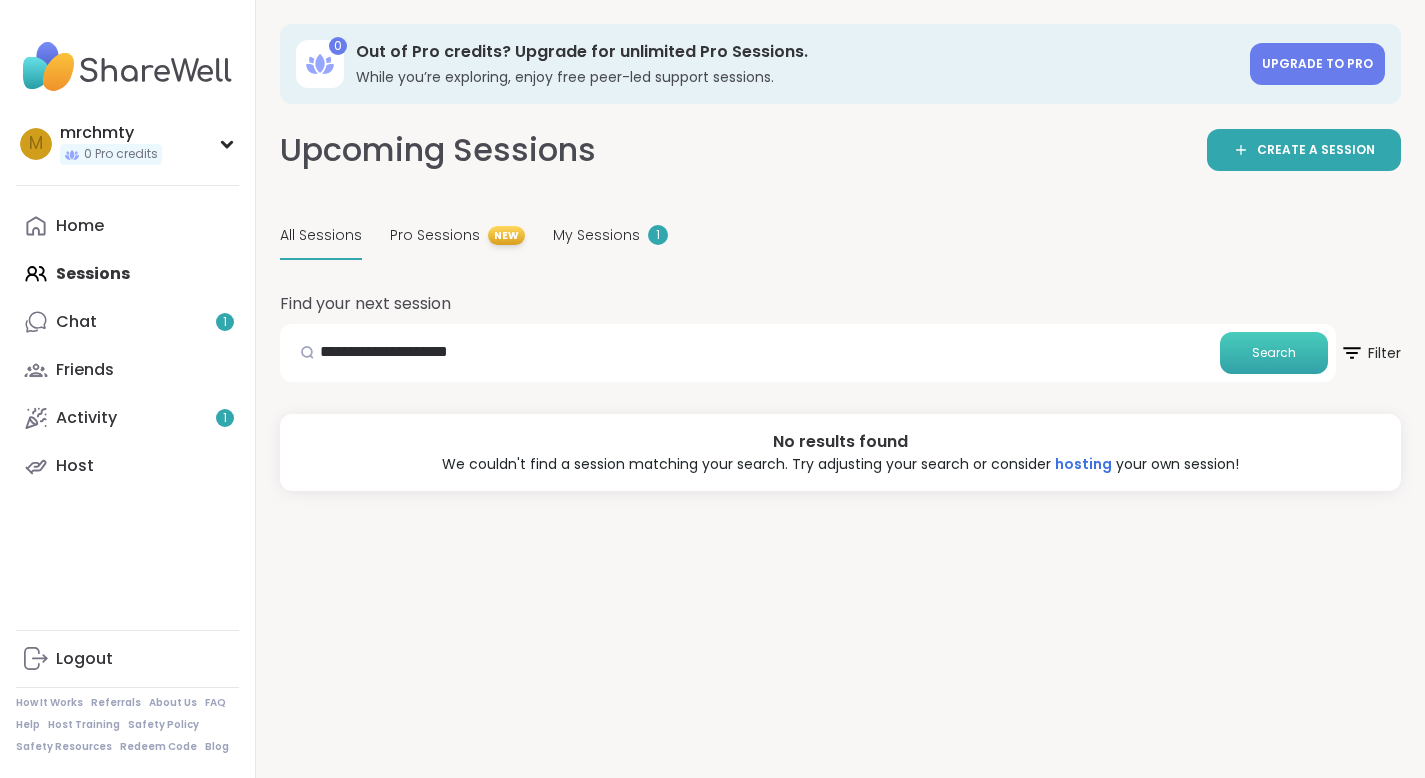 click on "Search" at bounding box center (1274, 353) 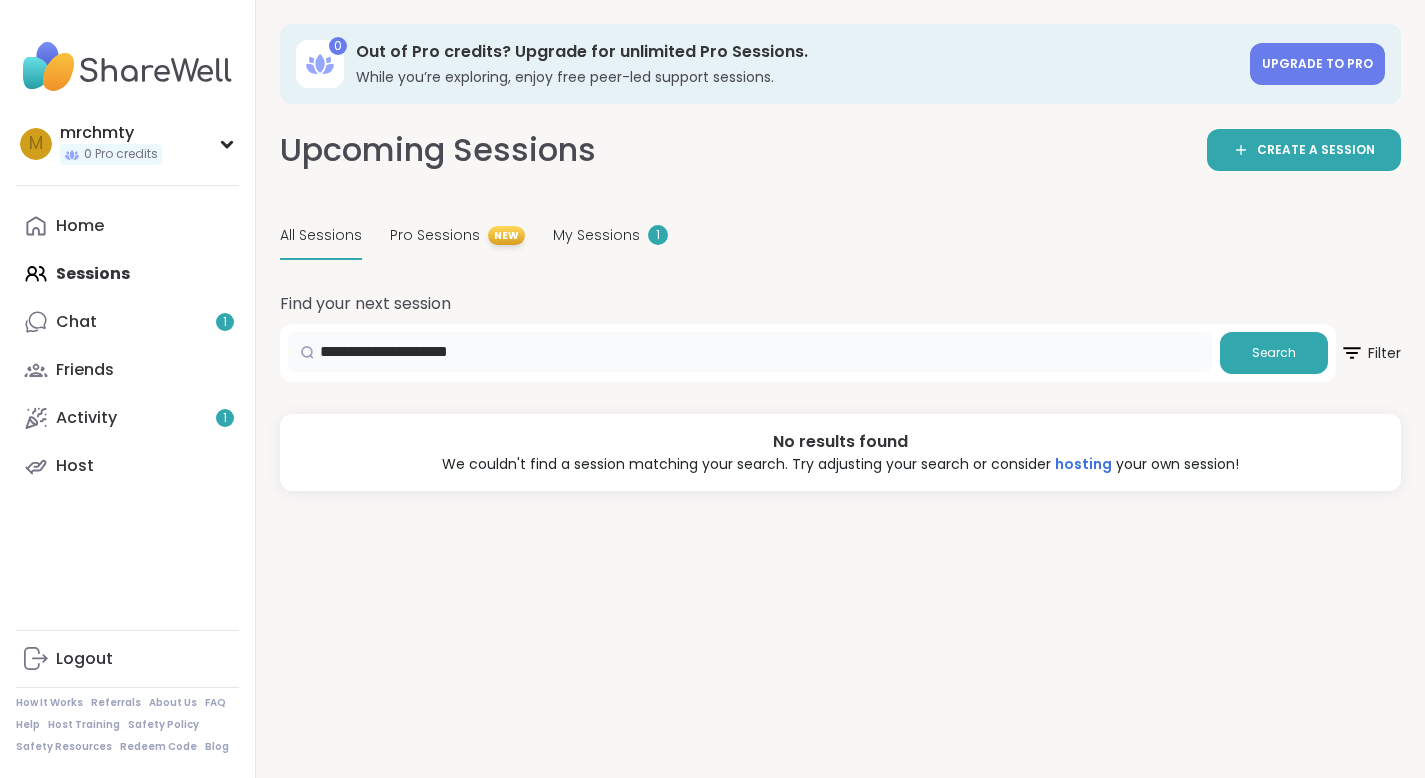 click on "**********" at bounding box center (750, 352) 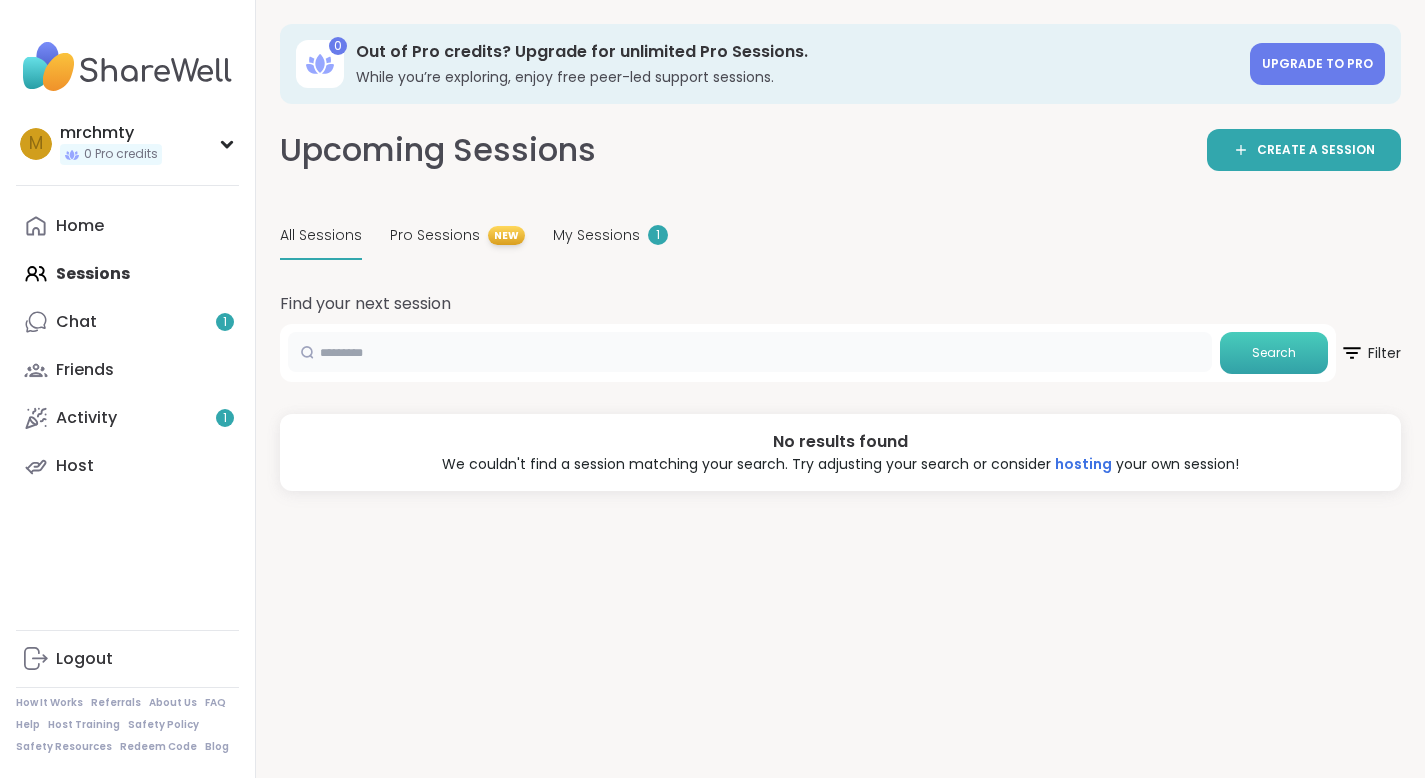 type 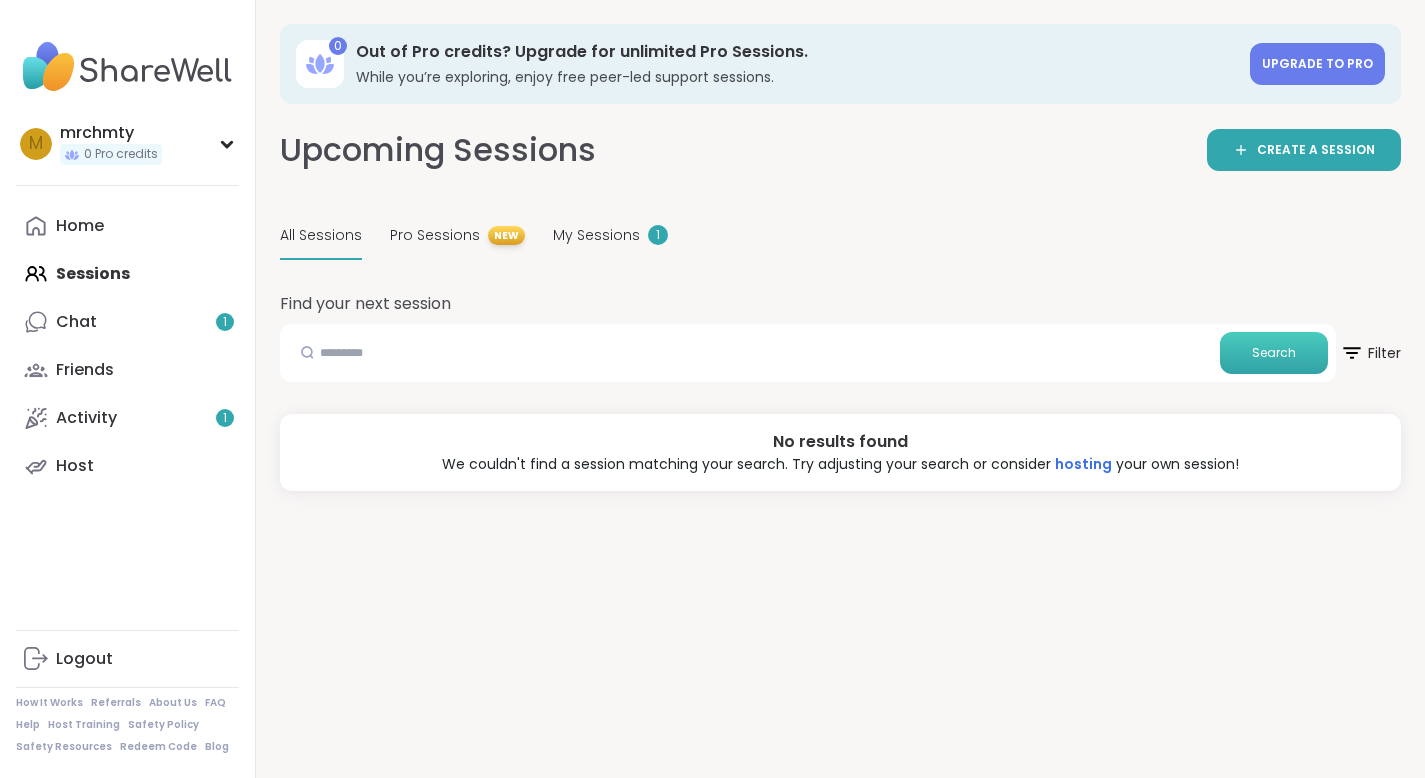 click on "Search" at bounding box center [1274, 353] 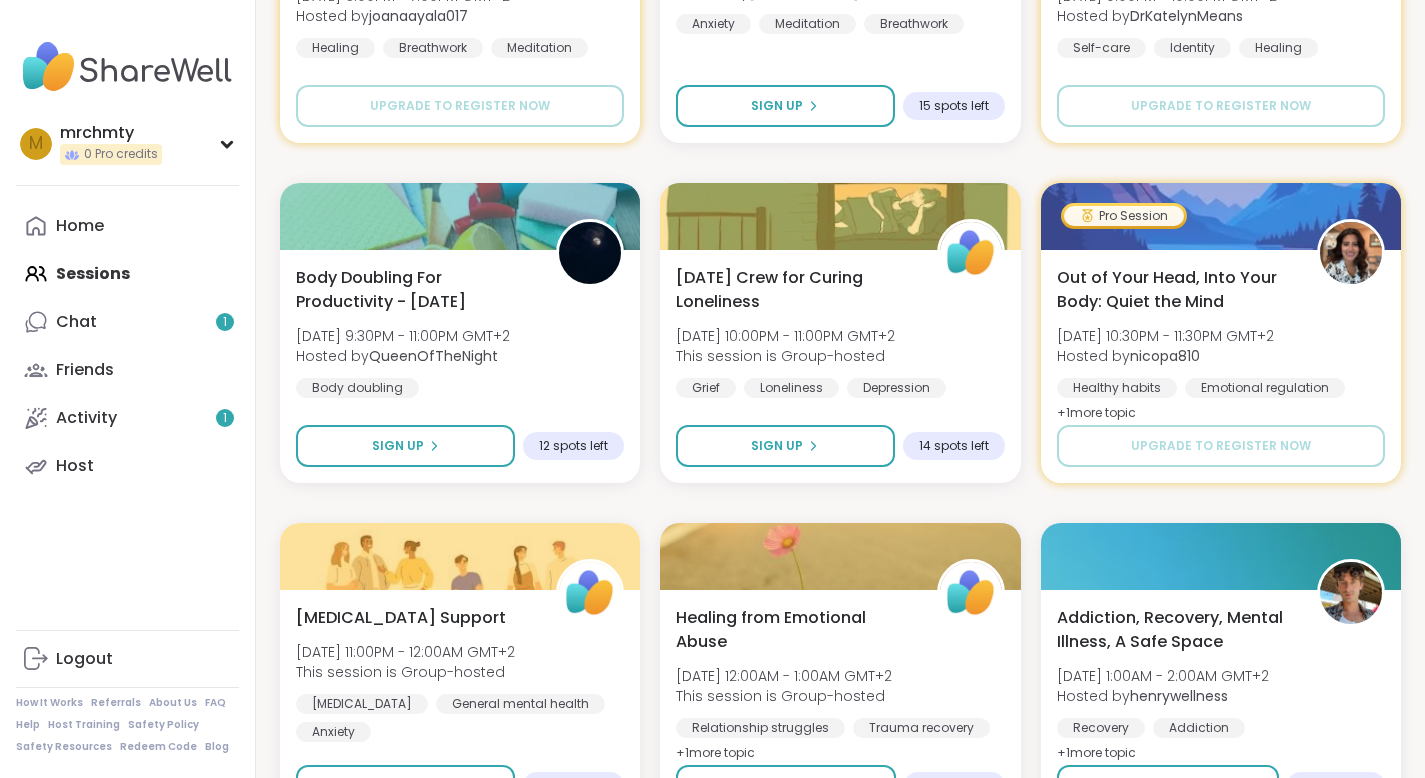 scroll, scrollTop: 3758, scrollLeft: 0, axis: vertical 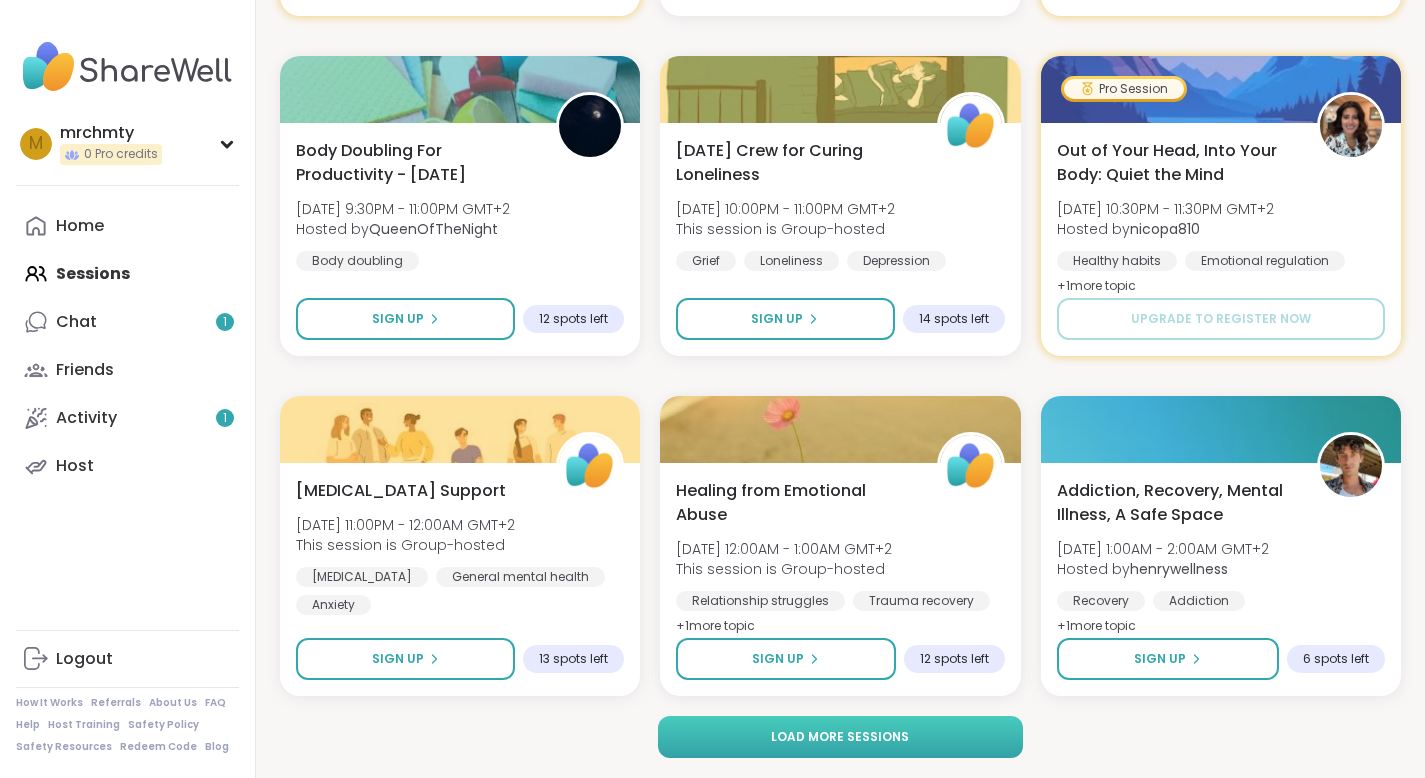 click on "Load more sessions" at bounding box center (841, 737) 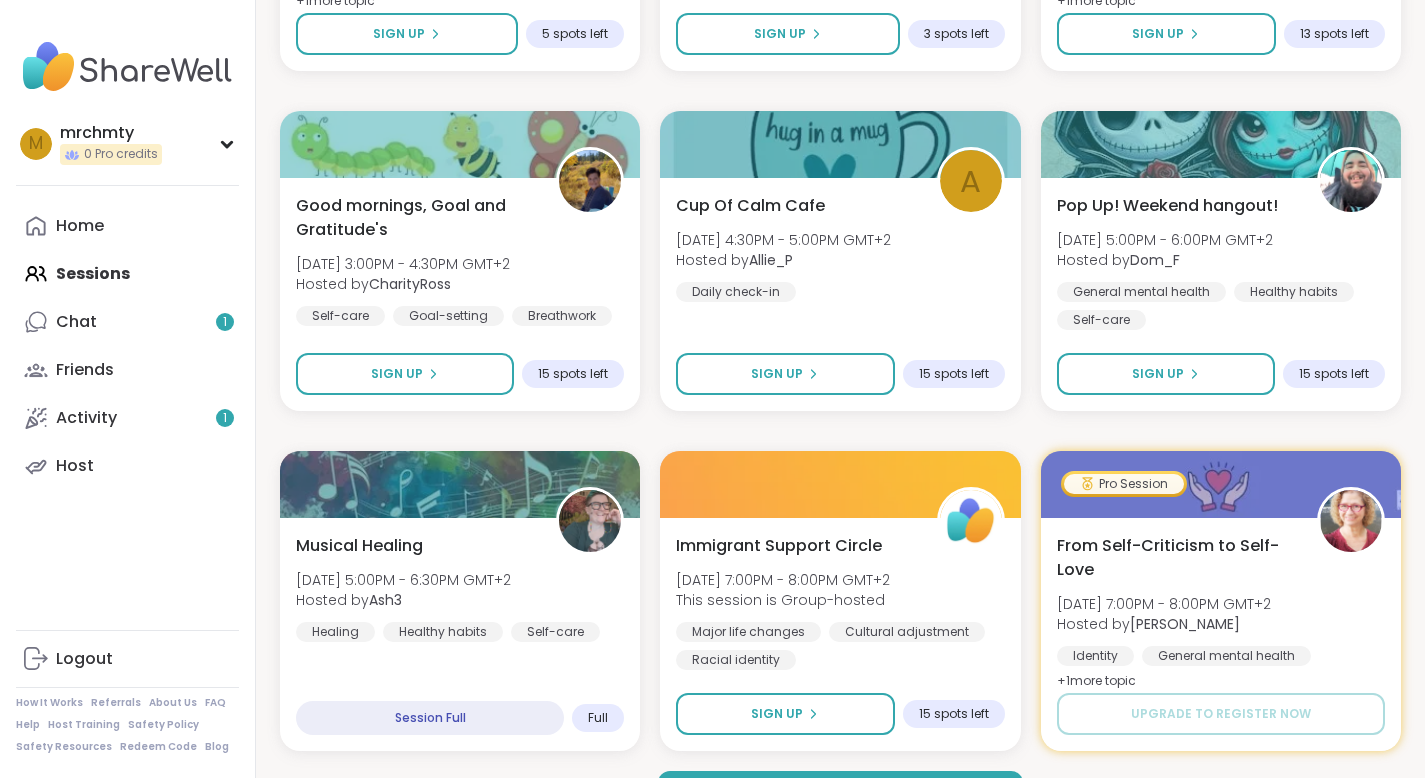 scroll, scrollTop: 7838, scrollLeft: 0, axis: vertical 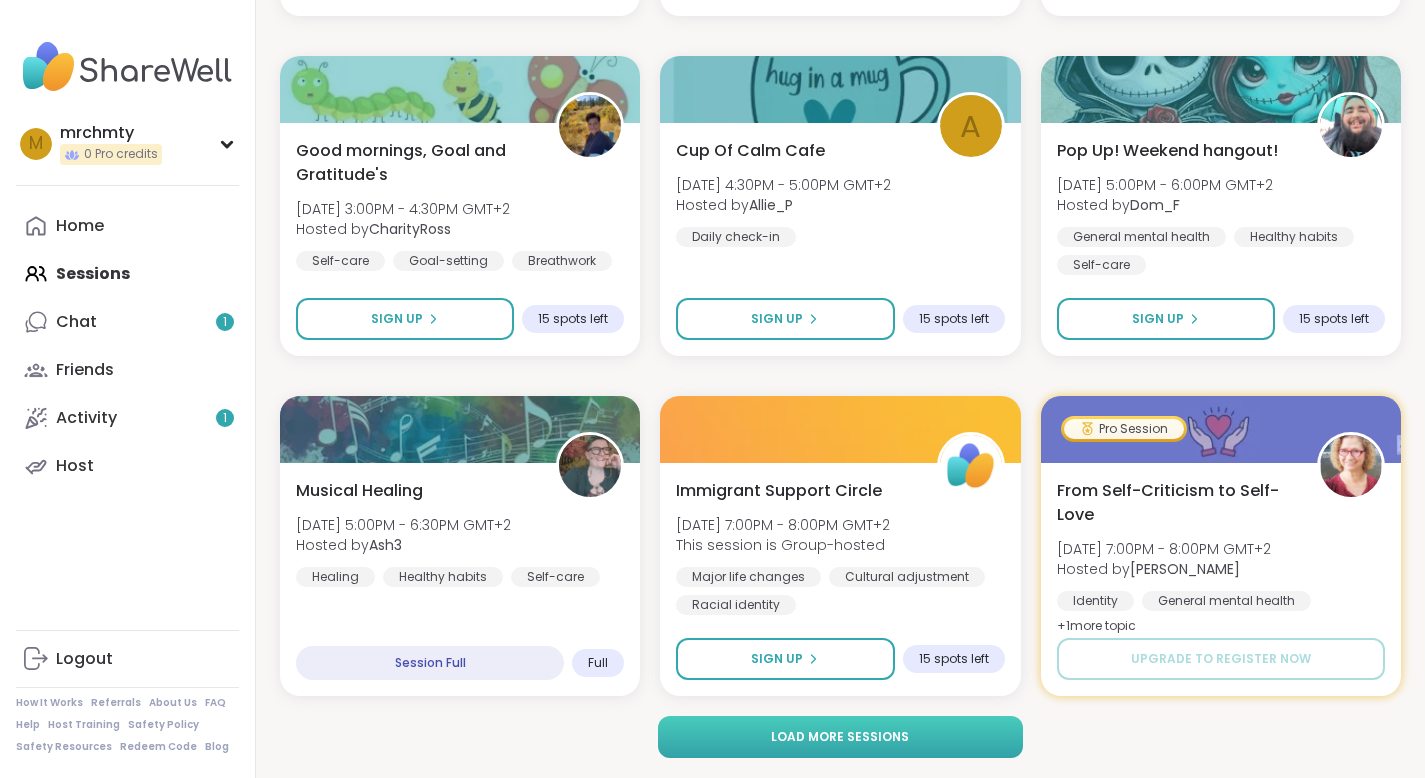 click on "Load more sessions" at bounding box center [840, 737] 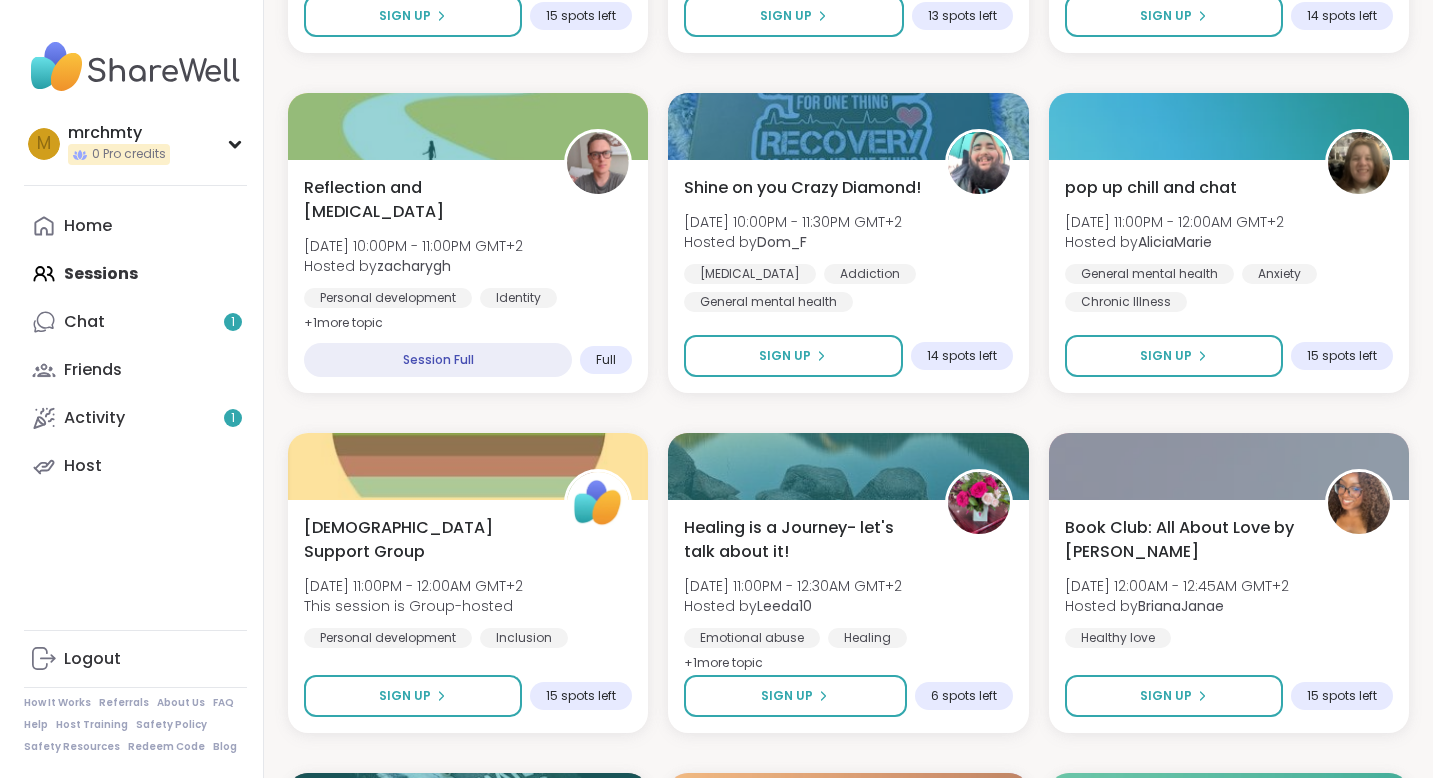 scroll, scrollTop: 9163, scrollLeft: 0, axis: vertical 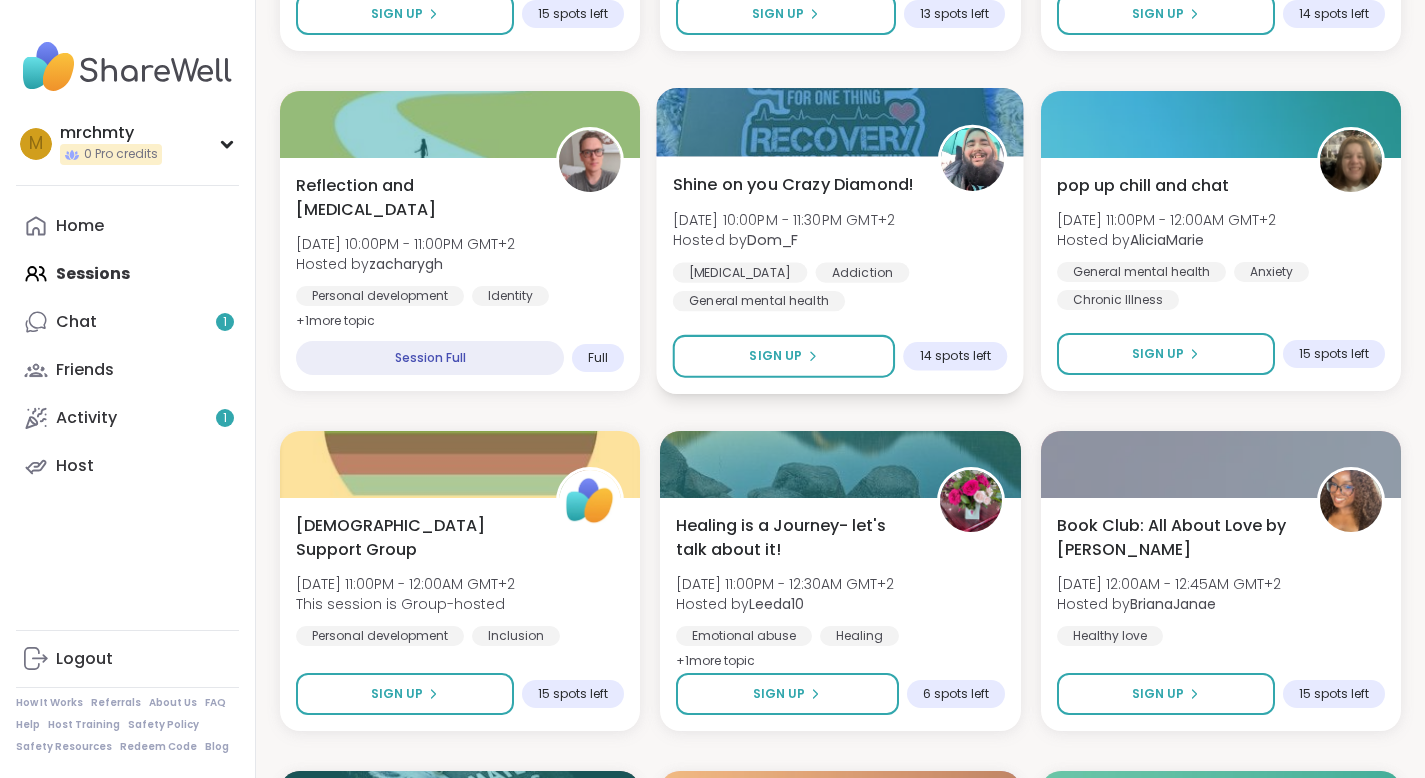 click on "Shine on you Crazy Diamond!" at bounding box center [794, 184] 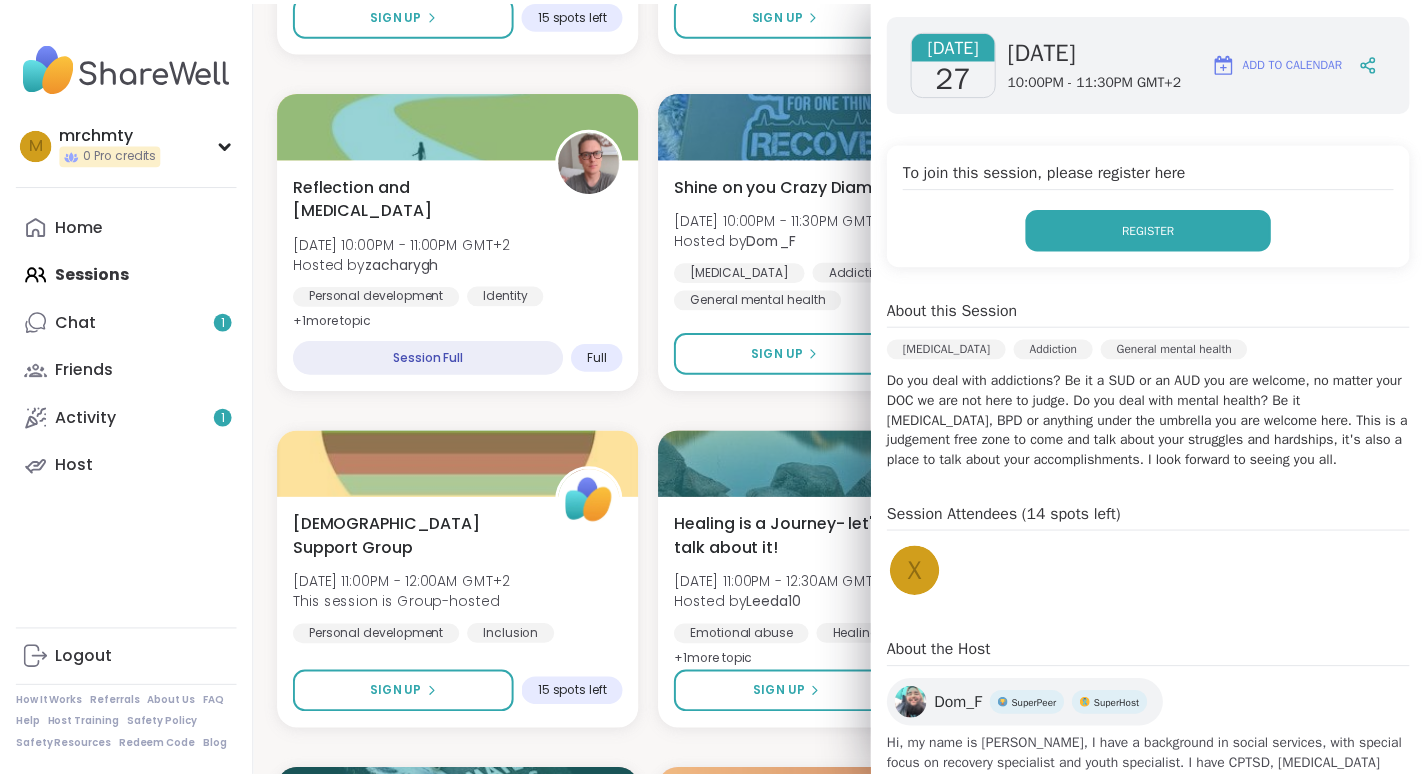 scroll, scrollTop: 283, scrollLeft: 0, axis: vertical 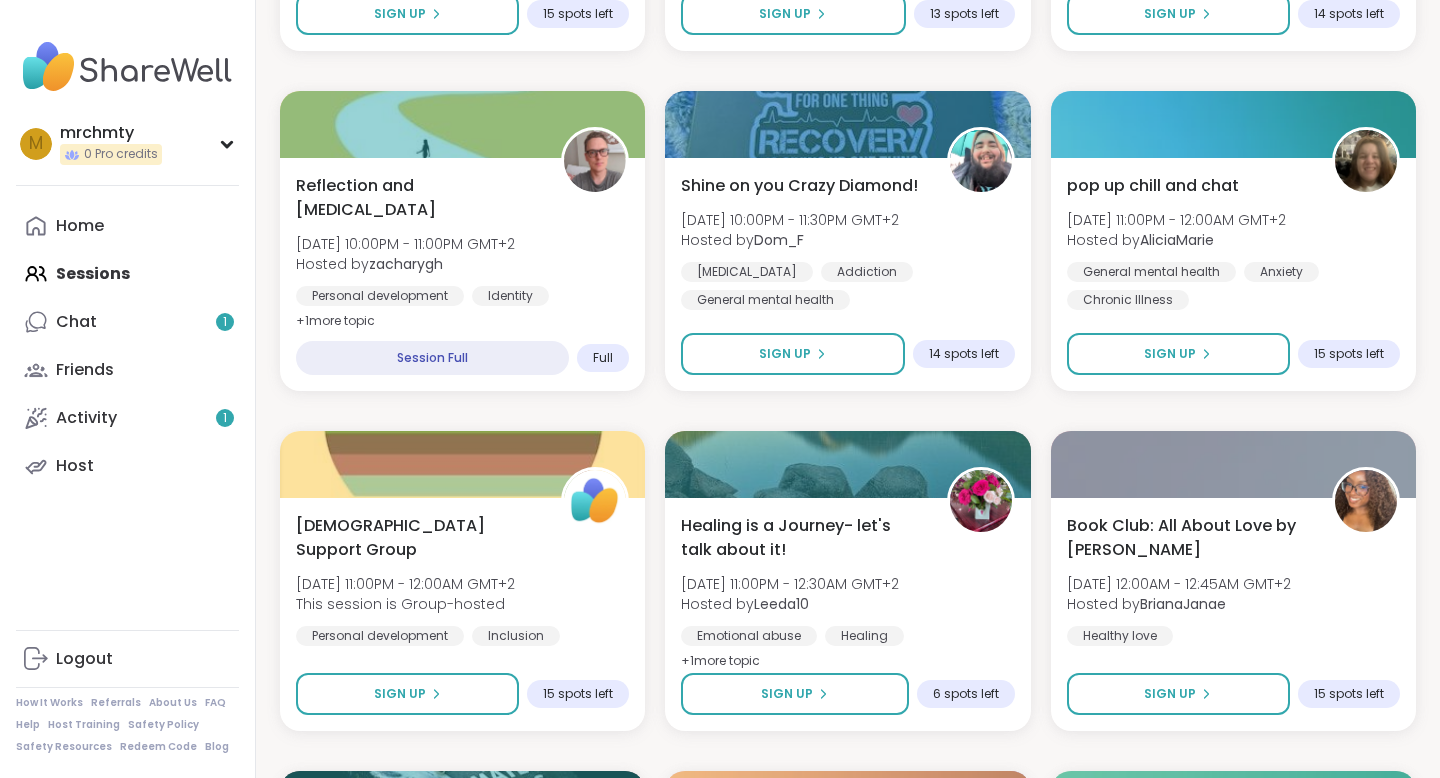 click on "Pro Session Healing Our Inner Child through IFS [DATE] 12:00AM - 1:00AM GMT+2 Hosted by  themodernmystic222 Healing Childhood trauma Family SESSION LIVE R New Host! 🎉 [DEMOGRAPHIC_DATA] Straight Alliance safe space (GSA) [DATE] 12:00AM - 1:00AM GMT+2 Hosted by  Rafael45 [MEDICAL_DATA] Identity Gender identity SESSION LIVE Animal Game Night! Happy Little Dinosaurs [DATE] 12:30AM - 2:00AM GMT+2 Hosted by  QueenOfTheNight Good company [MEDICAL_DATA] Loneliness + 1  more topic Sign Up 1 spot left [DATE] Chat: Depression/Life Challenges [DATE] 1:00AM - 2:00AM GMT+2 Hosted by  Lori246 Anxiety [MEDICAL_DATA] Life events Session Full Full Soul searching with music  🎵🎶 [DATE] 1:00AM - 2:00AM GMT+2 Hosted by  HeatherCM24 Self-care Healthy habits Anxiety Sign Up 4 spots left Biblical Book Club! [DATE] 1:30AM - 2:15AM GMT+2 Hosted by  Poppies11 Self-care Identity Anxiety Sign Up 2 spots left Support Circle for Night Shift Workers Partners [DATE] 1:30AM - 2:30AM GMT+2 Hosted by" at bounding box center [848, -2649] 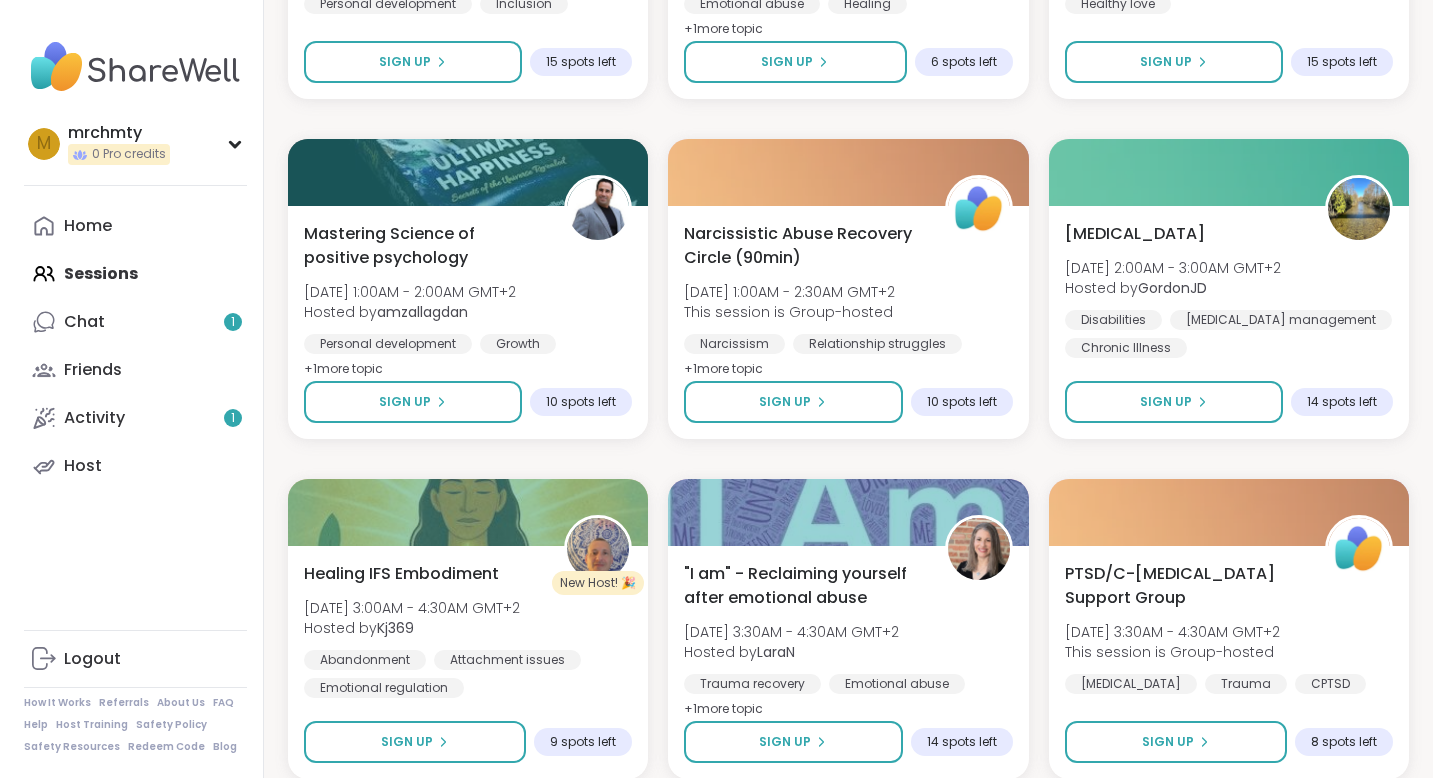 scroll, scrollTop: 9798, scrollLeft: 0, axis: vertical 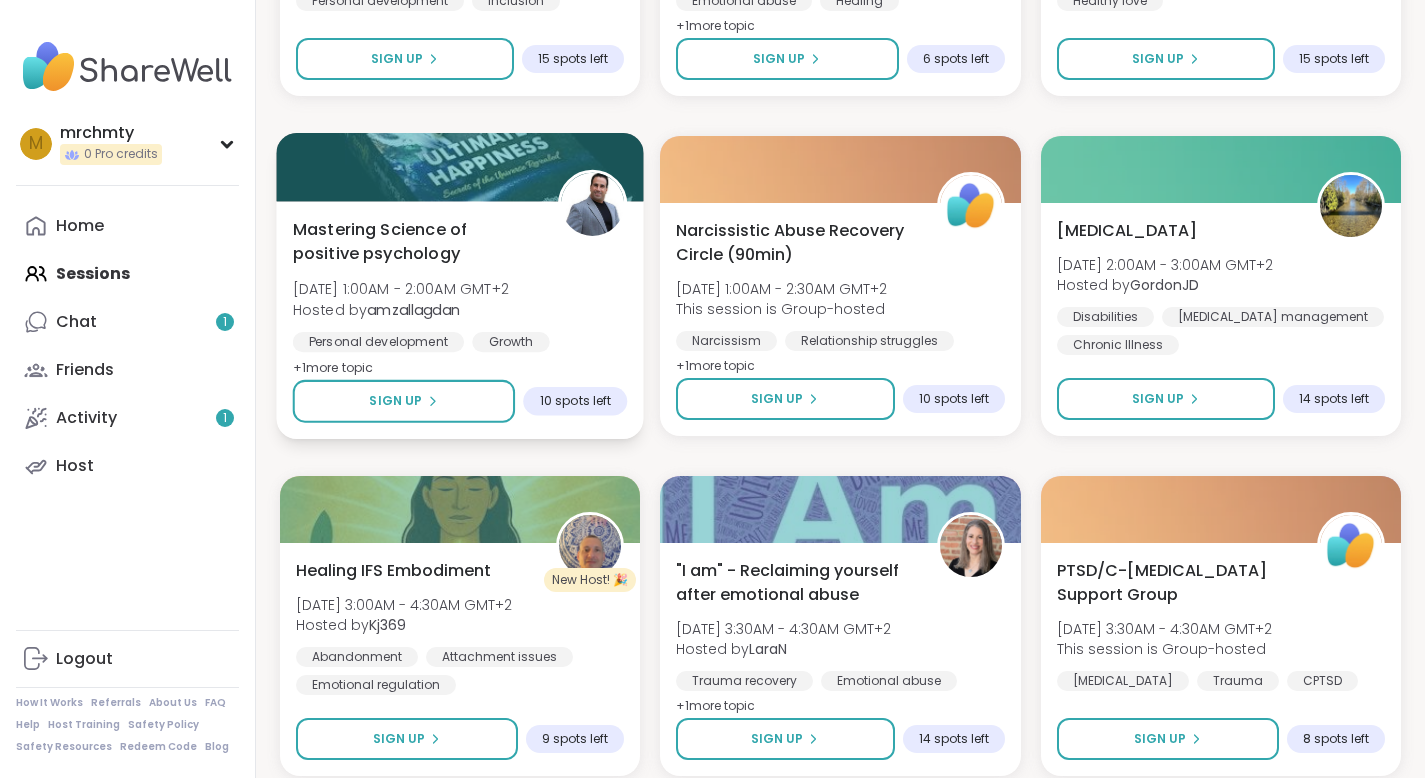 click on "Mastering Science of positive psychology" at bounding box center [414, 241] 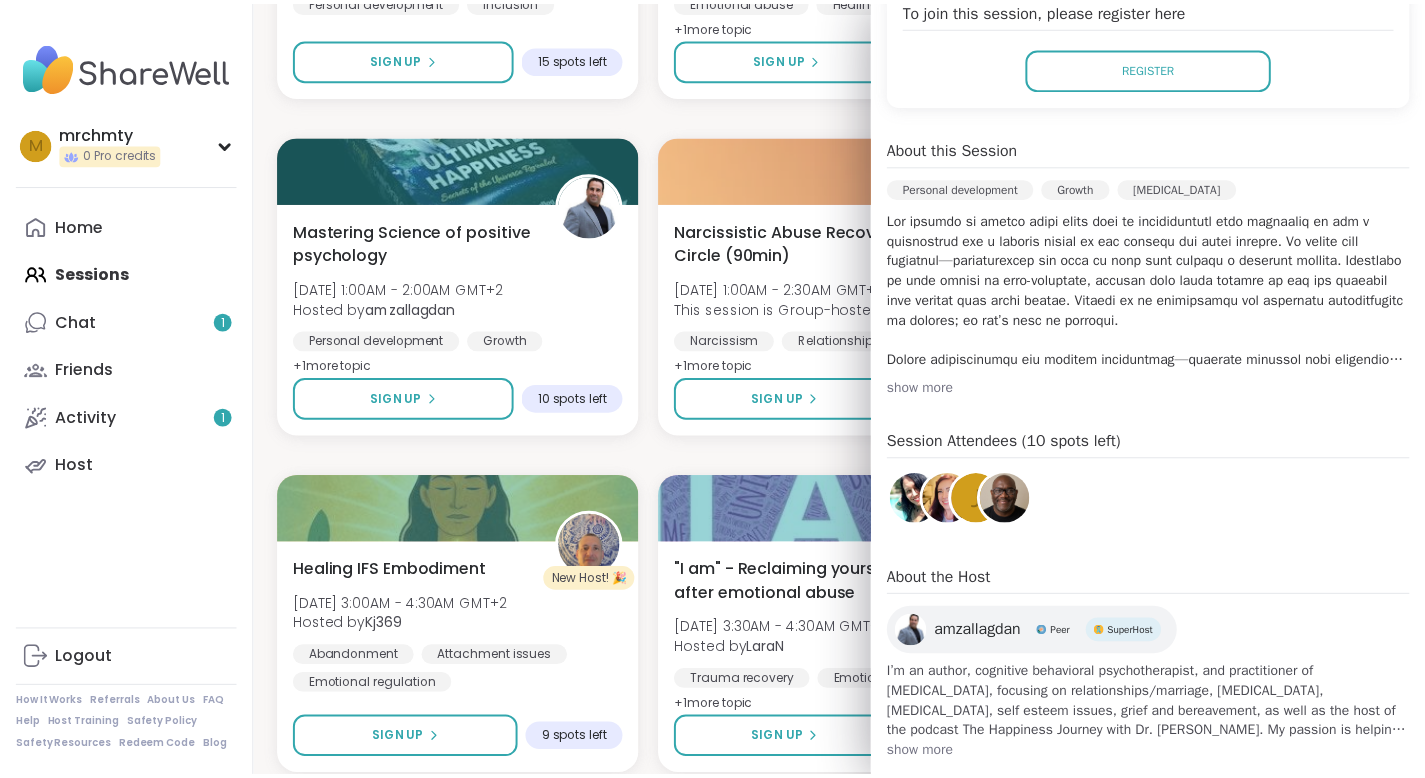 scroll, scrollTop: 510, scrollLeft: 0, axis: vertical 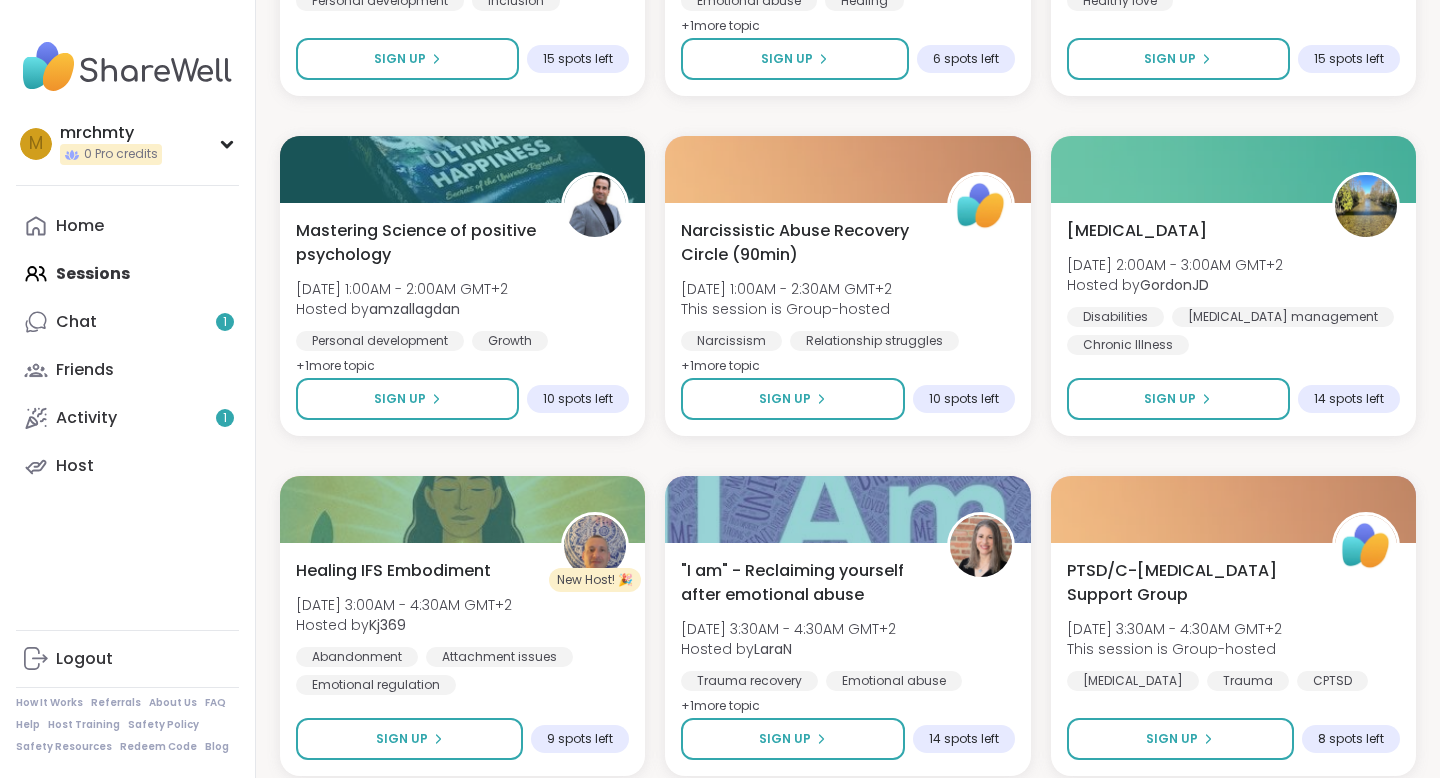 click on "Pro Session Healing Our Inner Child through IFS [DATE] 12:00AM - 1:00AM GMT+2 Hosted by  themodernmystic222 Healing Childhood trauma Family SESSION LIVE R New Host! 🎉 [DEMOGRAPHIC_DATA] Straight Alliance safe space (GSA) [DATE] 12:00AM - 1:00AM GMT+2 Hosted by  Rafael45 [MEDICAL_DATA] Identity Gender identity SESSION LIVE Animal Game Night! Happy Little Dinosaurs [DATE] 12:30AM - 2:00AM GMT+2 Hosted by  QueenOfTheNight Good company [MEDICAL_DATA] Loneliness + 1  more topic Sign Up 1 spot left [DATE] Chat: Depression/Life Challenges [DATE] 1:00AM - 2:00AM GMT+2 Hosted by  Lori246 Anxiety [MEDICAL_DATA] Life events Session Full Full Soul searching with music  🎵🎶 [DATE] 1:00AM - 2:00AM GMT+2 Hosted by  HeatherCM24 Self-care Healthy habits Anxiety Sign Up 4 spots left Biblical Book Club! [DATE] 1:30AM - 2:15AM GMT+2 Hosted by  Poppies11 Self-care Identity Anxiety Sign Up 2 spots left Support Circle for Night Shift Workers Partners [DATE] 1:30AM - 2:30AM GMT+2 Hosted by" at bounding box center (848, -3284) 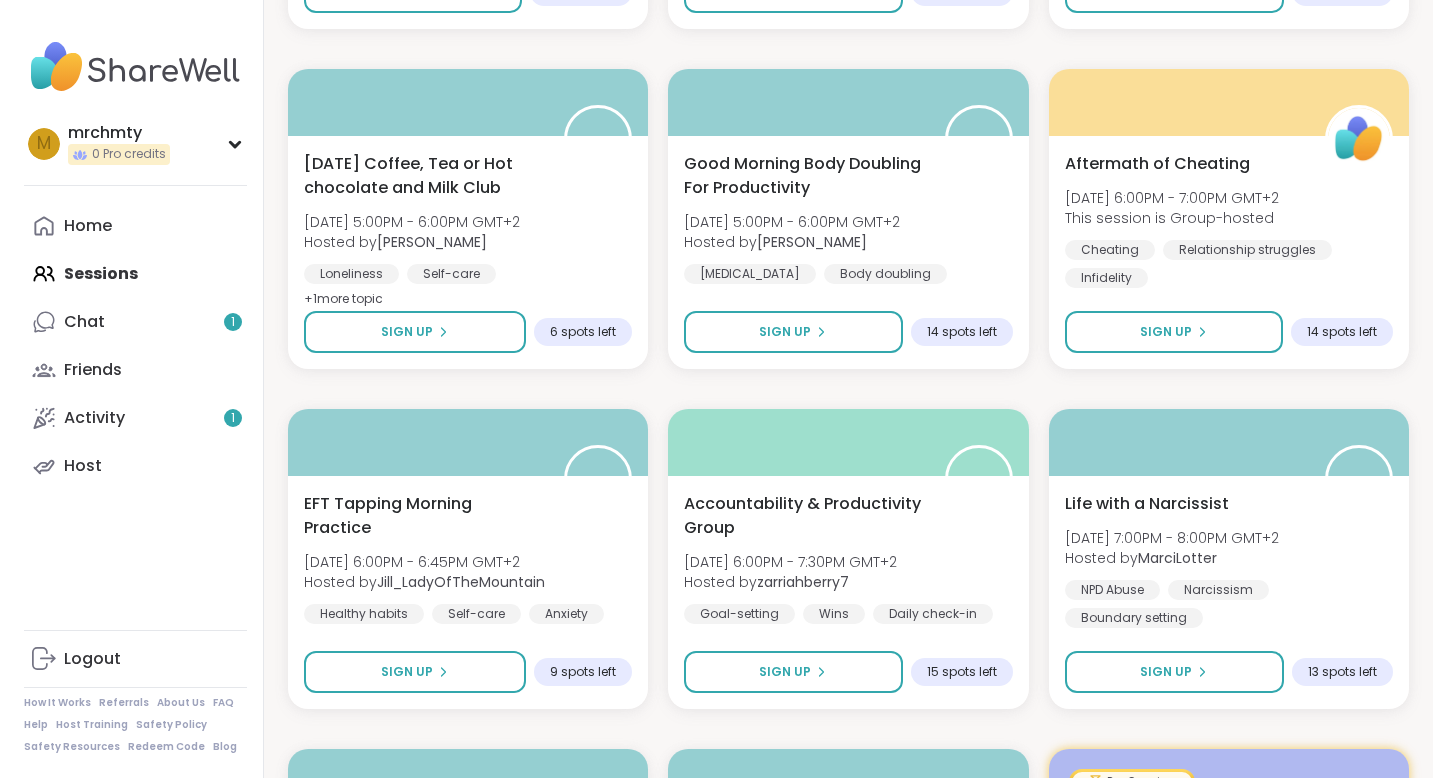 scroll, scrollTop: 11567, scrollLeft: 0, axis: vertical 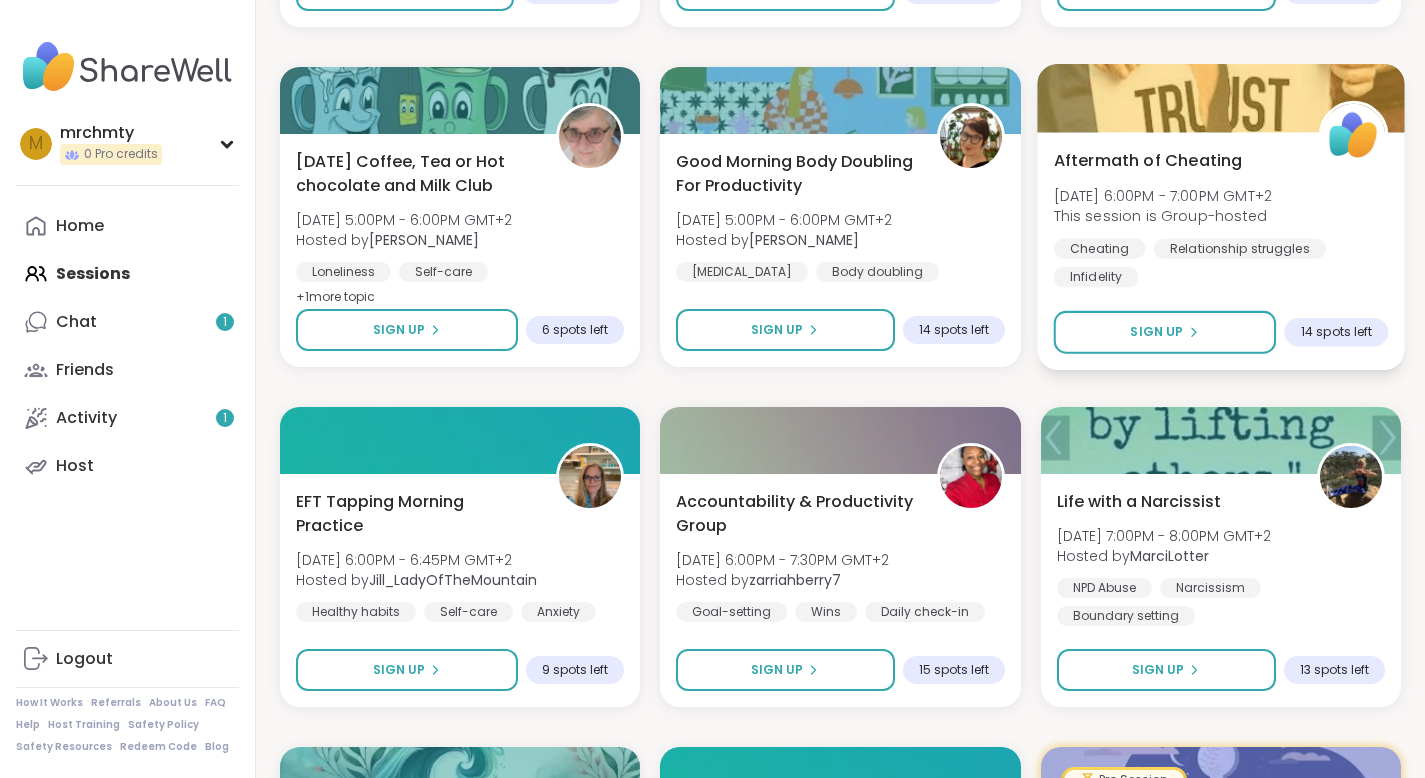 click on "Aftermath of Cheating [DATE] 6:00PM - 7:00PM GMT+2 This session is Group-hosted Cheating Relationship struggles Infidelity" at bounding box center (1220, 217) 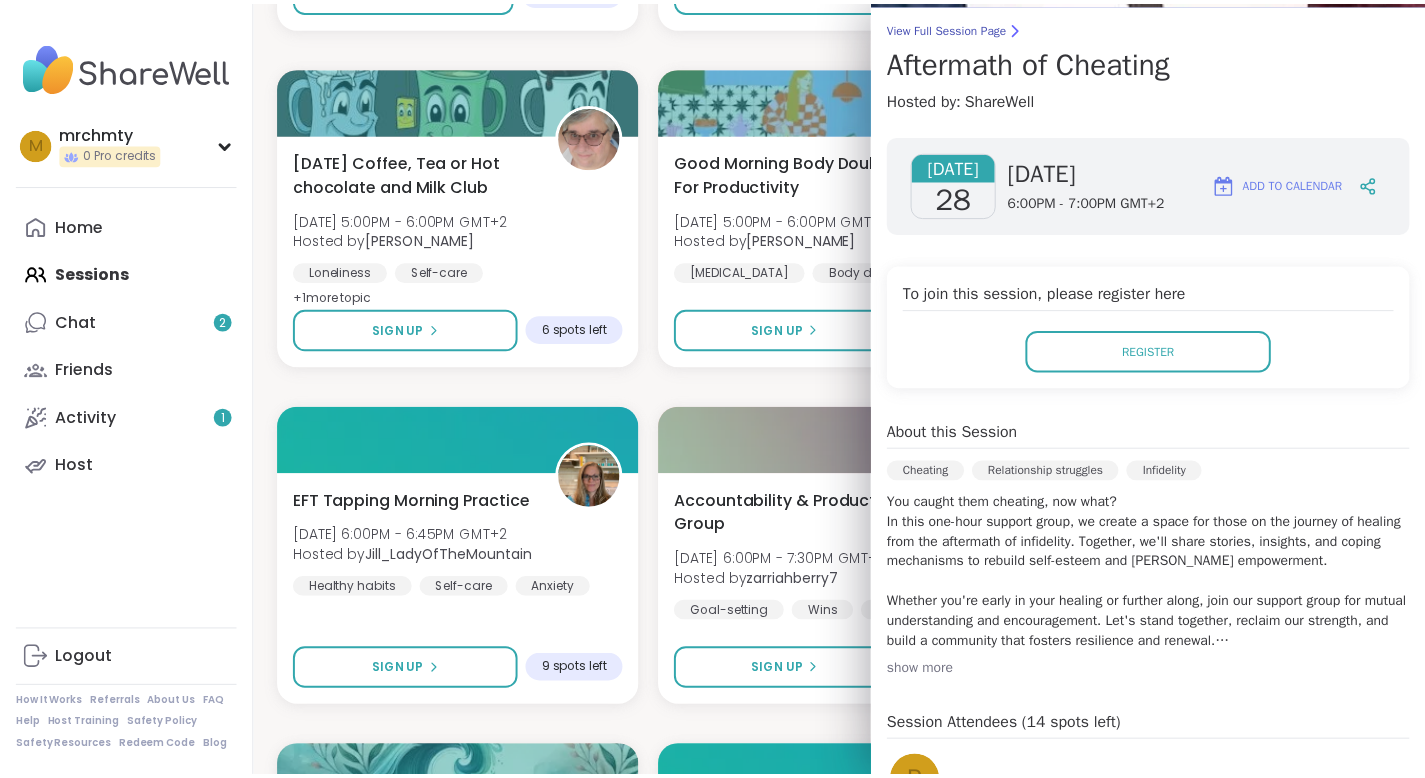scroll, scrollTop: 0, scrollLeft: 0, axis: both 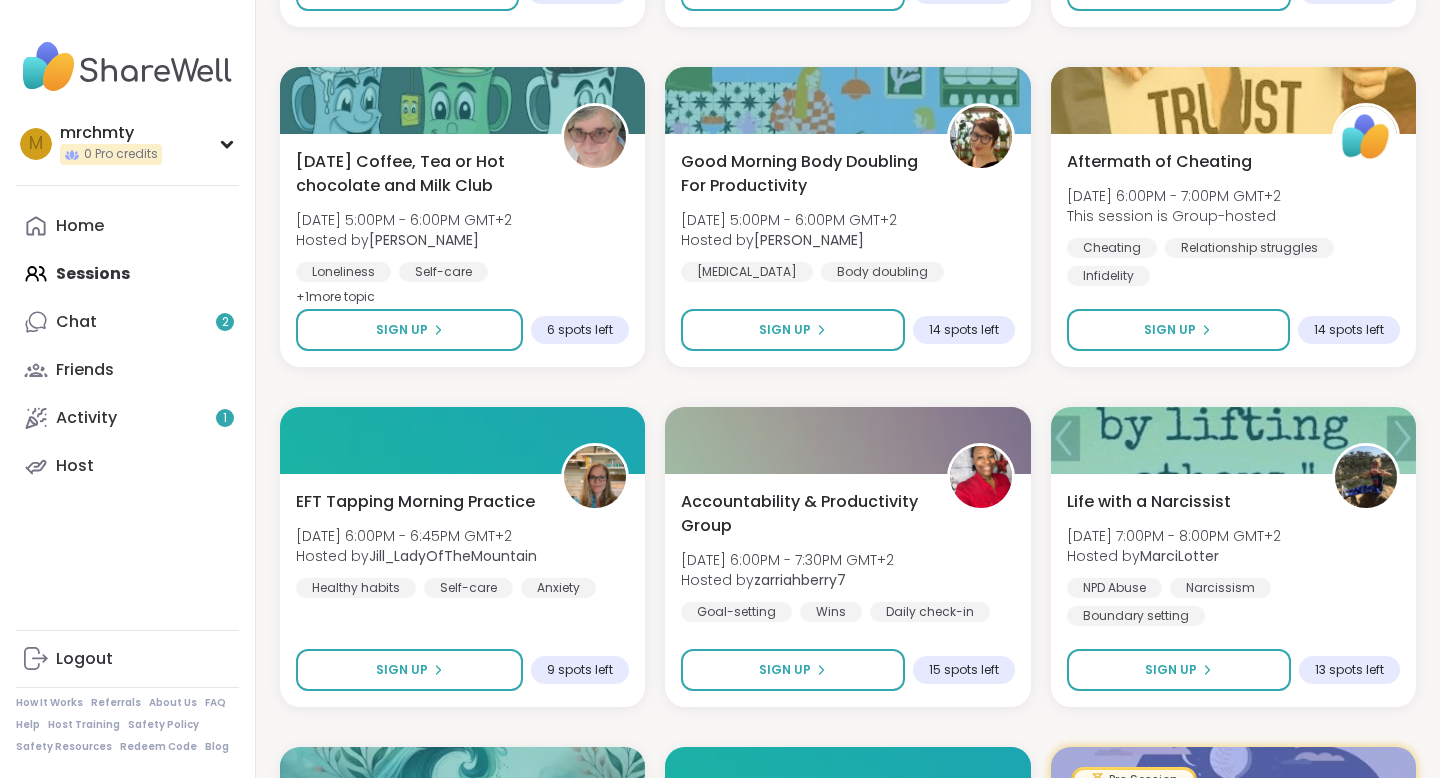 click on "Pro Session Healing Our Inner Child through IFS [DATE] 12:00AM - 1:00AM GMT+2 Hosted by  themodernmystic222 Healing Childhood trauma Family SESSION LIVE R New Host! 🎉 [DEMOGRAPHIC_DATA] Straight Alliance safe space (GSA) [DATE] 12:00AM - 1:00AM GMT+2 Hosted by  Rafael45 [MEDICAL_DATA] Identity Gender identity SESSION LIVE Animal Game Night! Happy Little Dinosaurs [DATE] 12:30AM - 2:00AM GMT+2 Hosted by  QueenOfTheNight Good company [MEDICAL_DATA] Loneliness + 1  more topic Sign Up 1 spot left [DATE] Chat: Depression/Life Challenges [DATE] 1:00AM - 2:00AM GMT+2 Hosted by  Lori246 Anxiety [MEDICAL_DATA] Life events Session Full Full Soul searching with music  🎵🎶 [DATE] 1:00AM - 2:00AM GMT+2 Hosted by  HeatherCM24 Self-care Healthy habits Anxiety Sign Up 4 spots left Biblical Book Club! [DATE] 1:30AM - 2:15AM GMT+2 Hosted by  Poppies11 Self-care Identity Anxiety Sign Up 2 spots left Support Circle for Night Shift Workers Partners [DATE] 1:30AM - 2:30AM GMT+2 Hosted by" at bounding box center (848, -5053) 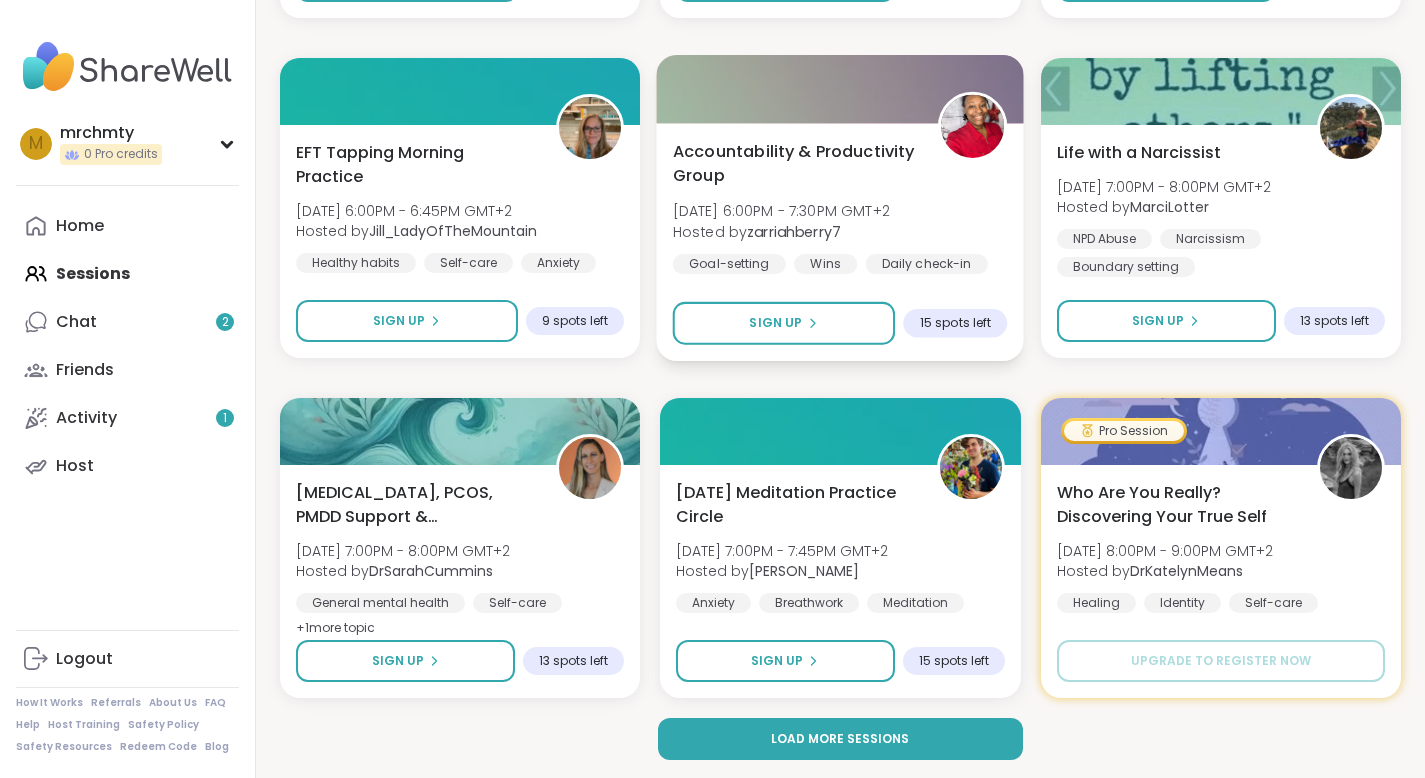 scroll, scrollTop: 11918, scrollLeft: 0, axis: vertical 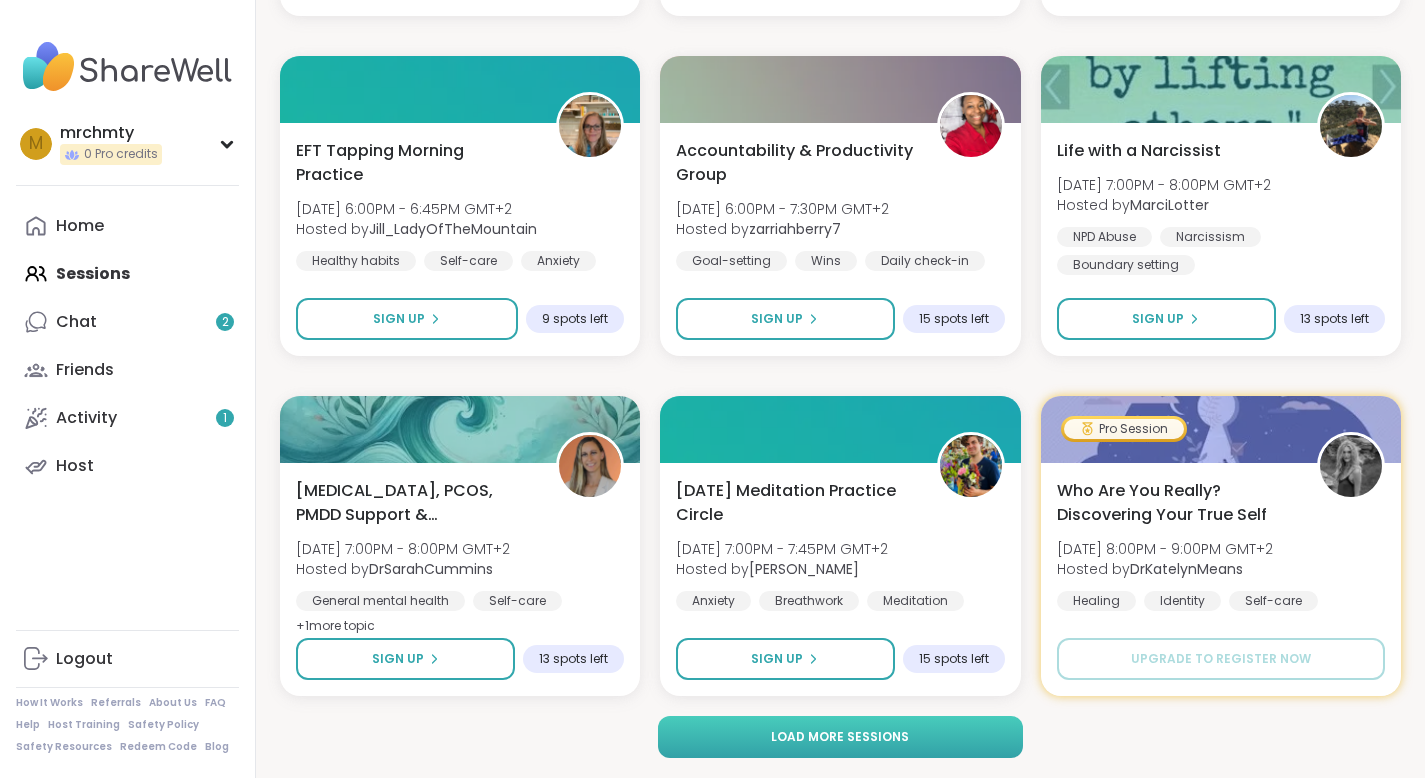 click on "Load more sessions" at bounding box center (840, 737) 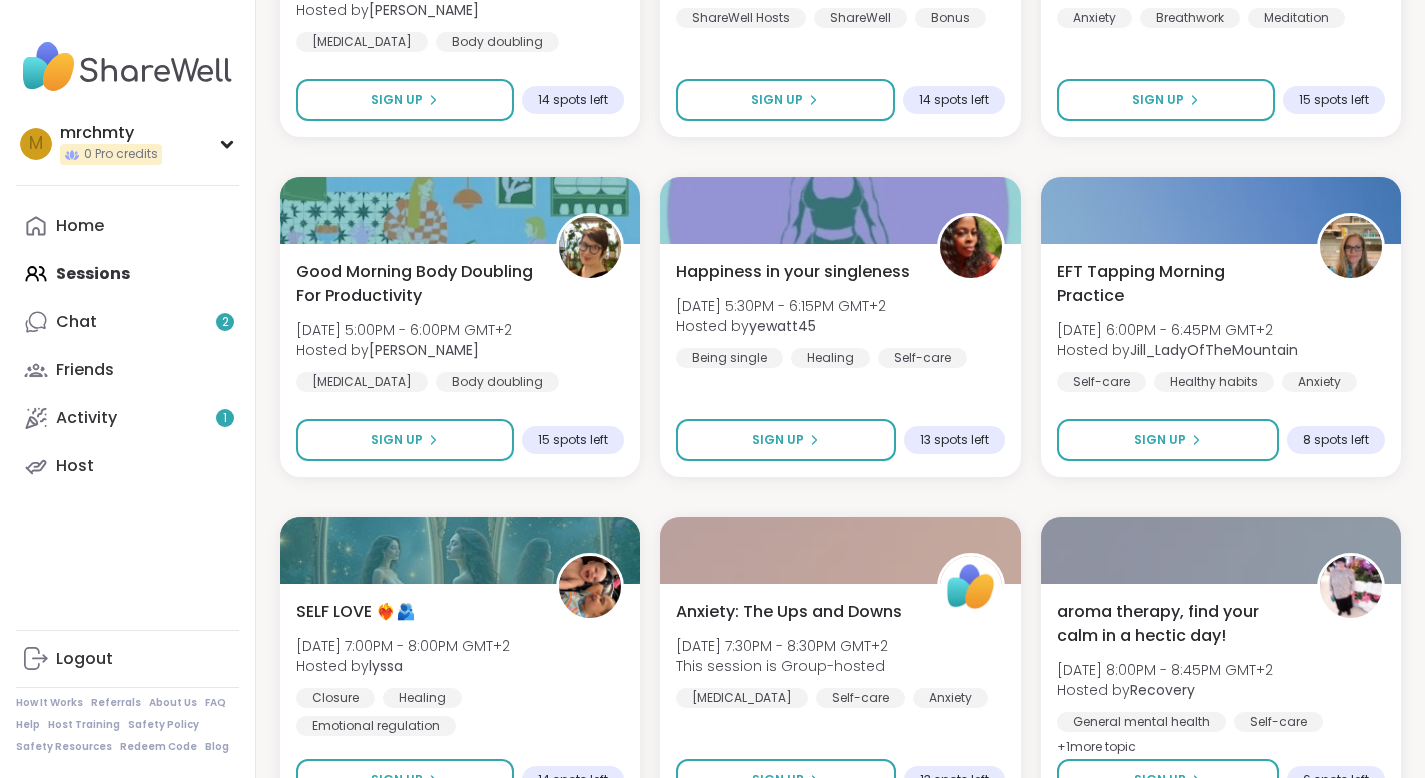scroll, scrollTop: 15544, scrollLeft: 0, axis: vertical 